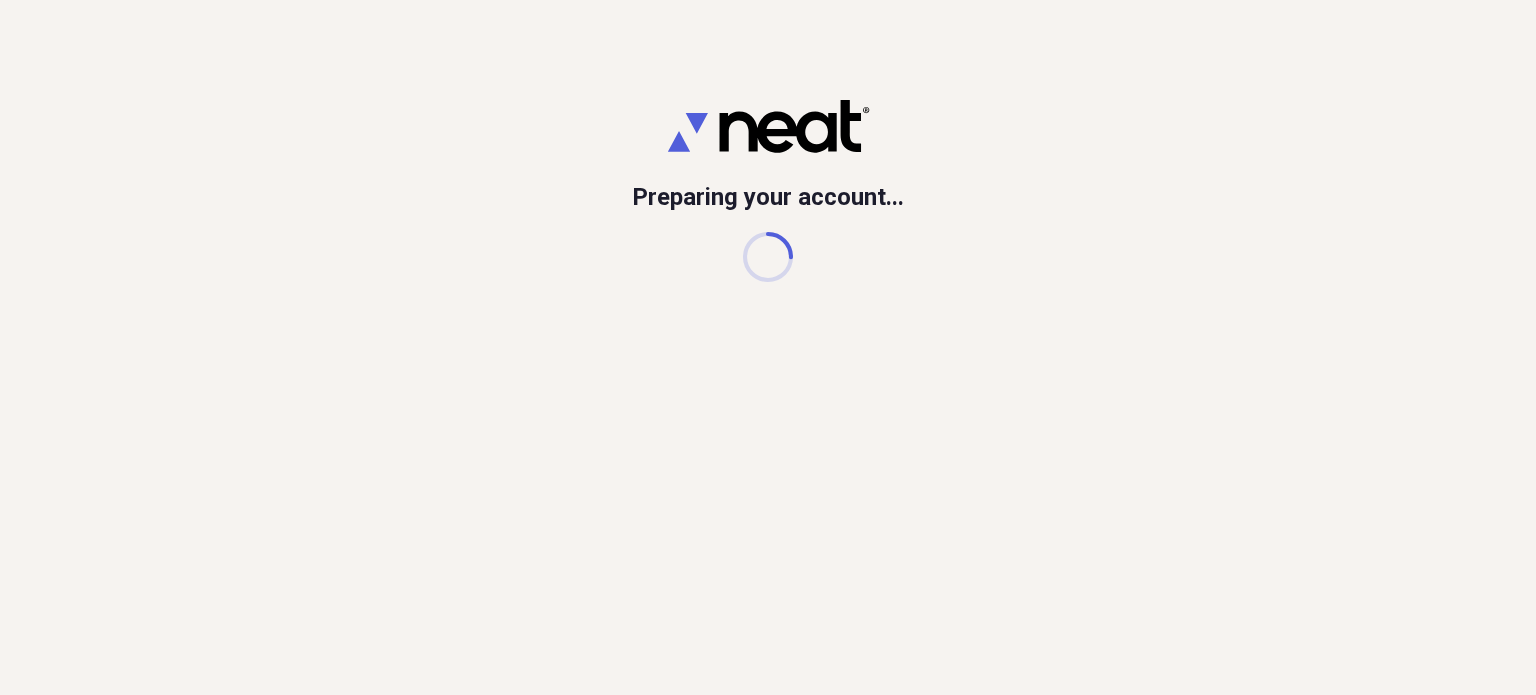 scroll, scrollTop: 0, scrollLeft: 0, axis: both 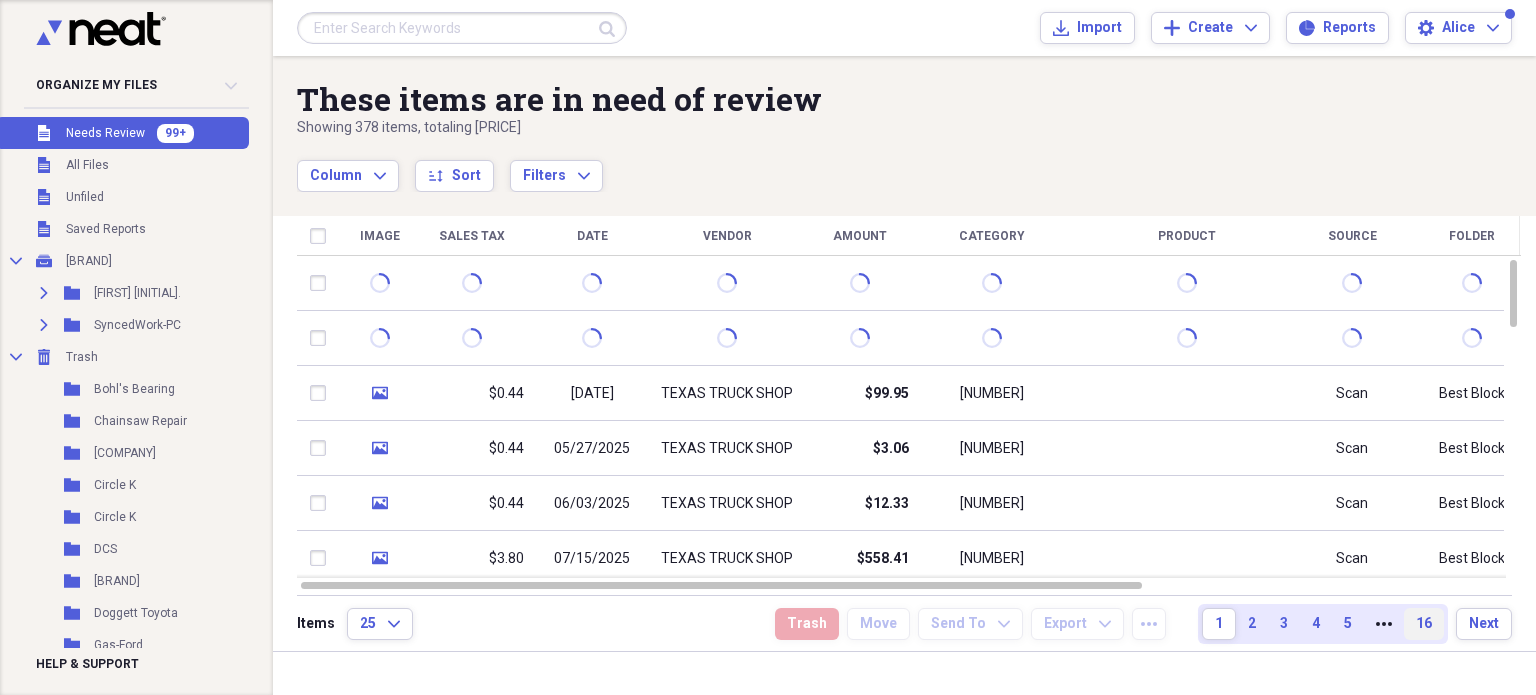click on "16" at bounding box center (1424, 624) 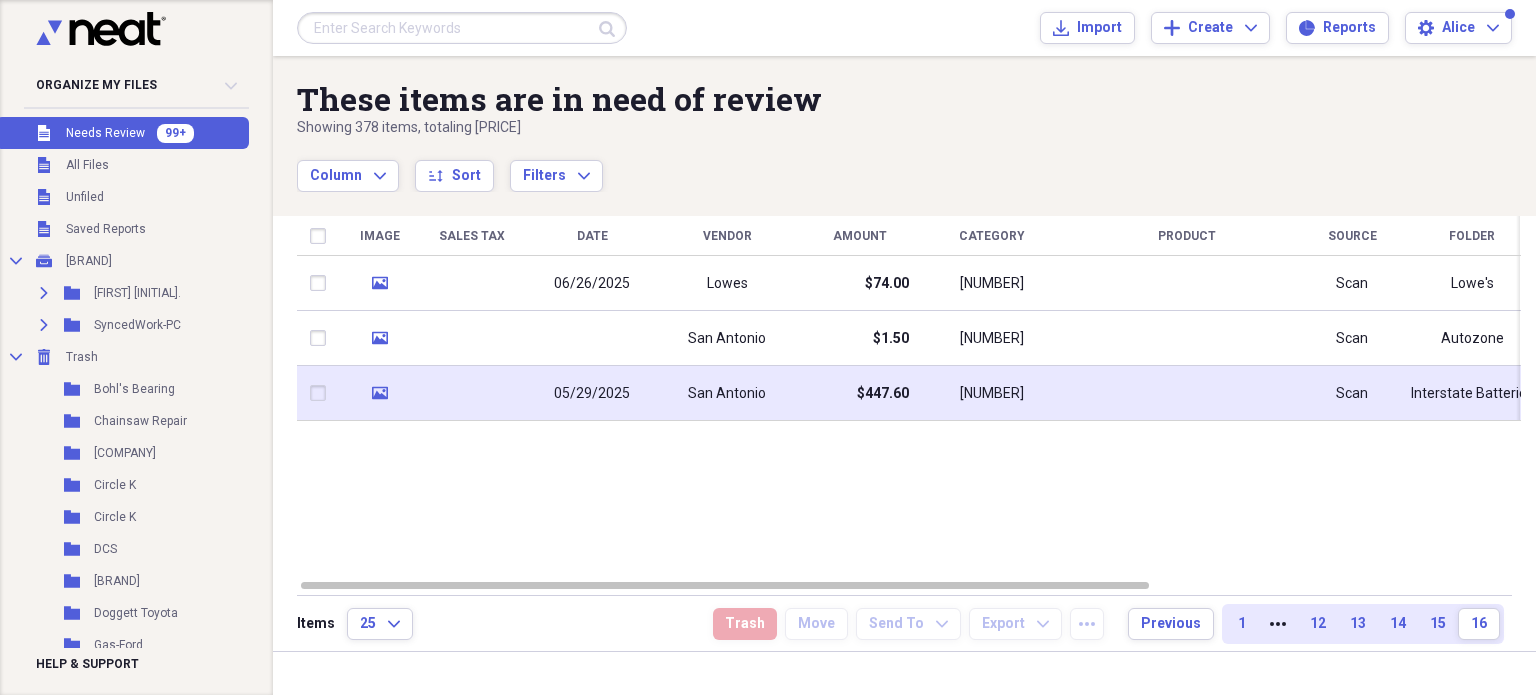 click on "Interstate Batteries" at bounding box center [1472, 394] 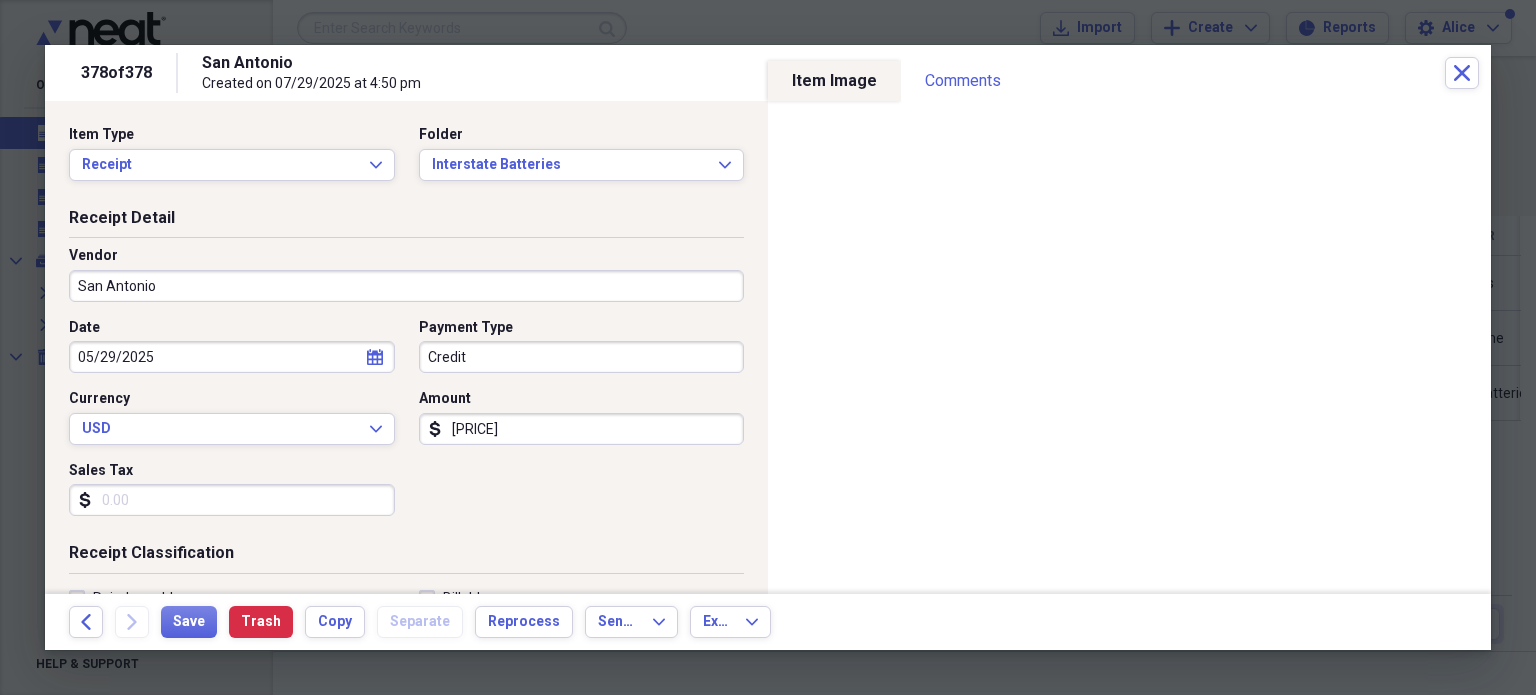 click on "Vendor San Antonio" at bounding box center [406, 274] 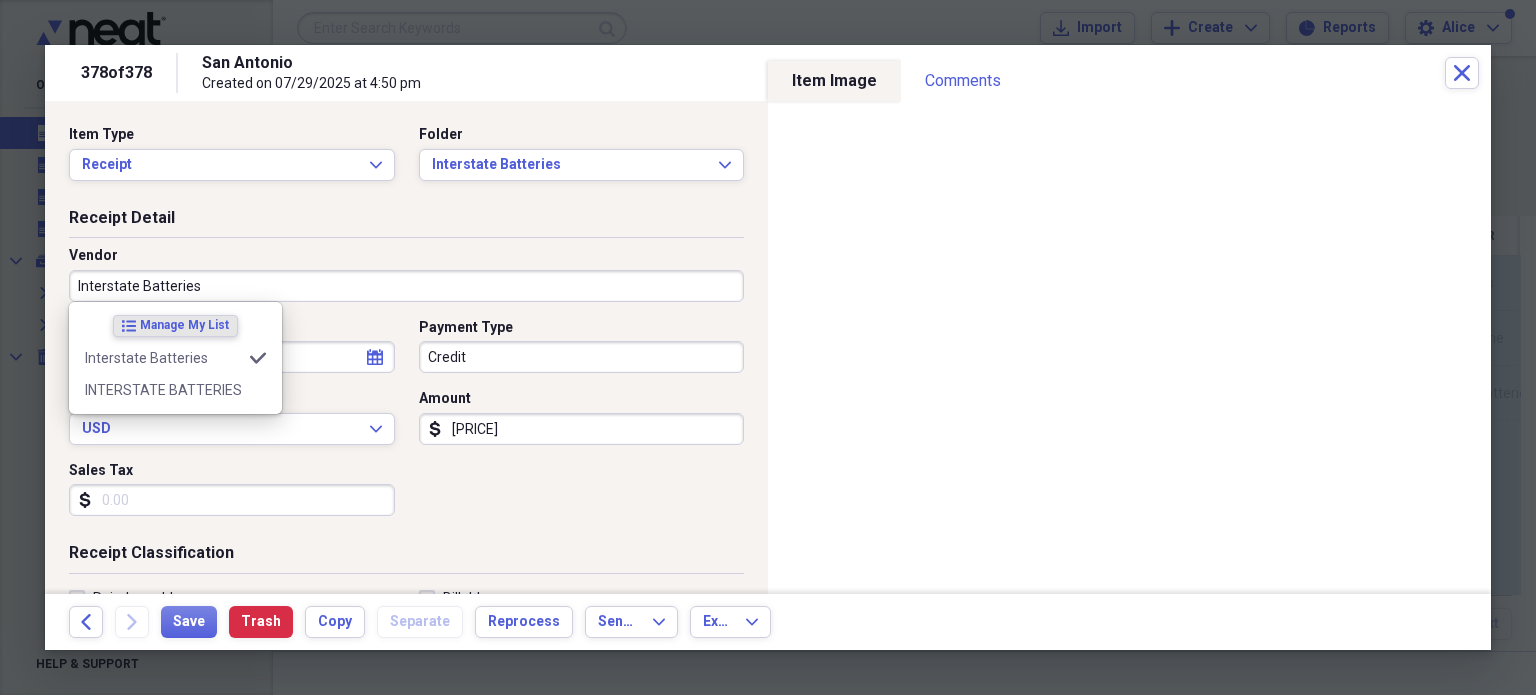 type on "Interstate Batteries" 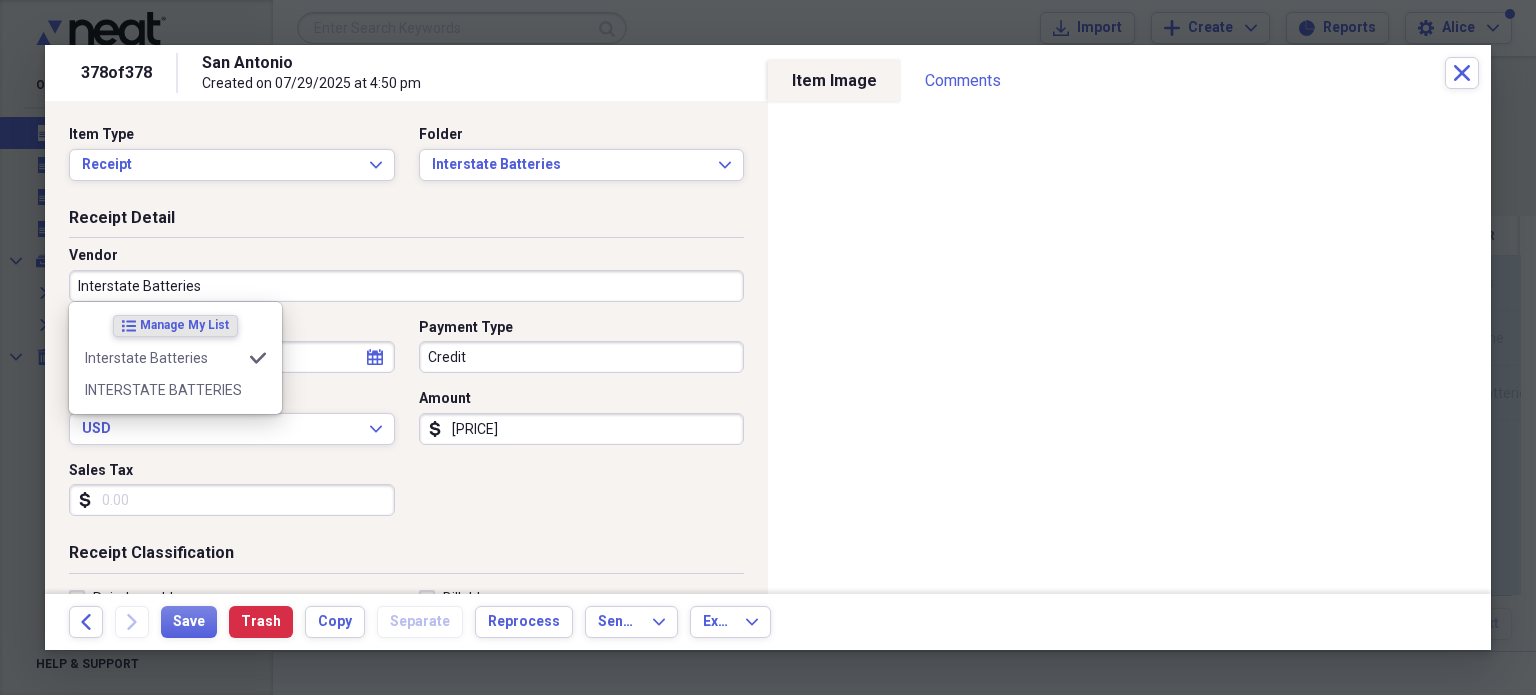 select on "4" 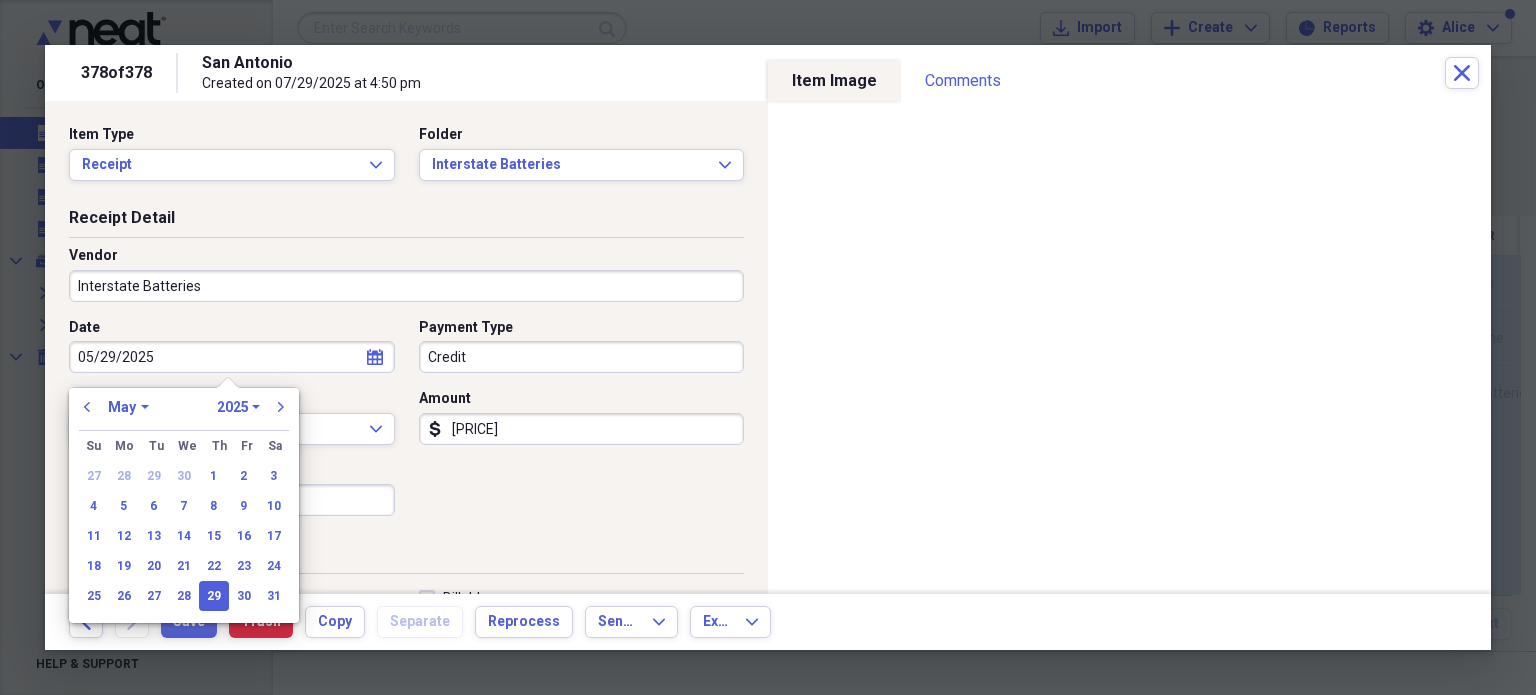 type on "280913" 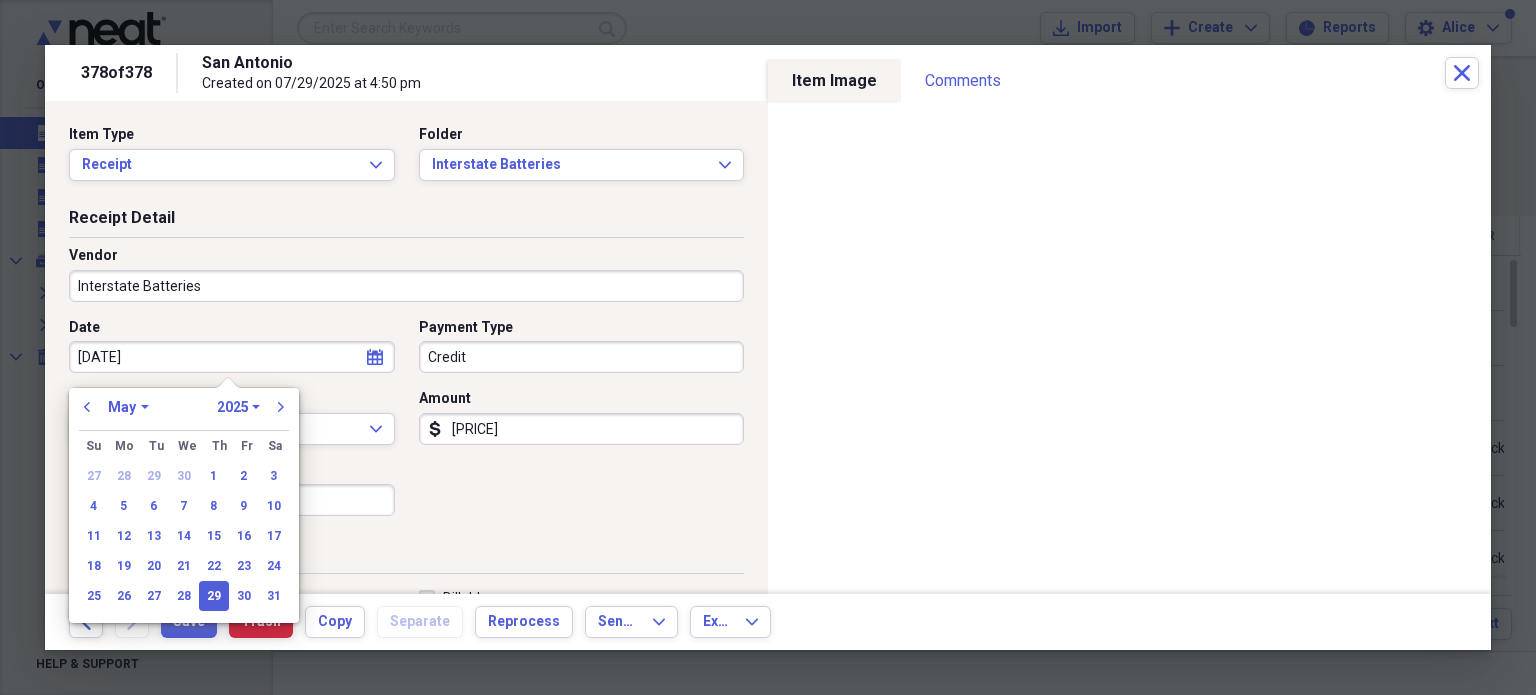 type on "[DATE]" 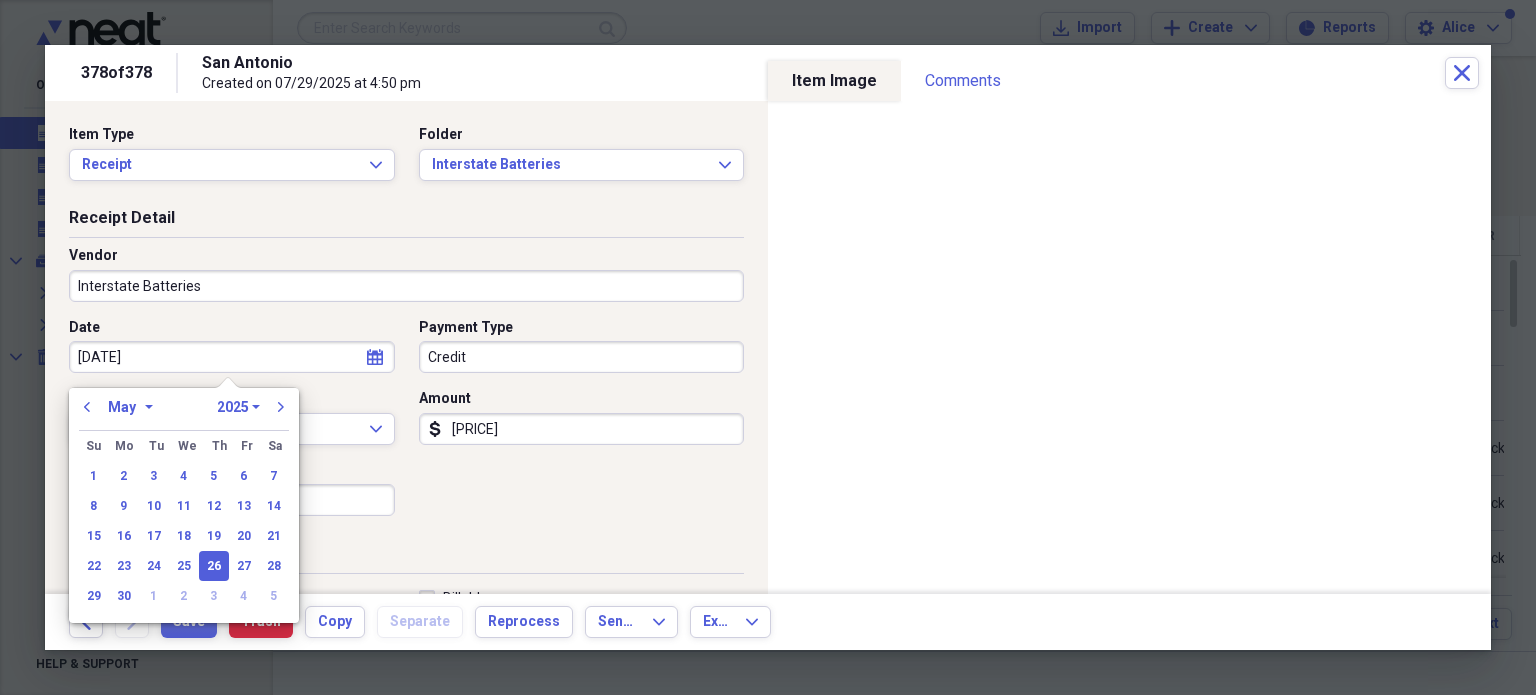 select on "5" 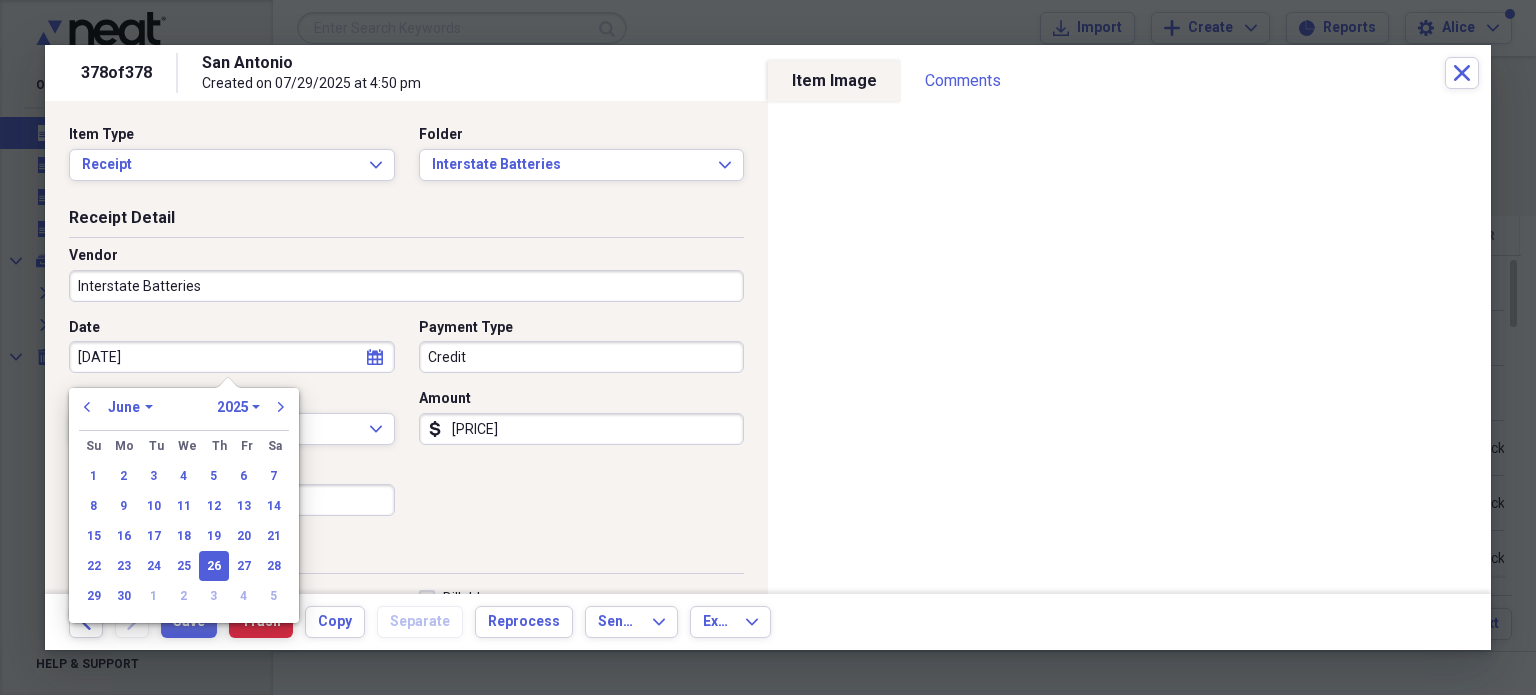 type on "06/26/2025" 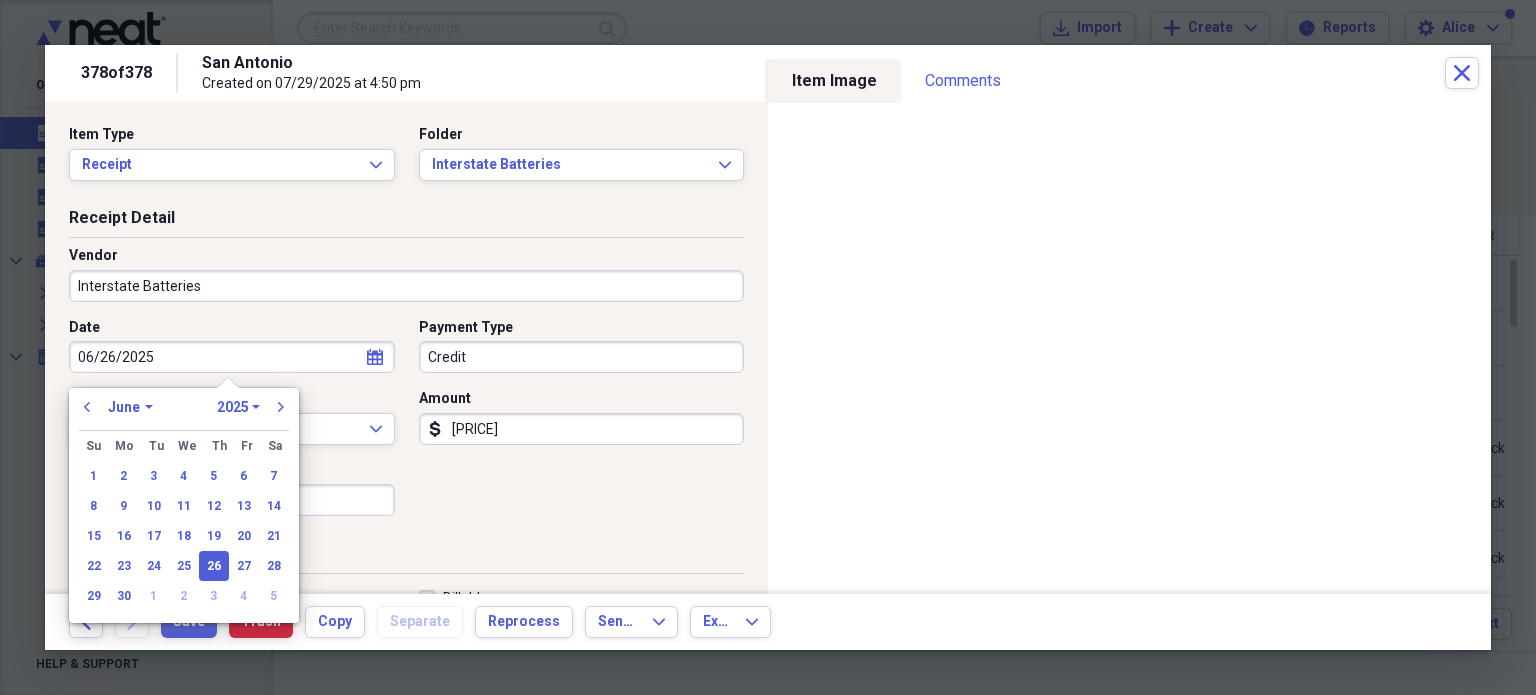 type 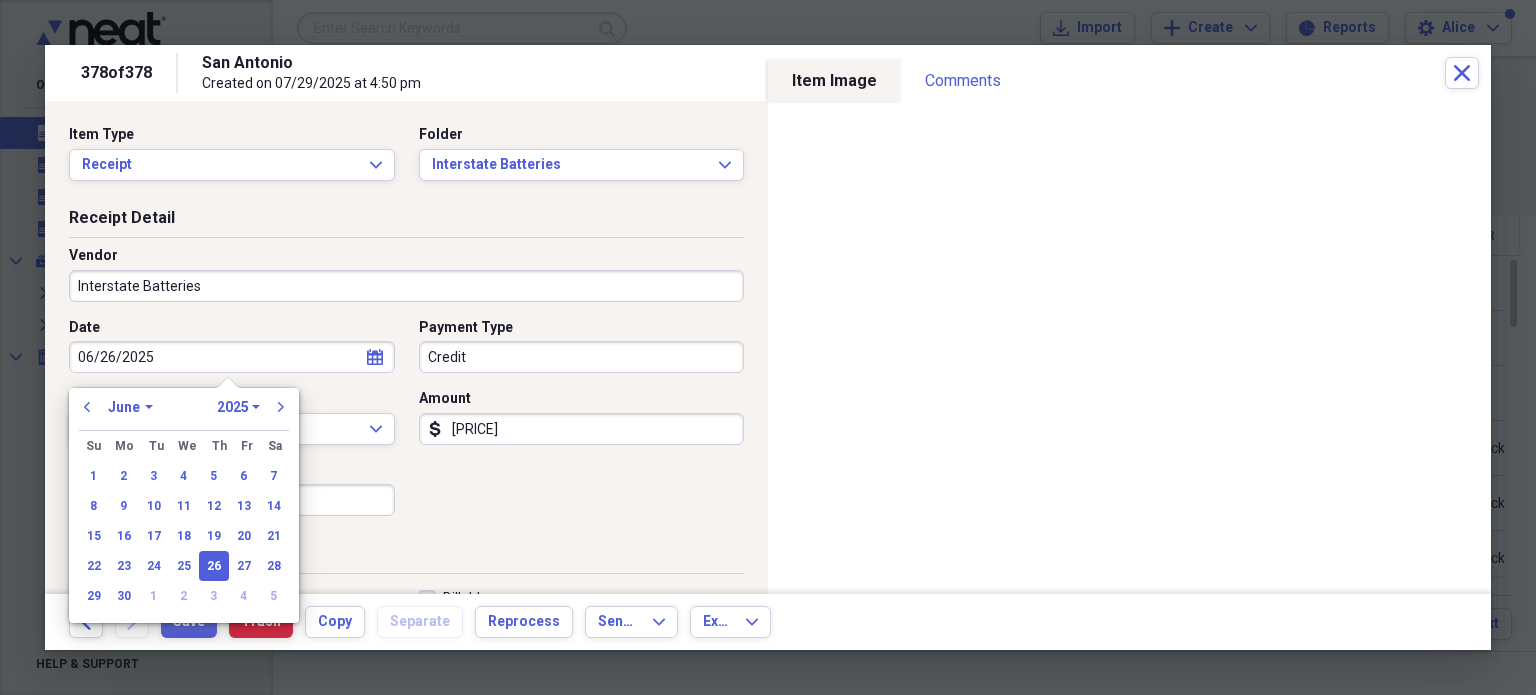 type 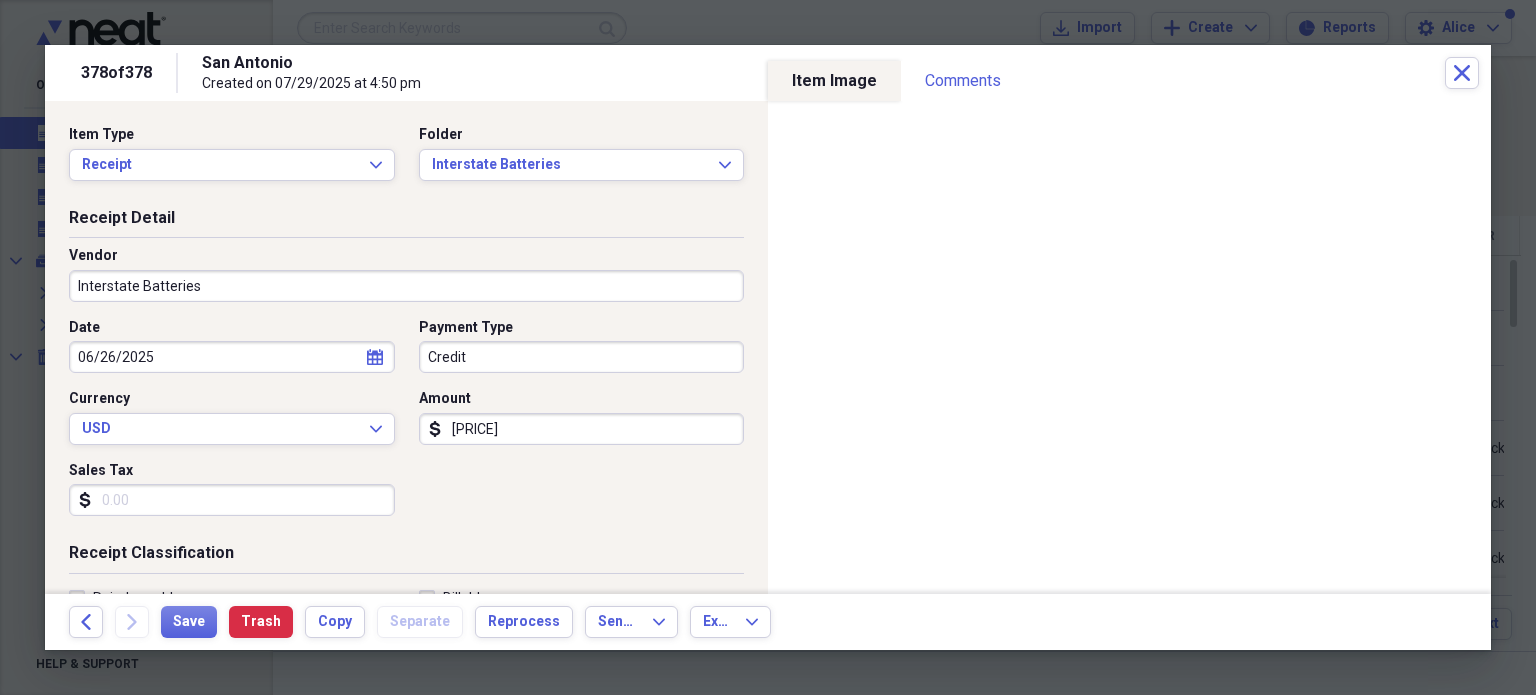 type 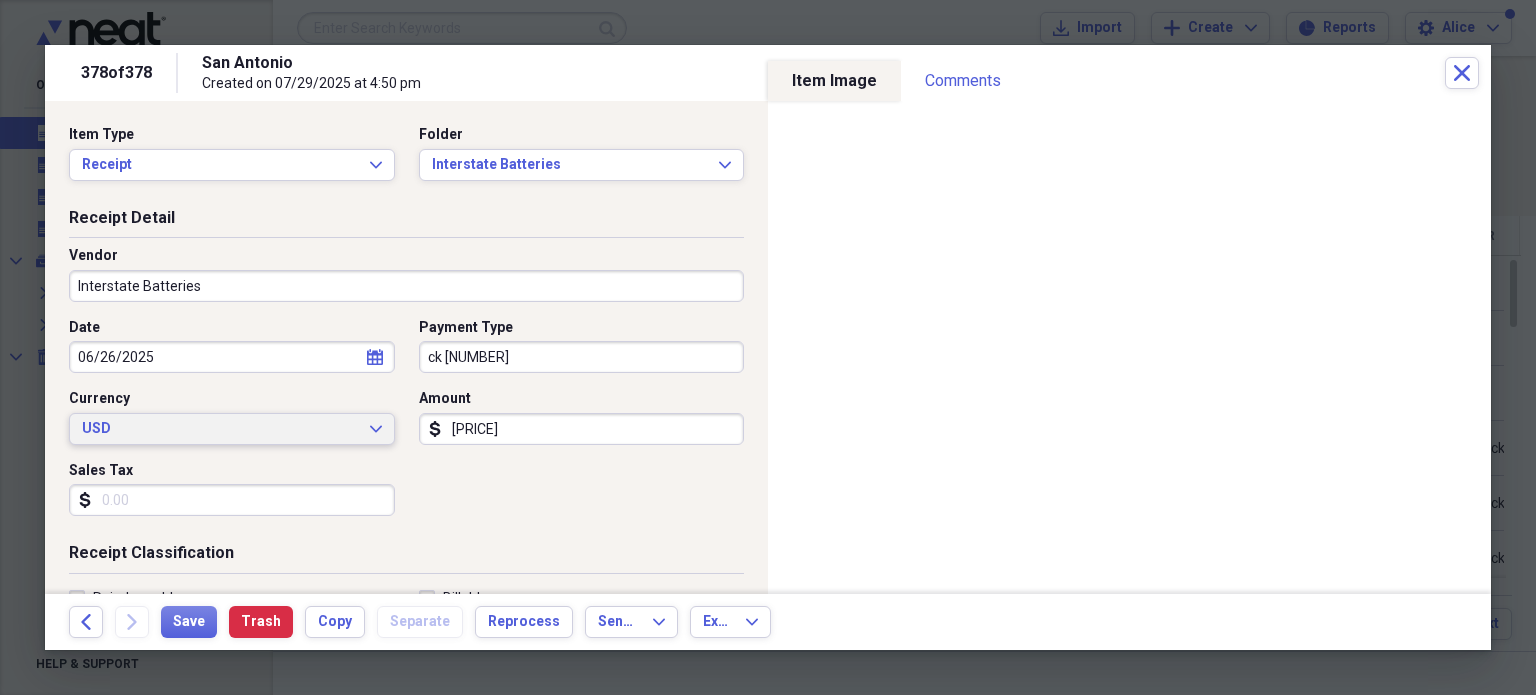 type on "ck [NUMBER]" 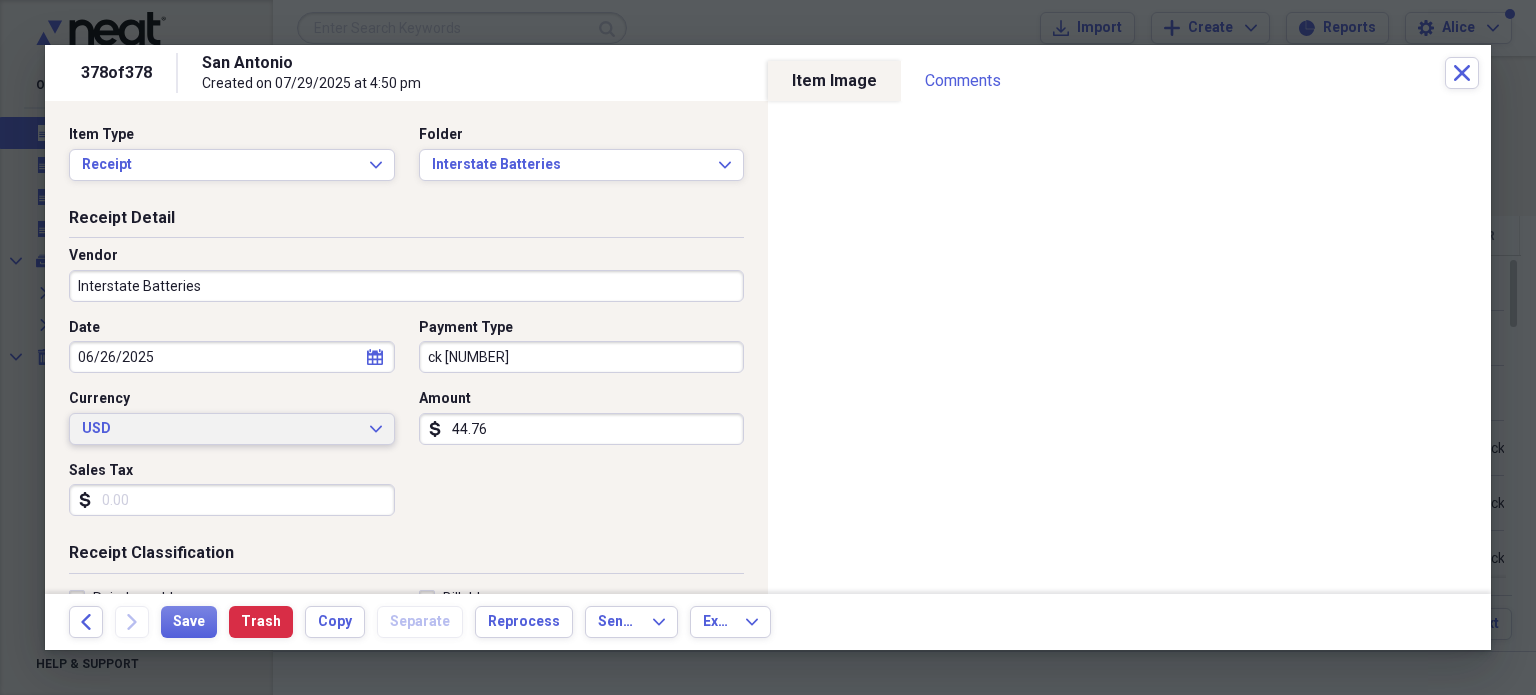 type on "[PRICE]" 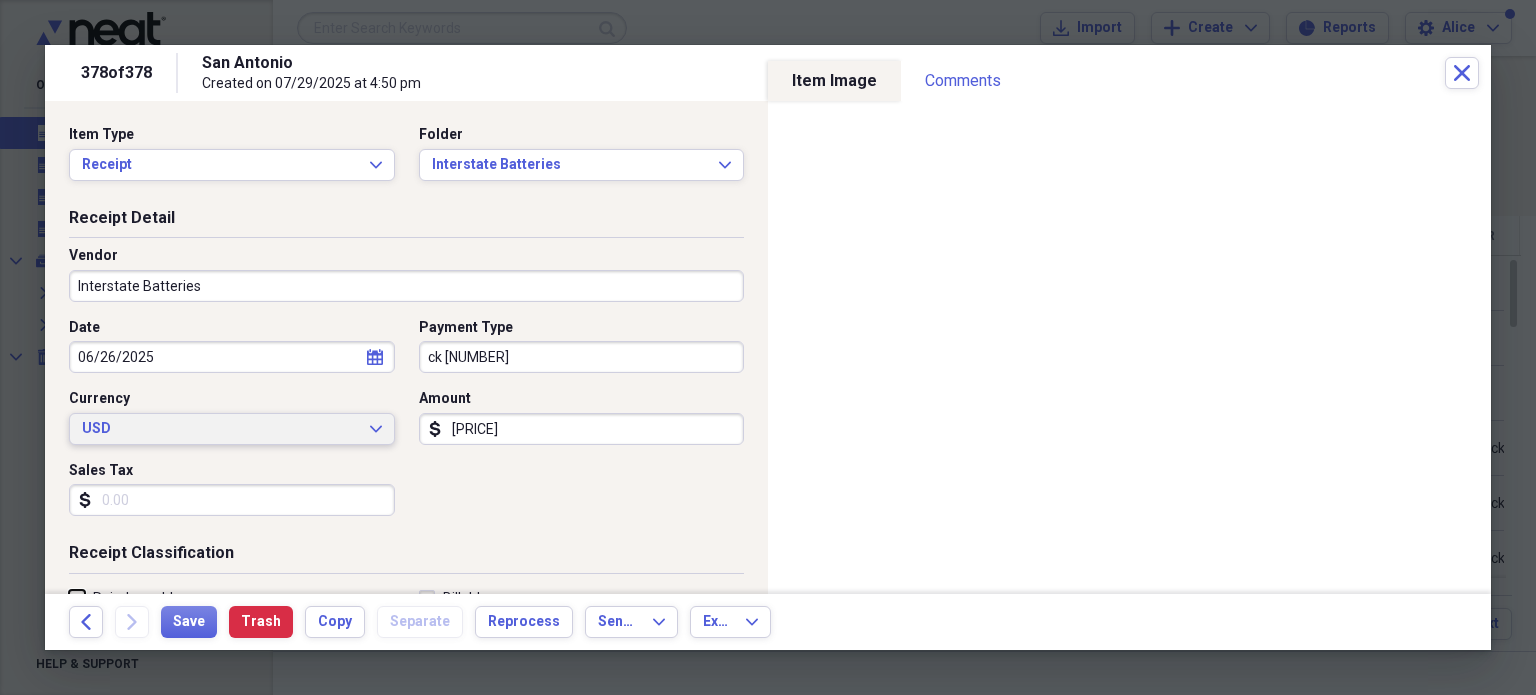 scroll, scrollTop: 249, scrollLeft: 0, axis: vertical 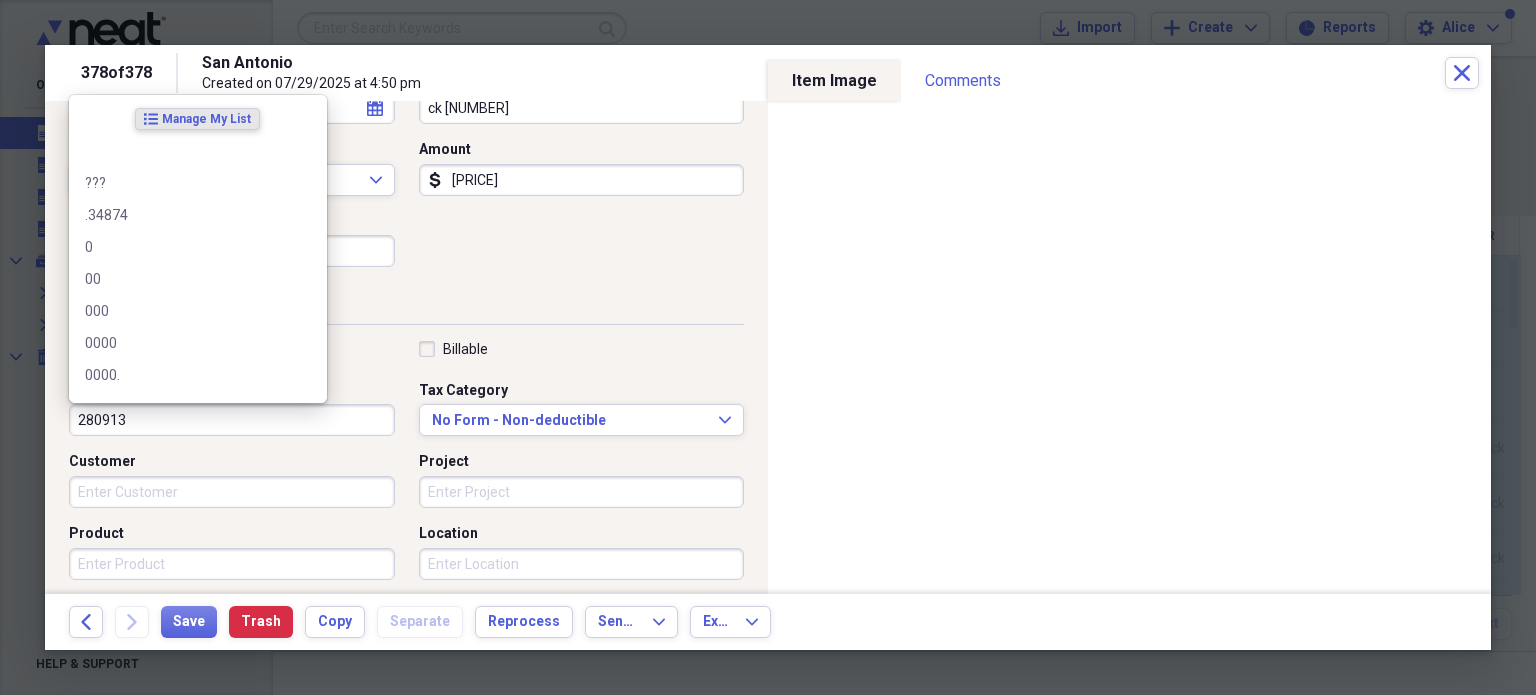 type on "4" 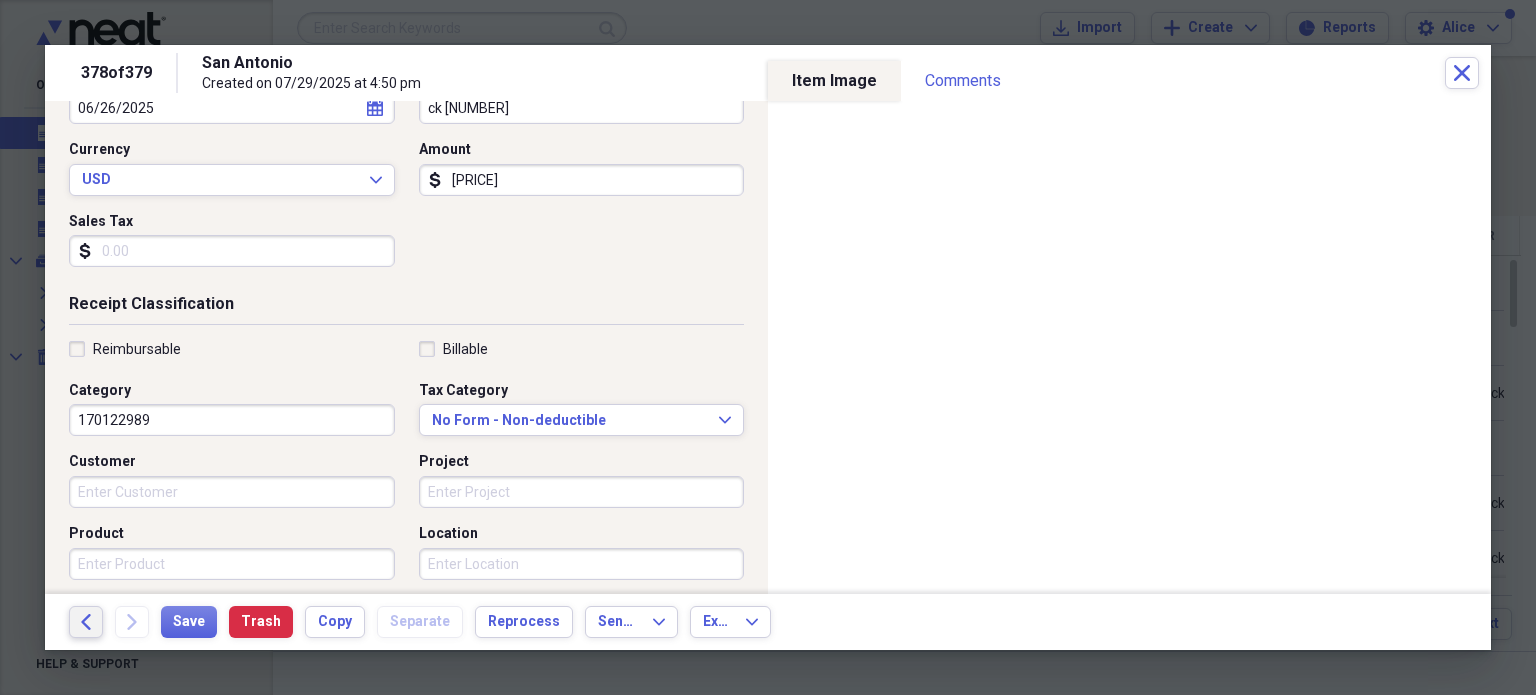 type on "170122989" 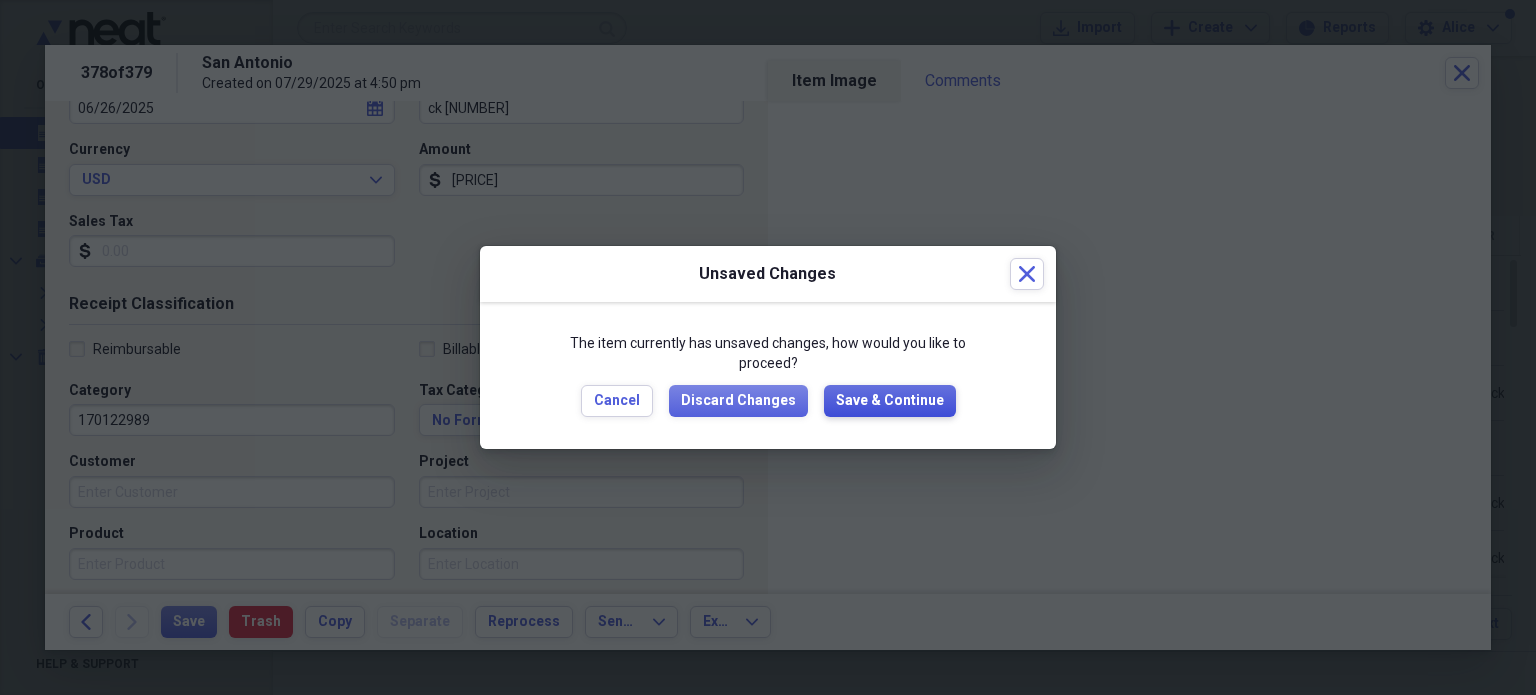 click on "Save & Continue" at bounding box center [890, 401] 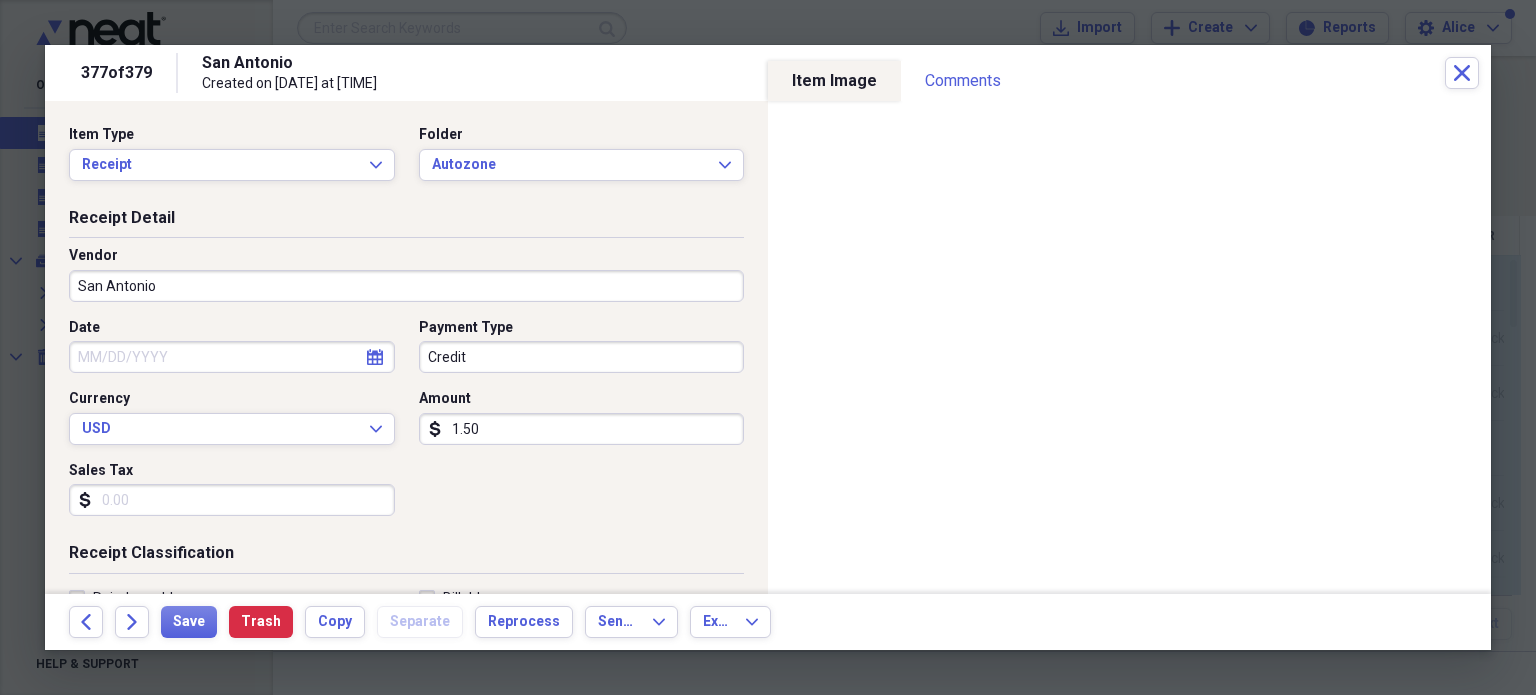 click on "San Antonio" at bounding box center [406, 286] 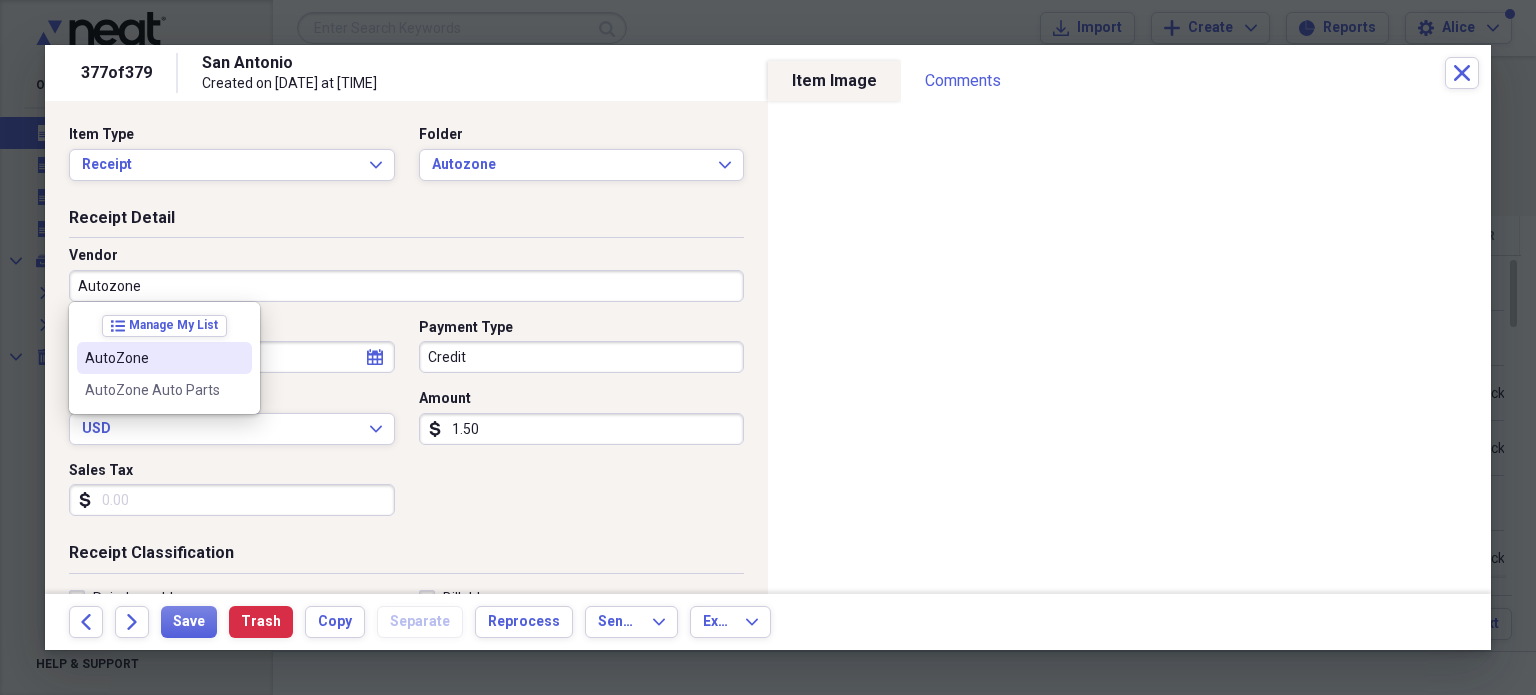 click on "AutoZone" at bounding box center [152, 358] 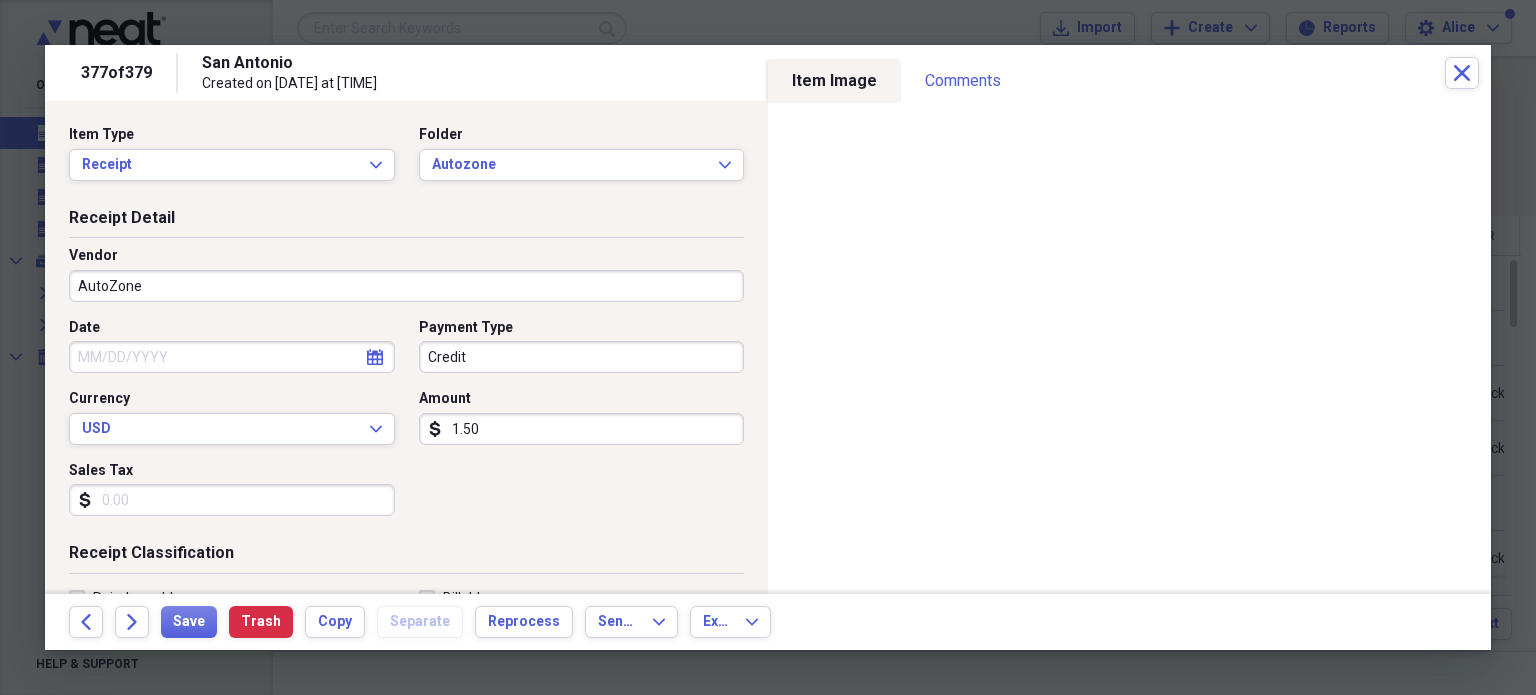 click on "Payment Type Credit" at bounding box center (576, 346) 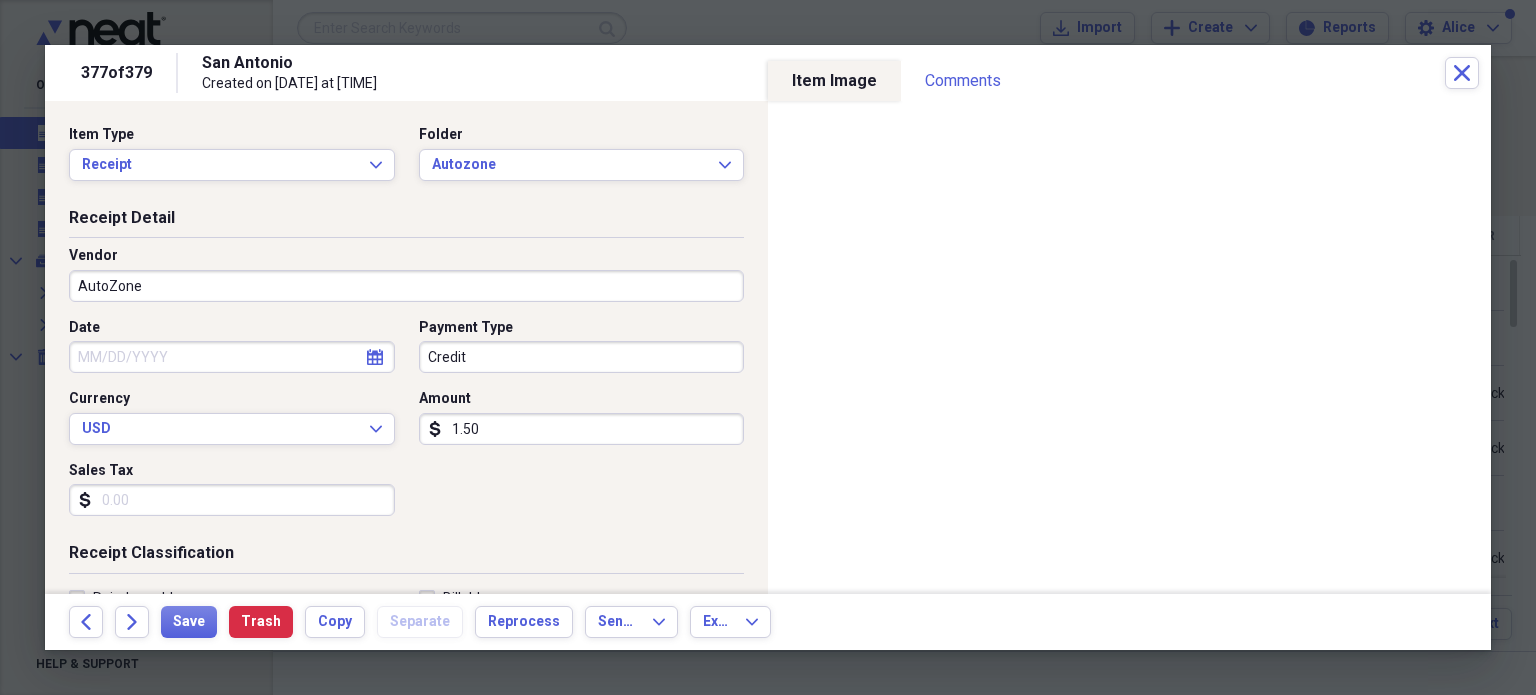 type on "[NUMBER]" 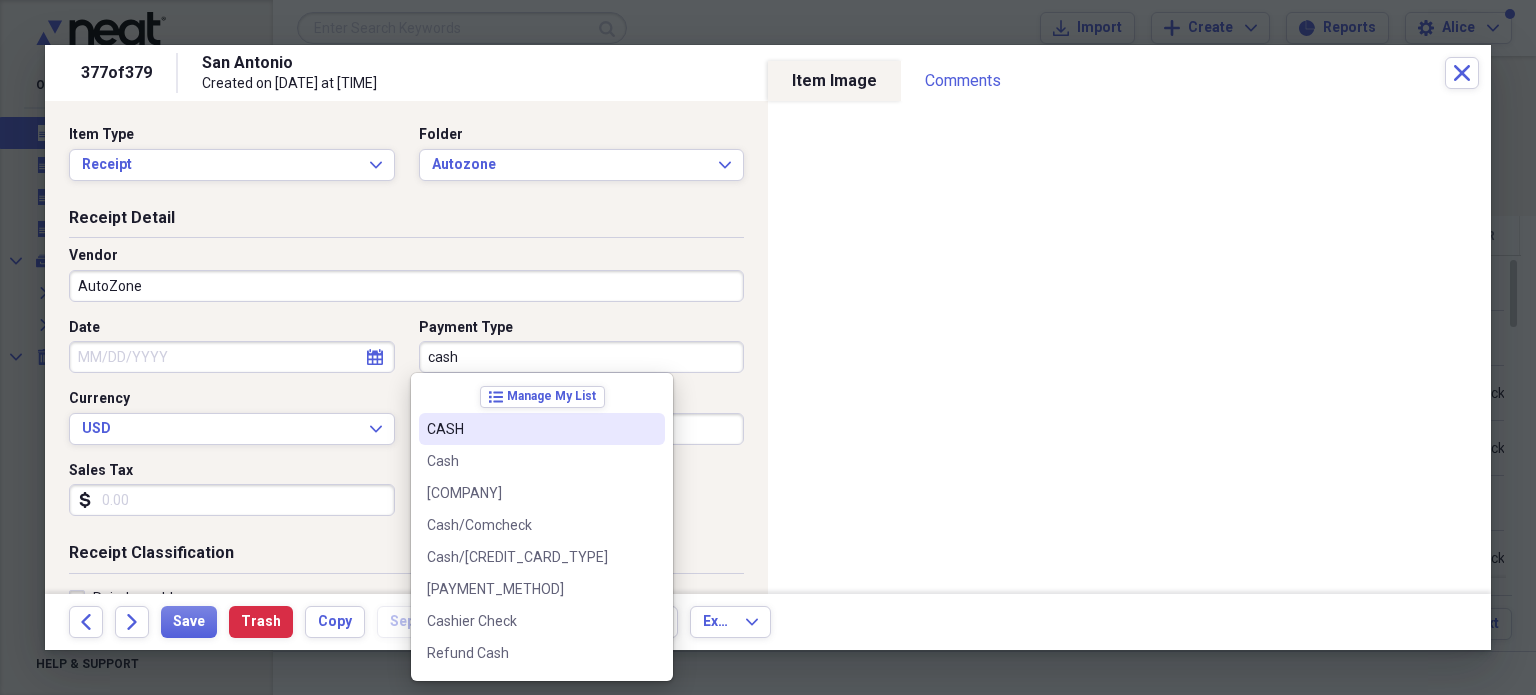 click on "CASH" at bounding box center [542, 429] 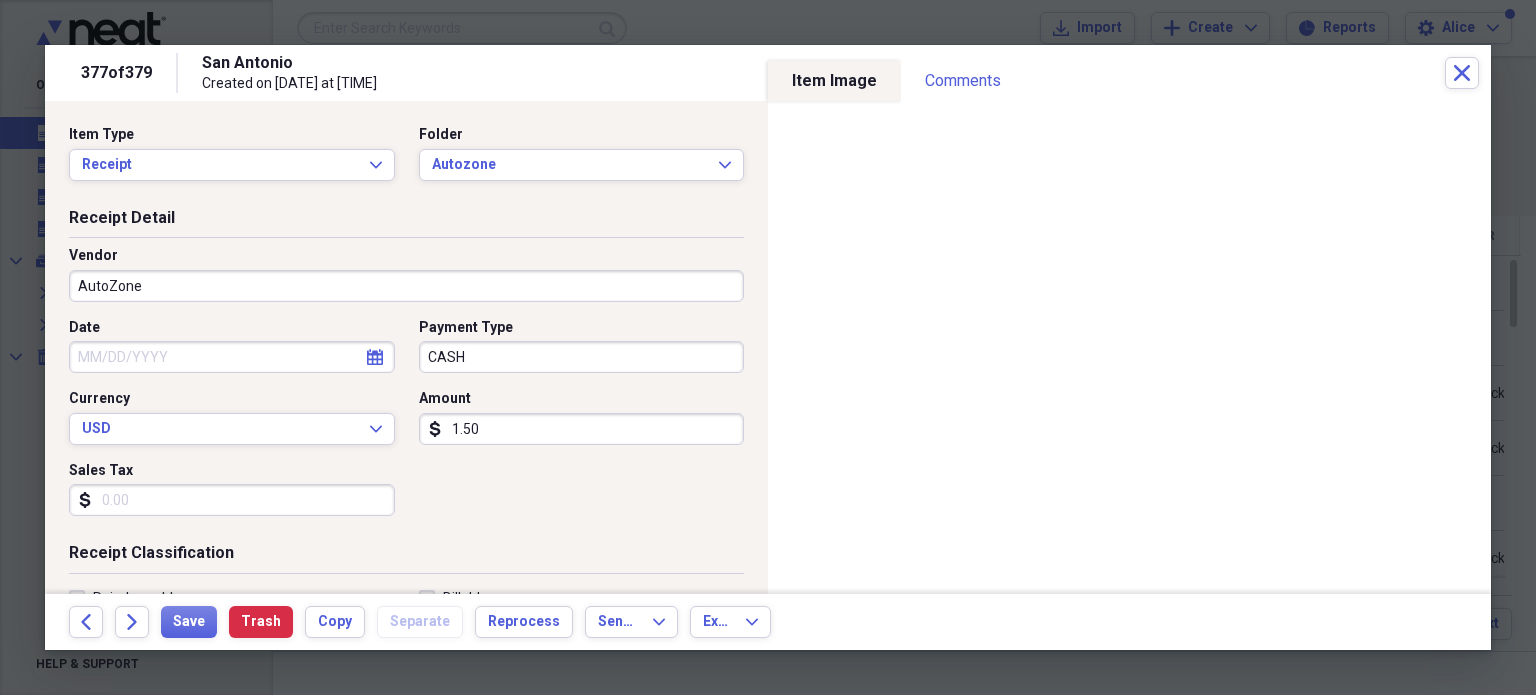 click on "1.50" at bounding box center [582, 429] 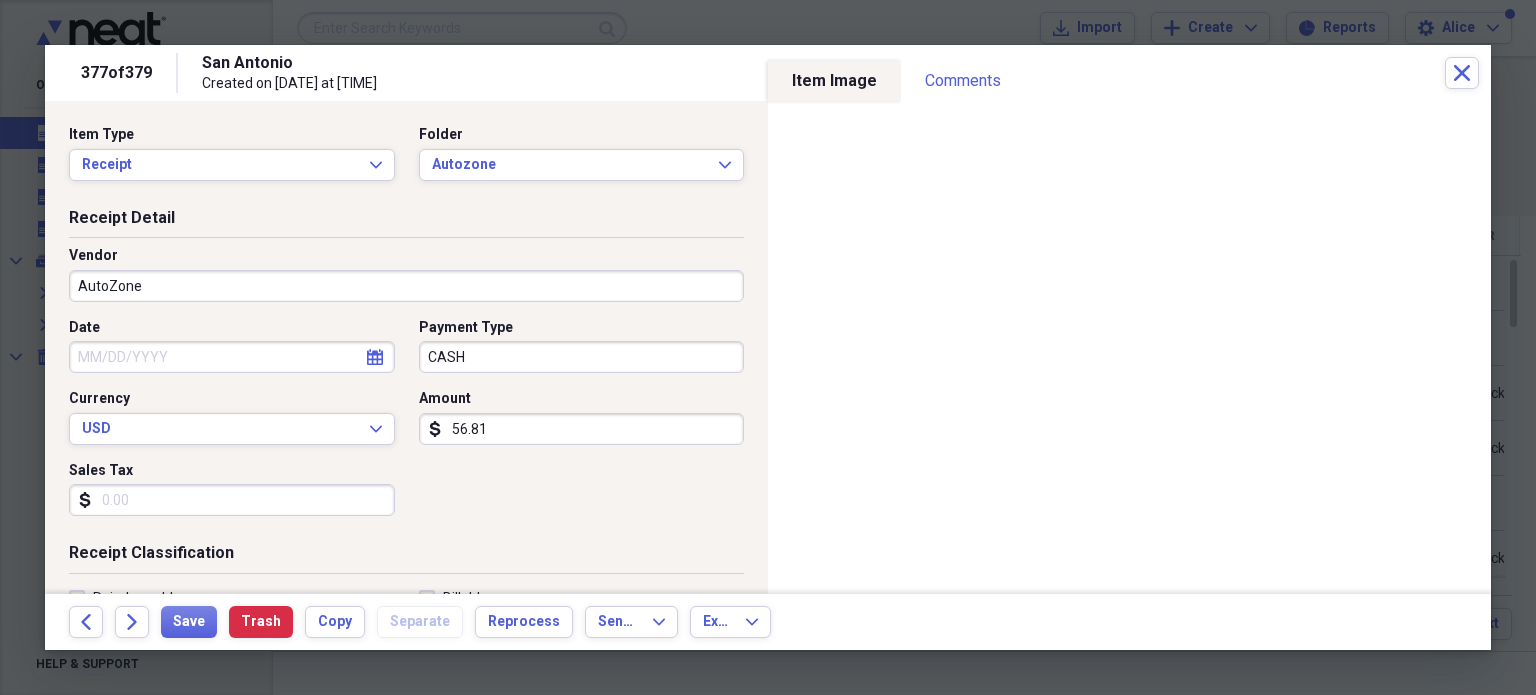 type on "56.81" 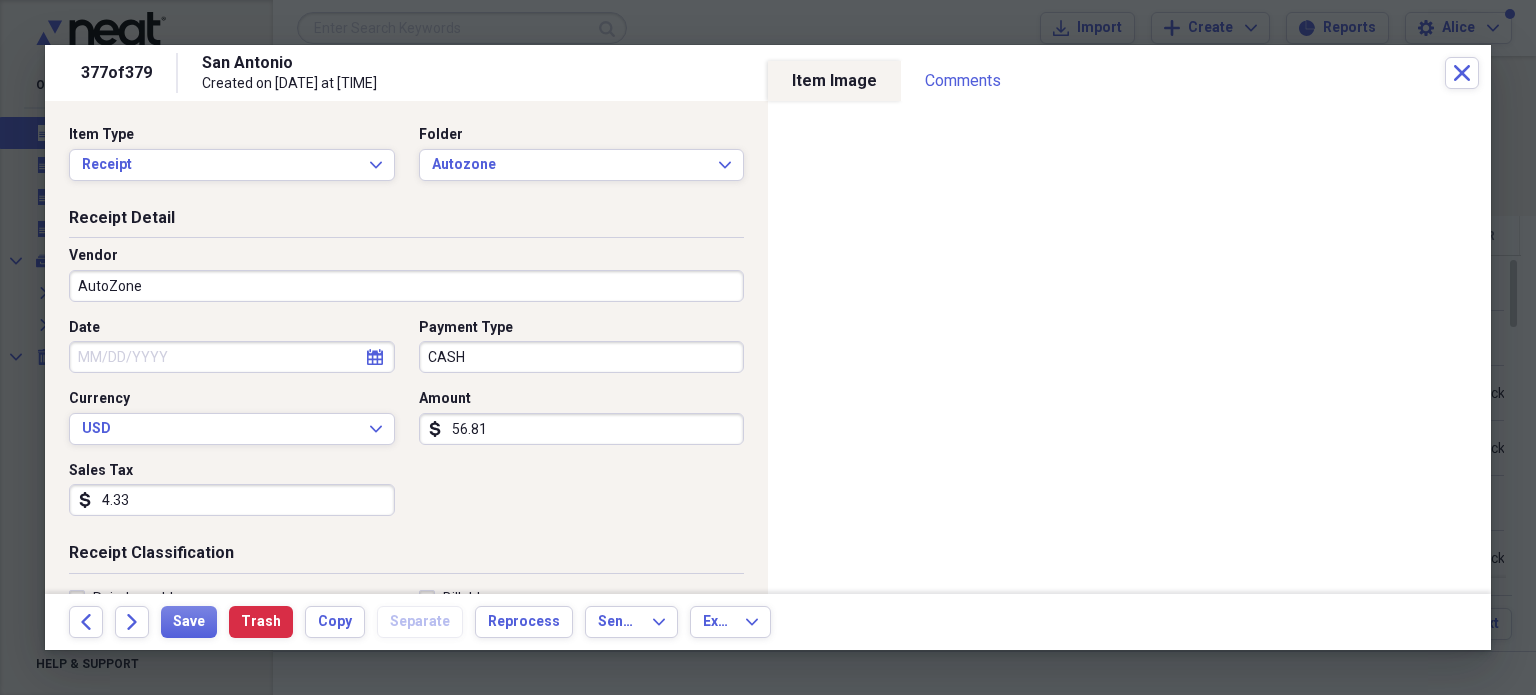 type on "4.33" 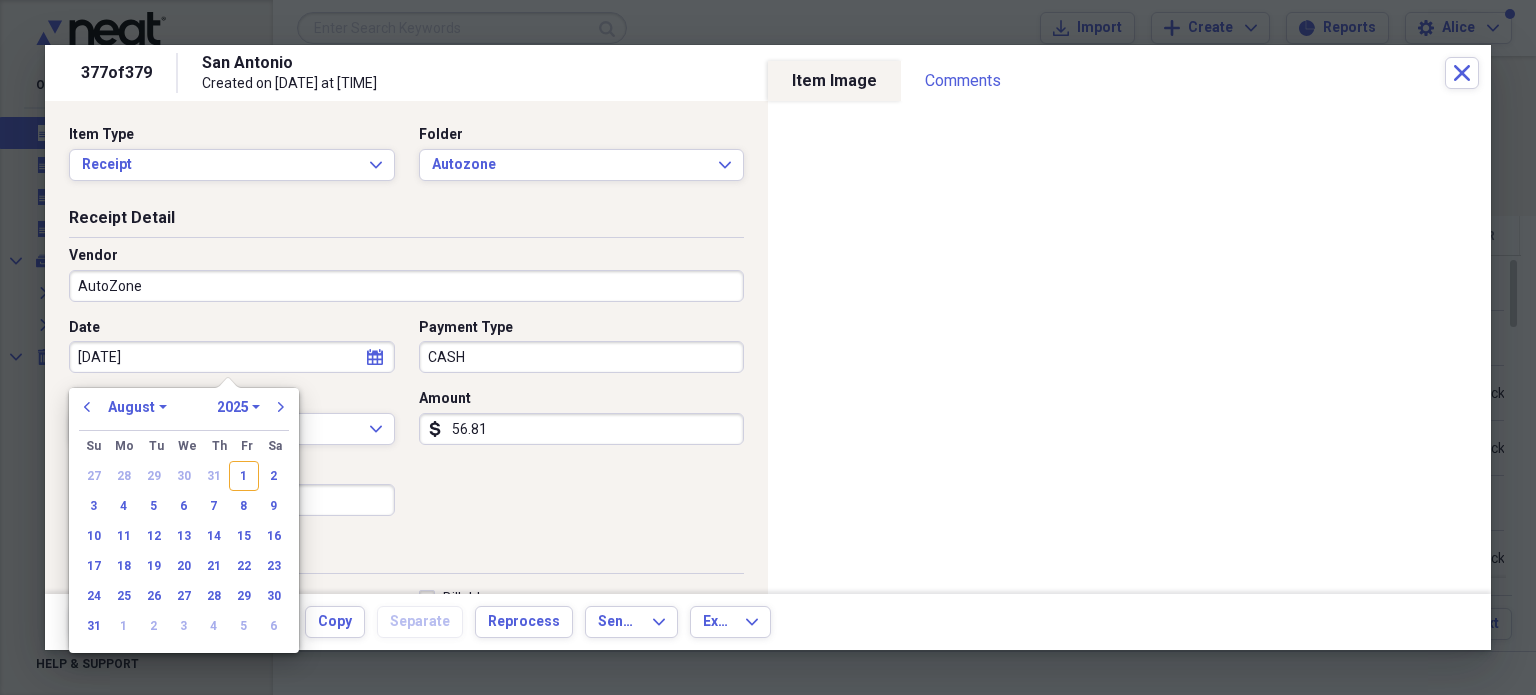 type on "[DATE]" 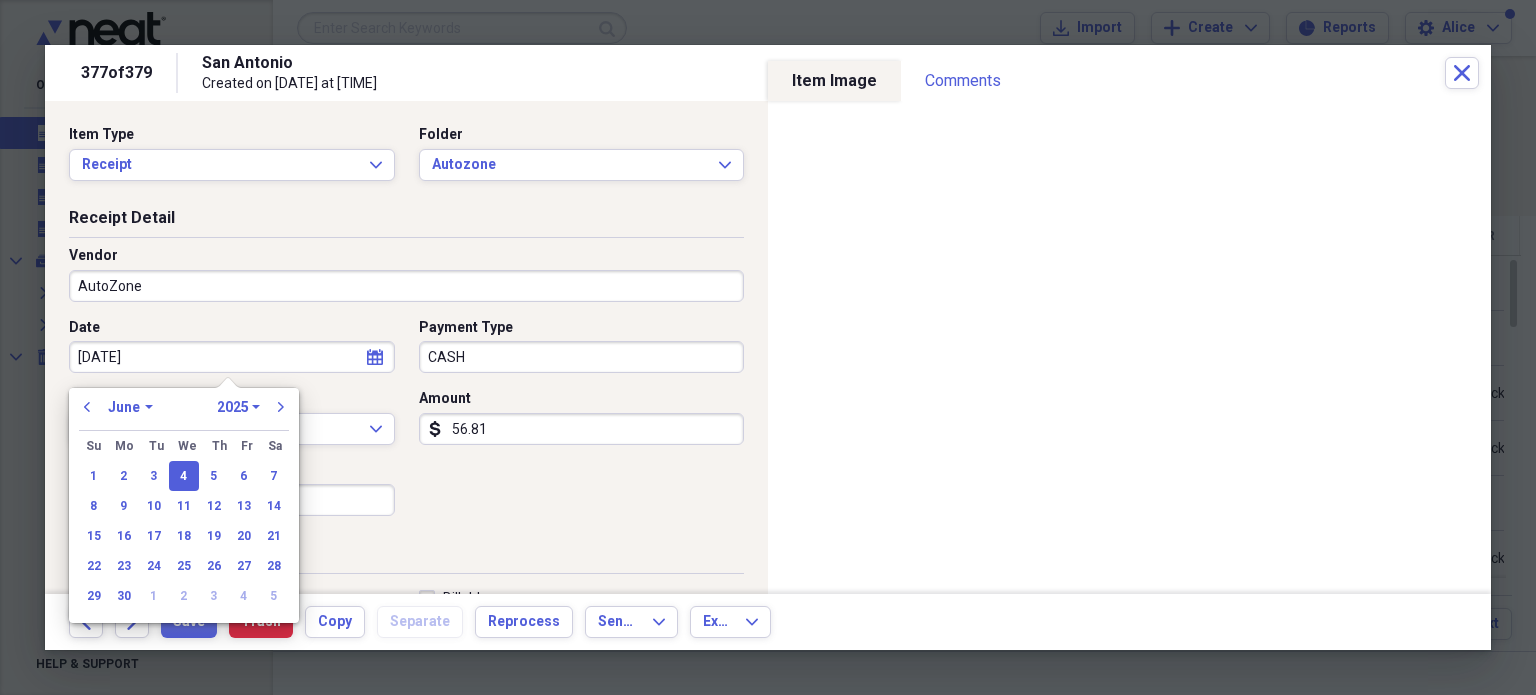 type on "06/04/2025" 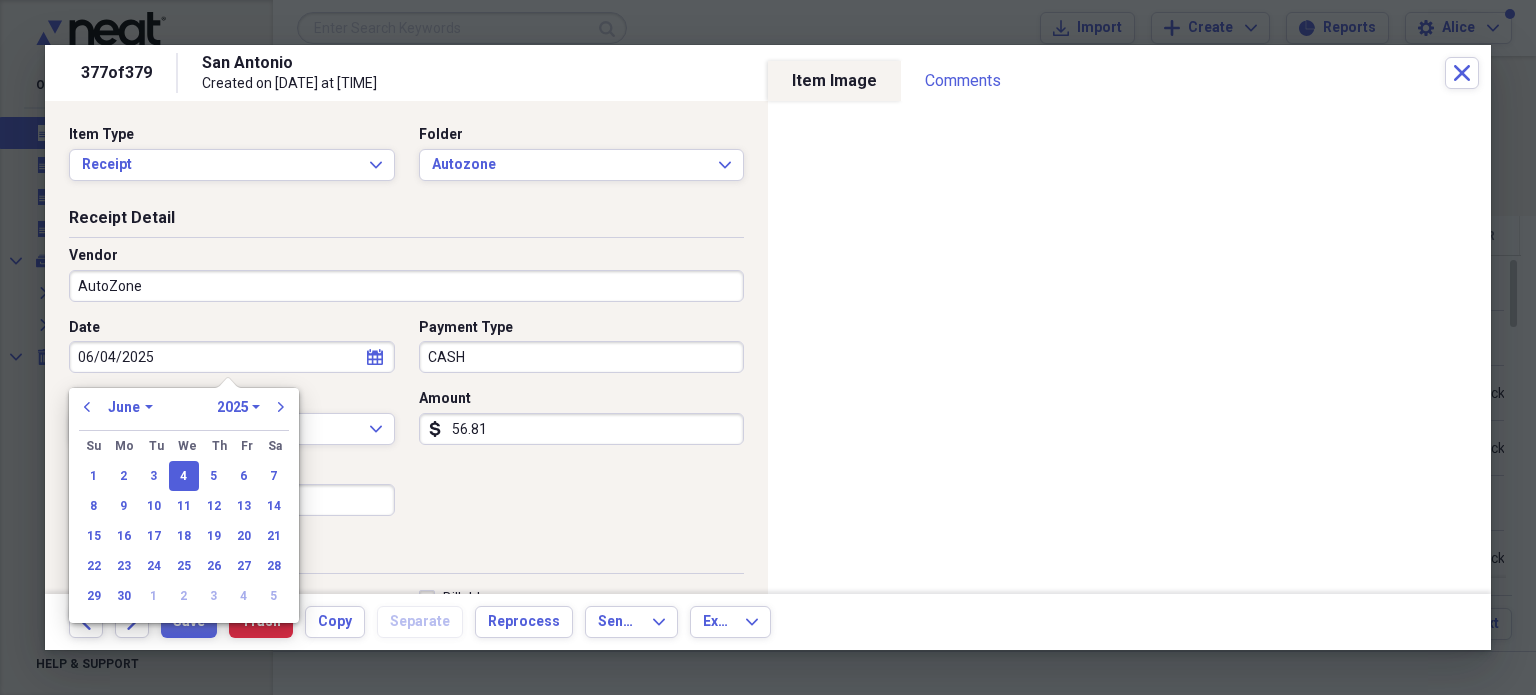 type 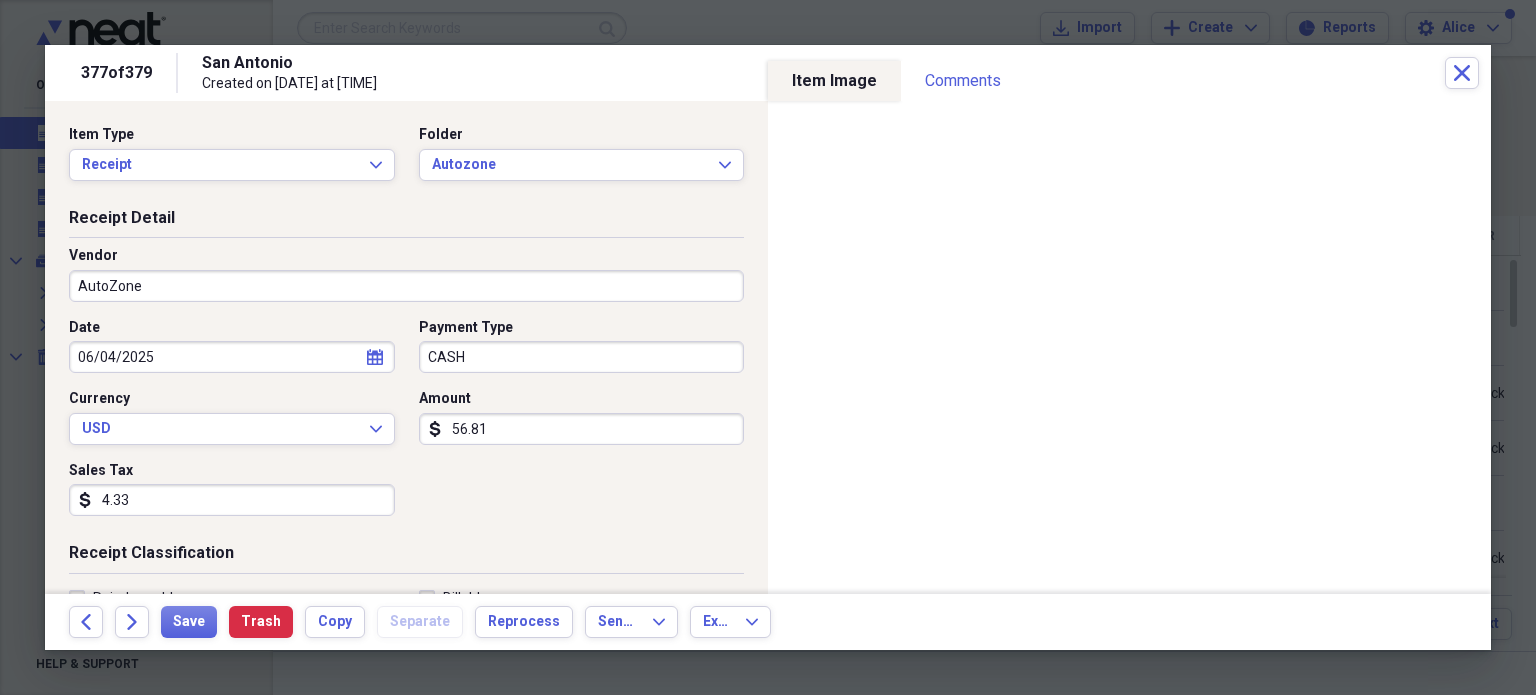 type 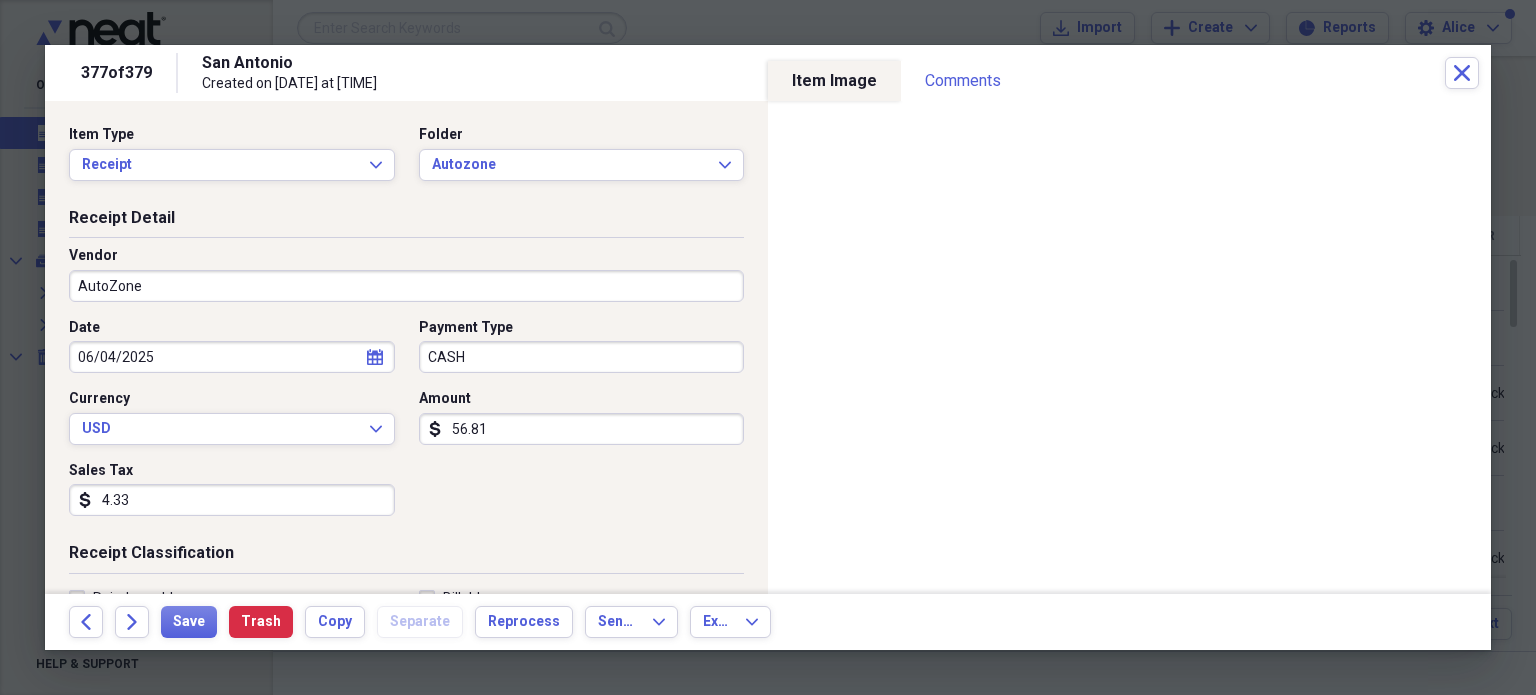 scroll, scrollTop: 249, scrollLeft: 0, axis: vertical 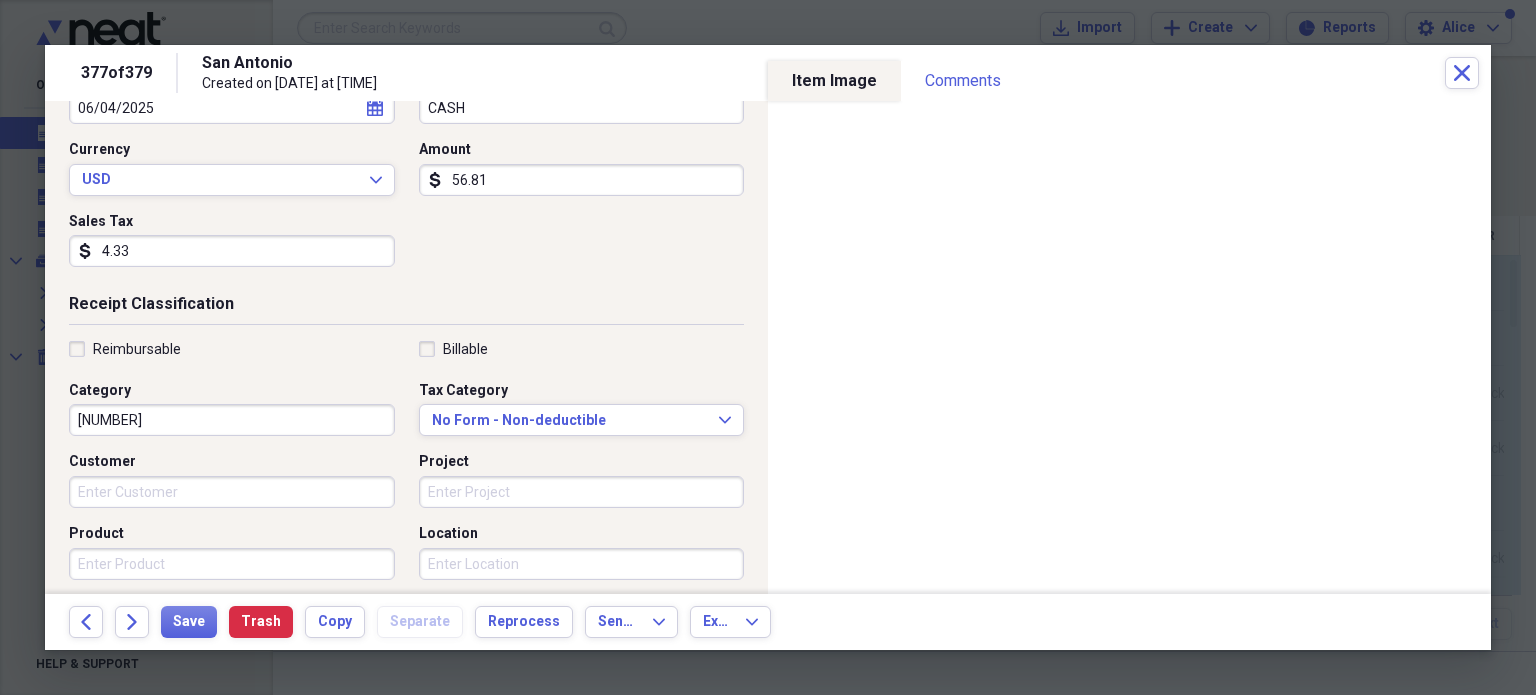 click on "[NUMBER]" at bounding box center (232, 420) 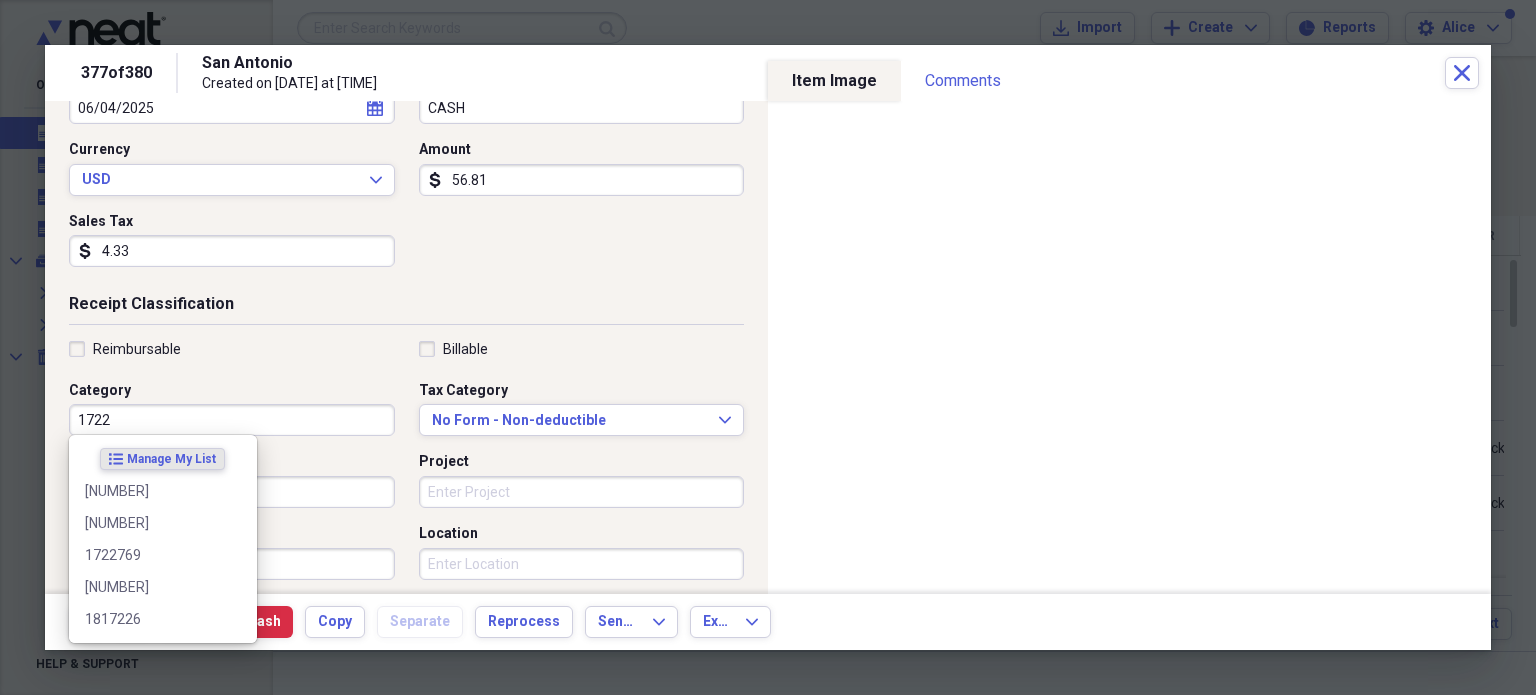 type on "1722" 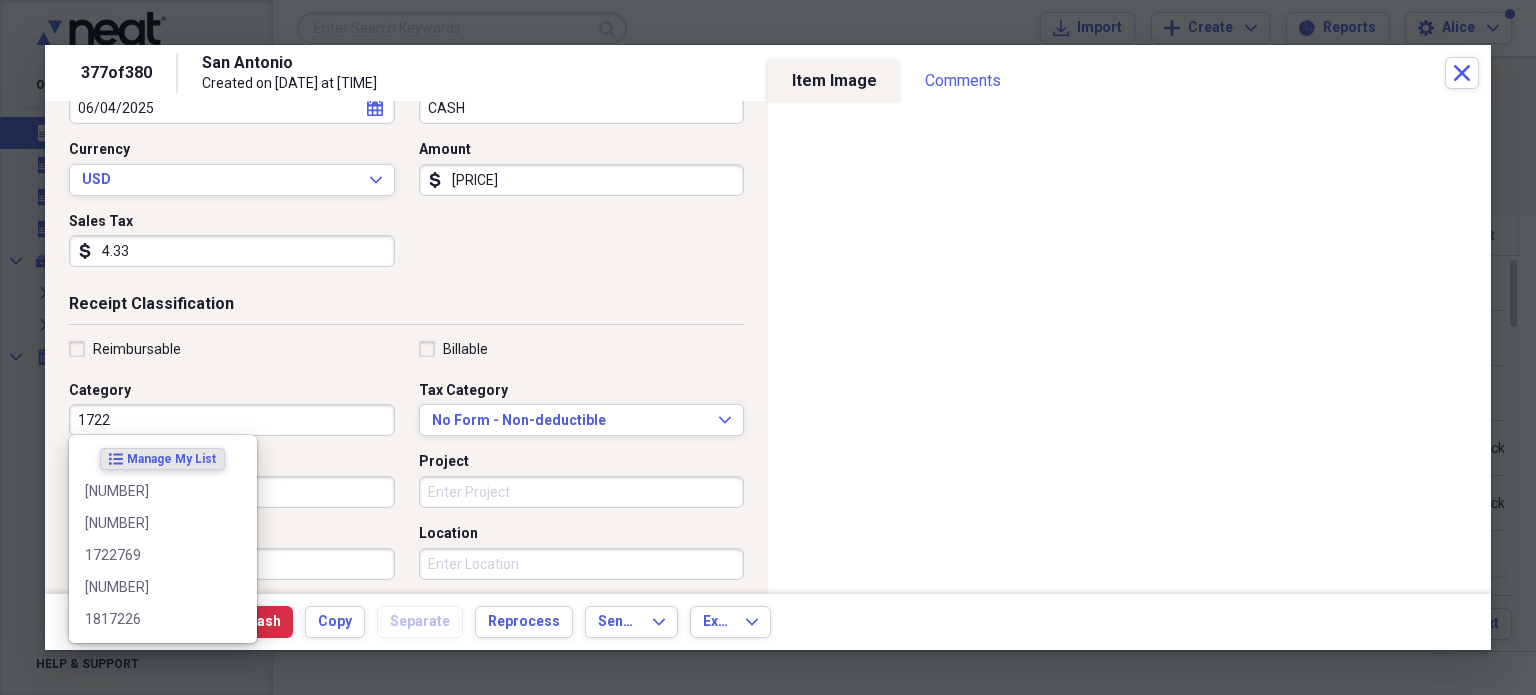 click on "1722" at bounding box center [232, 420] 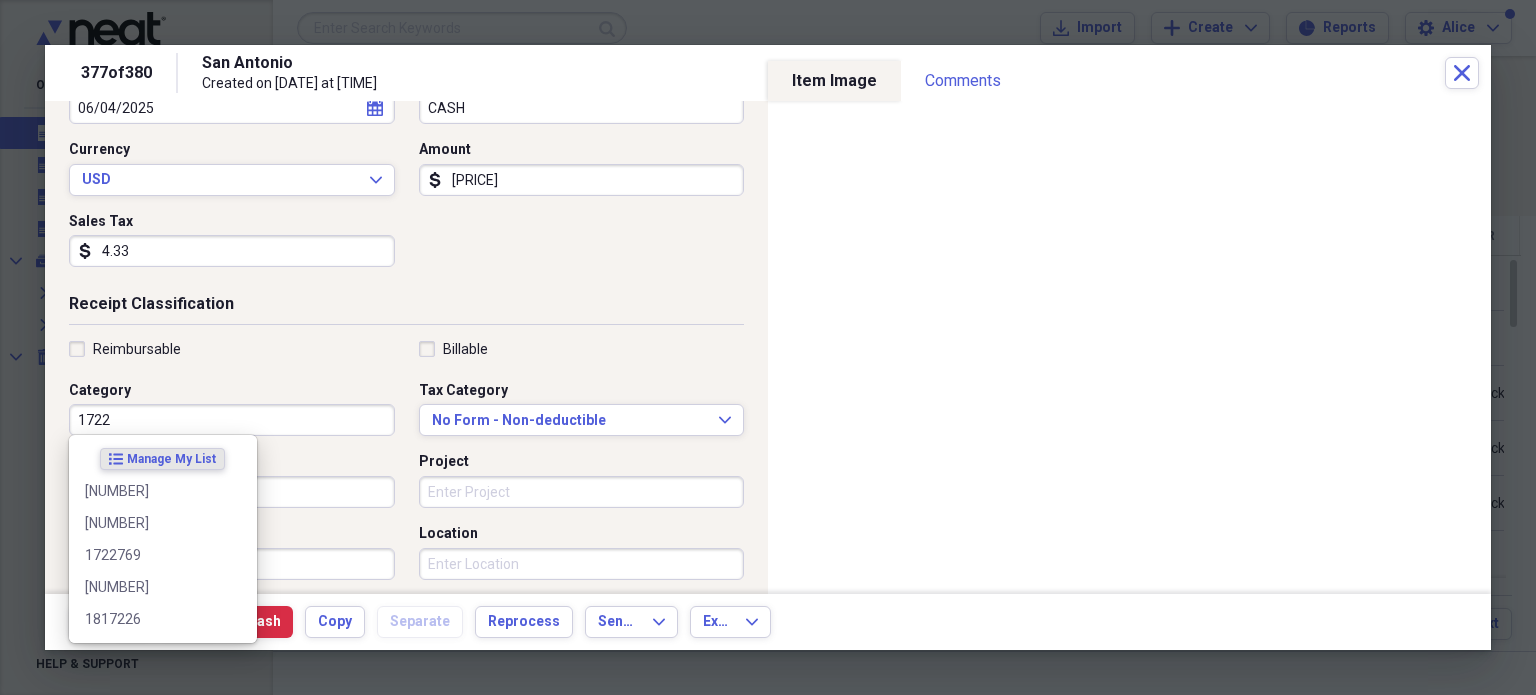 click on "1722" at bounding box center [232, 420] 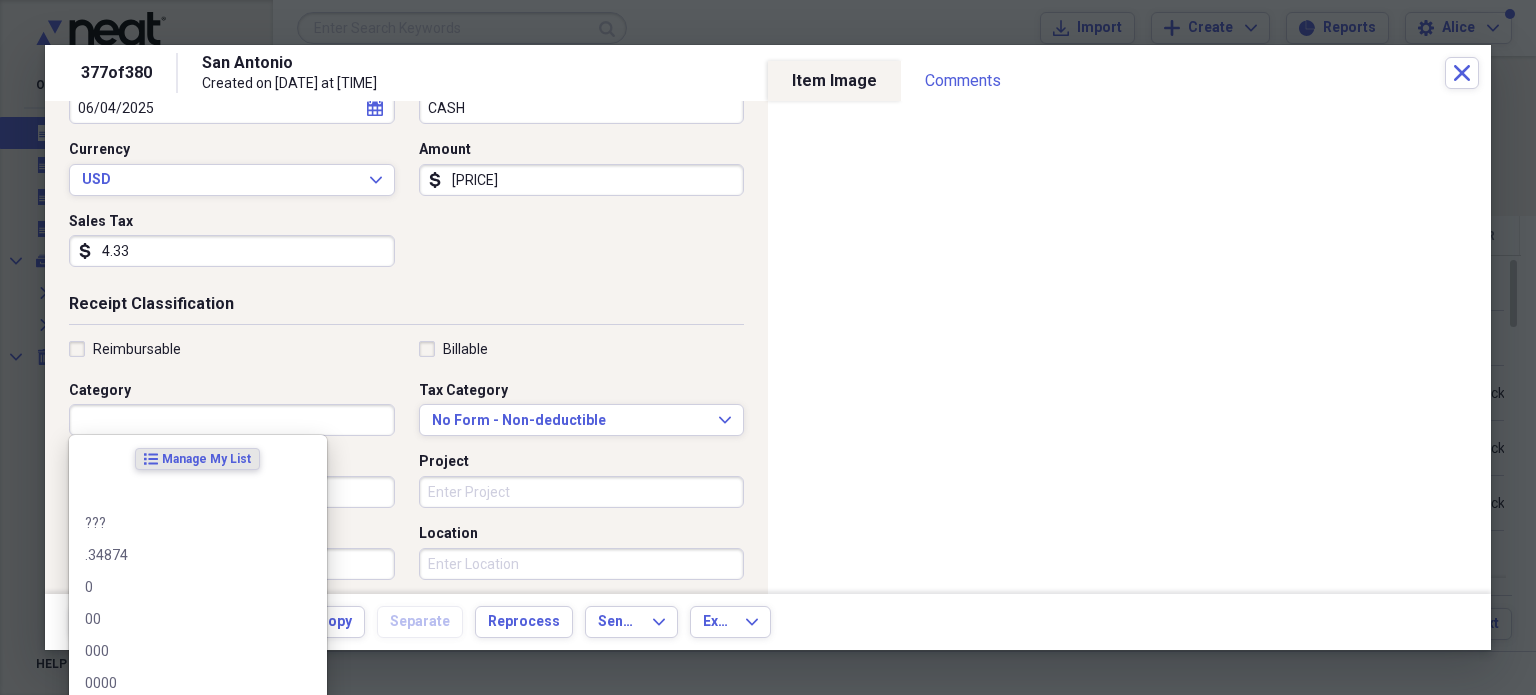 click on "Category" at bounding box center [232, 420] 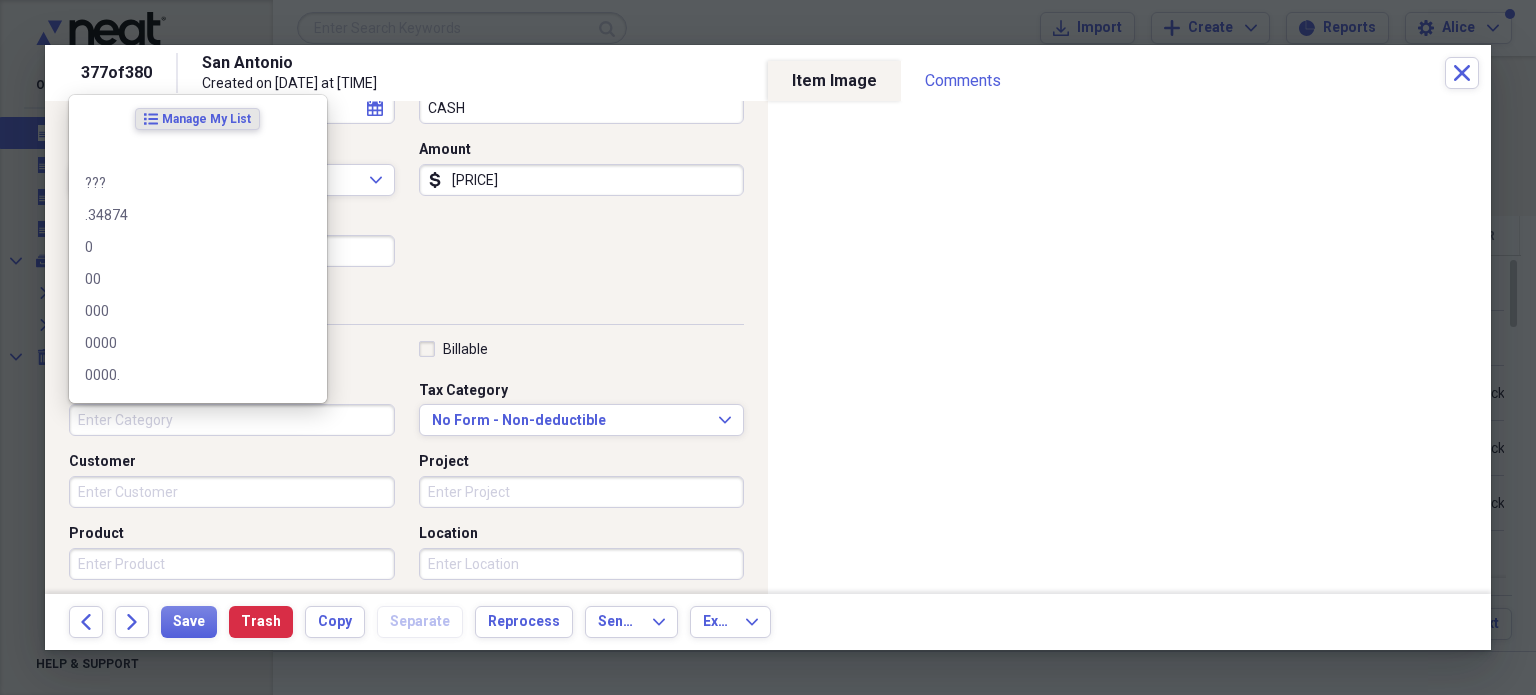 type 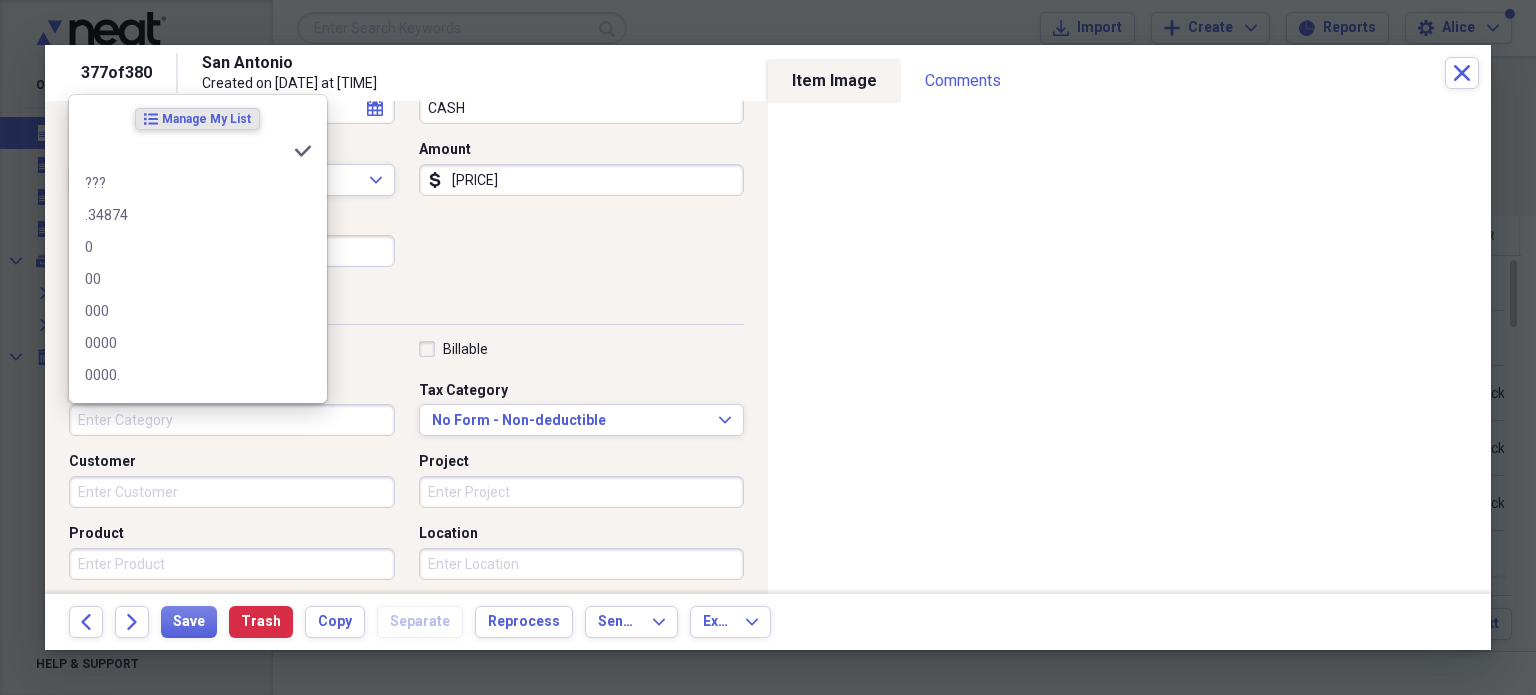 type on "[PRICE]" 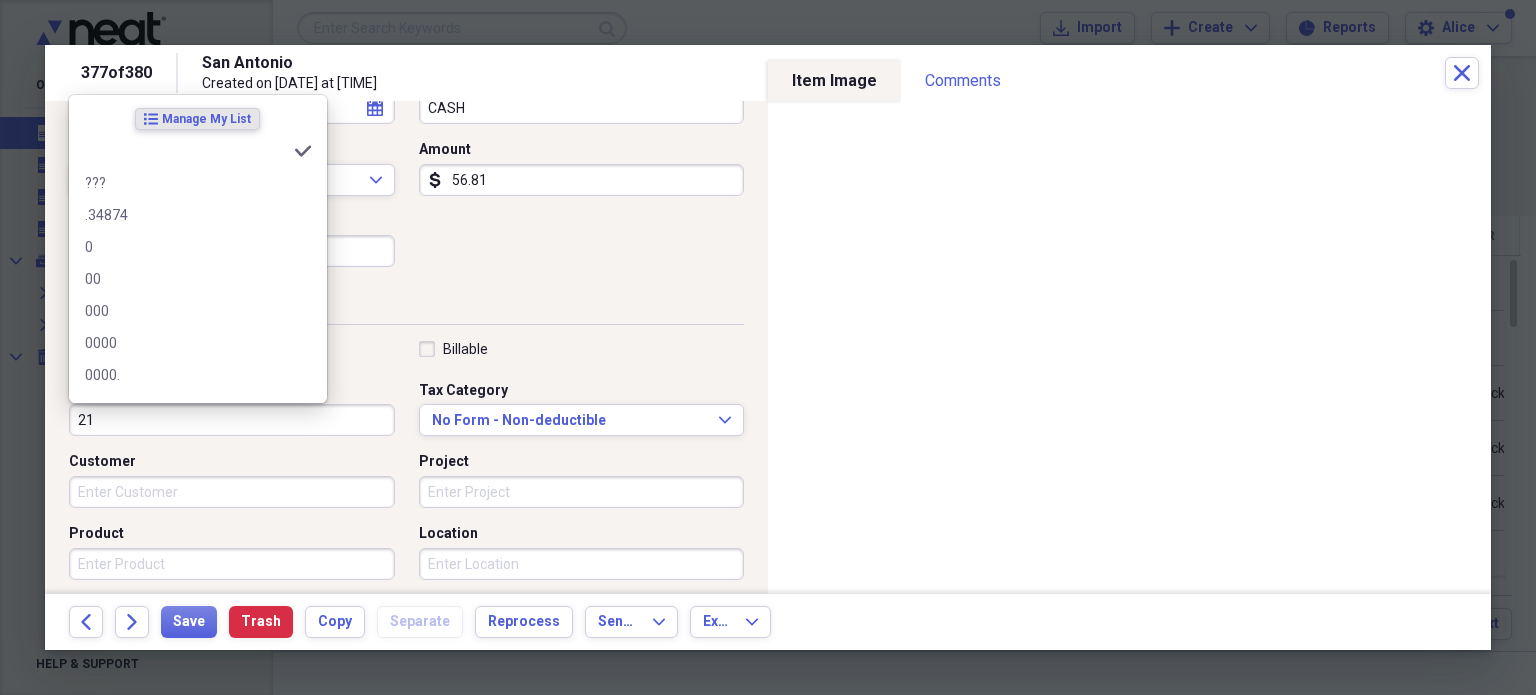 type on "217" 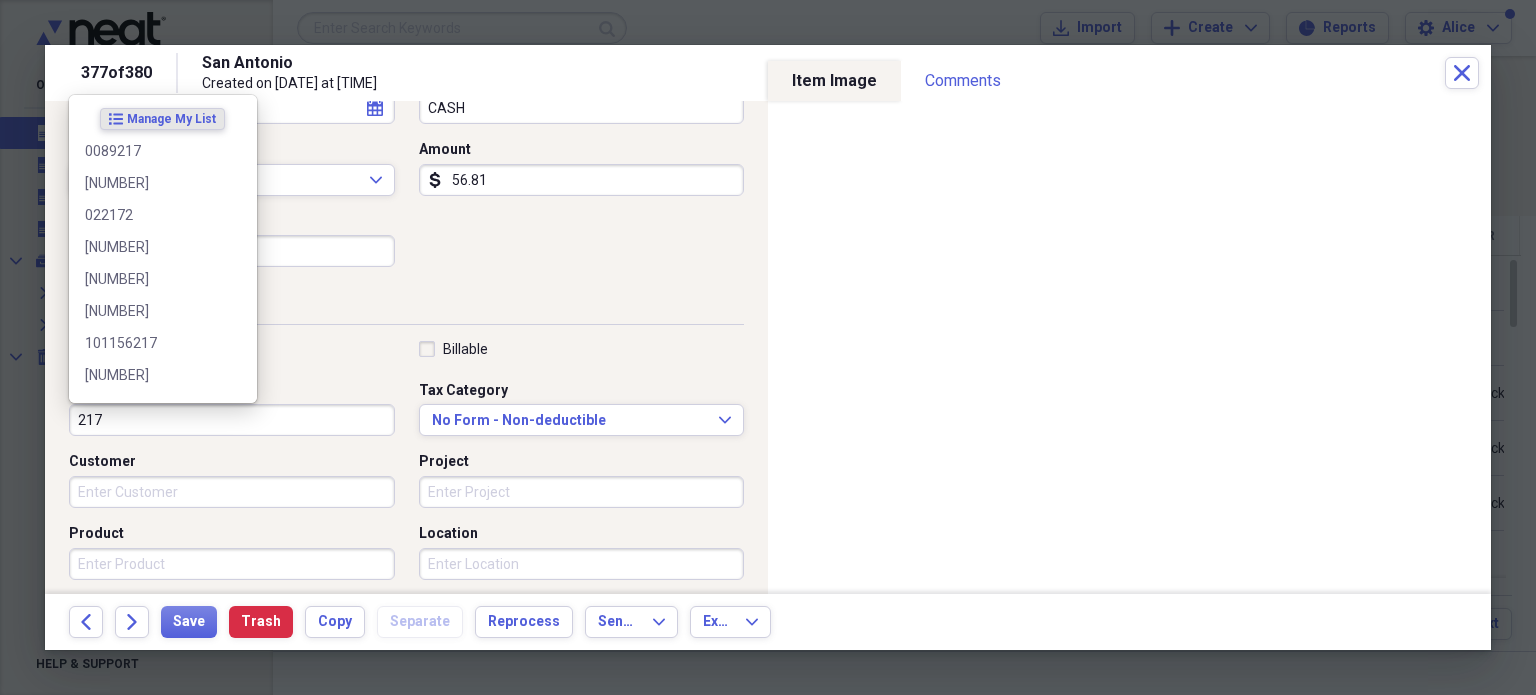 type on "0.43" 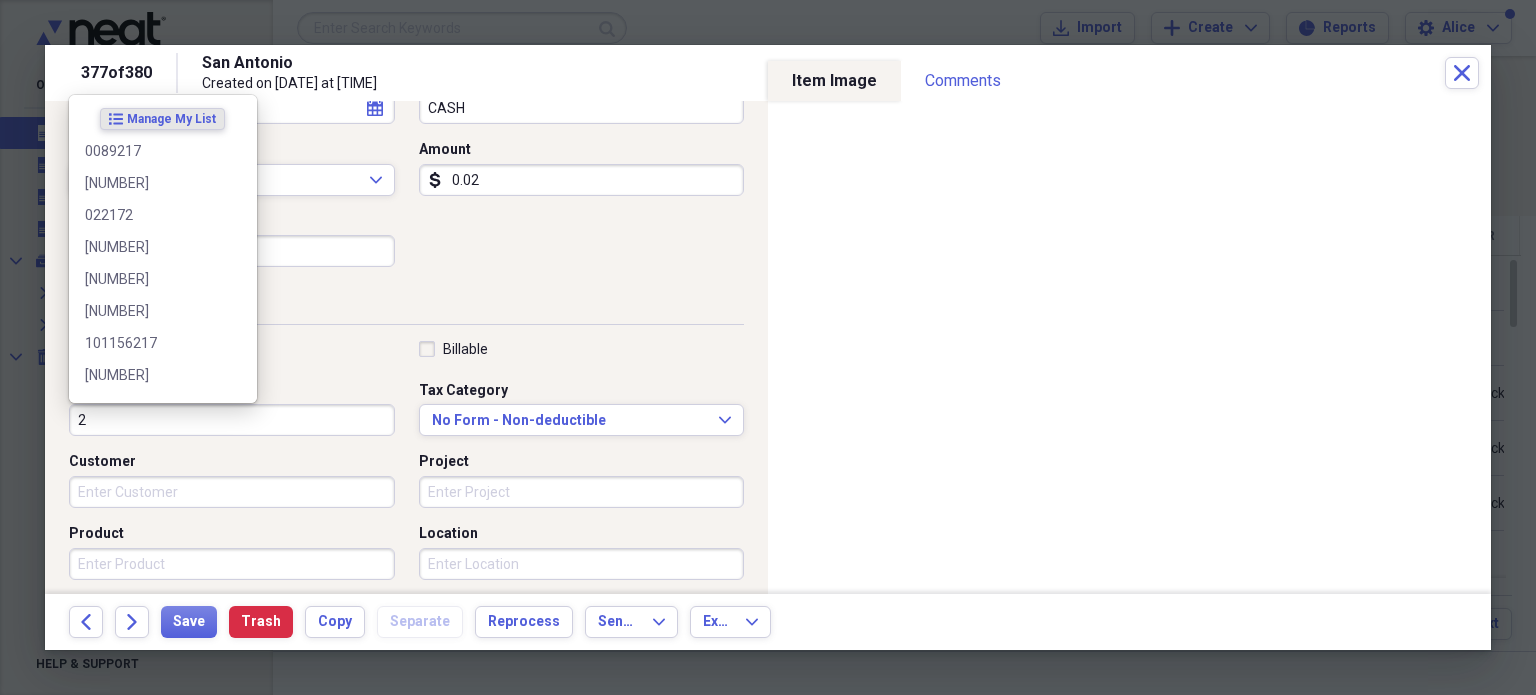 type on "2" 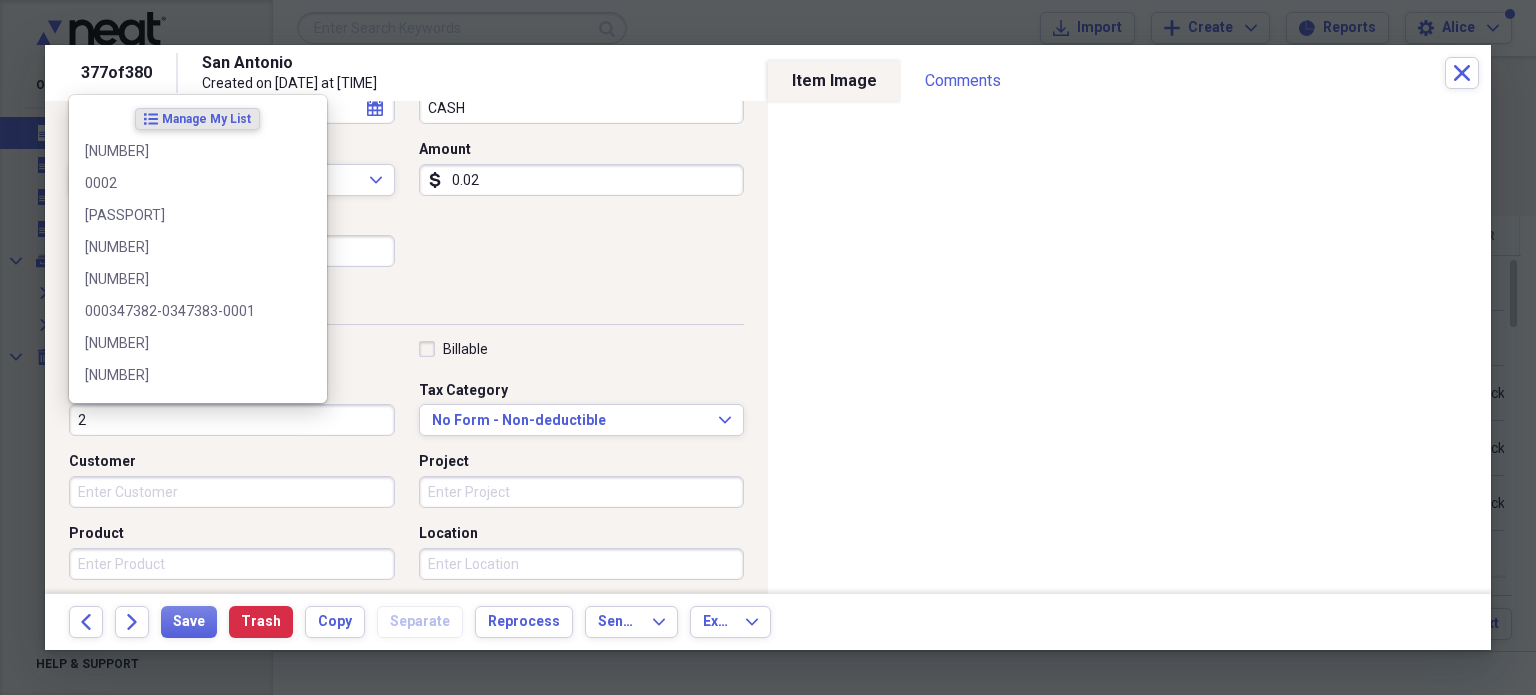 type on "0.22" 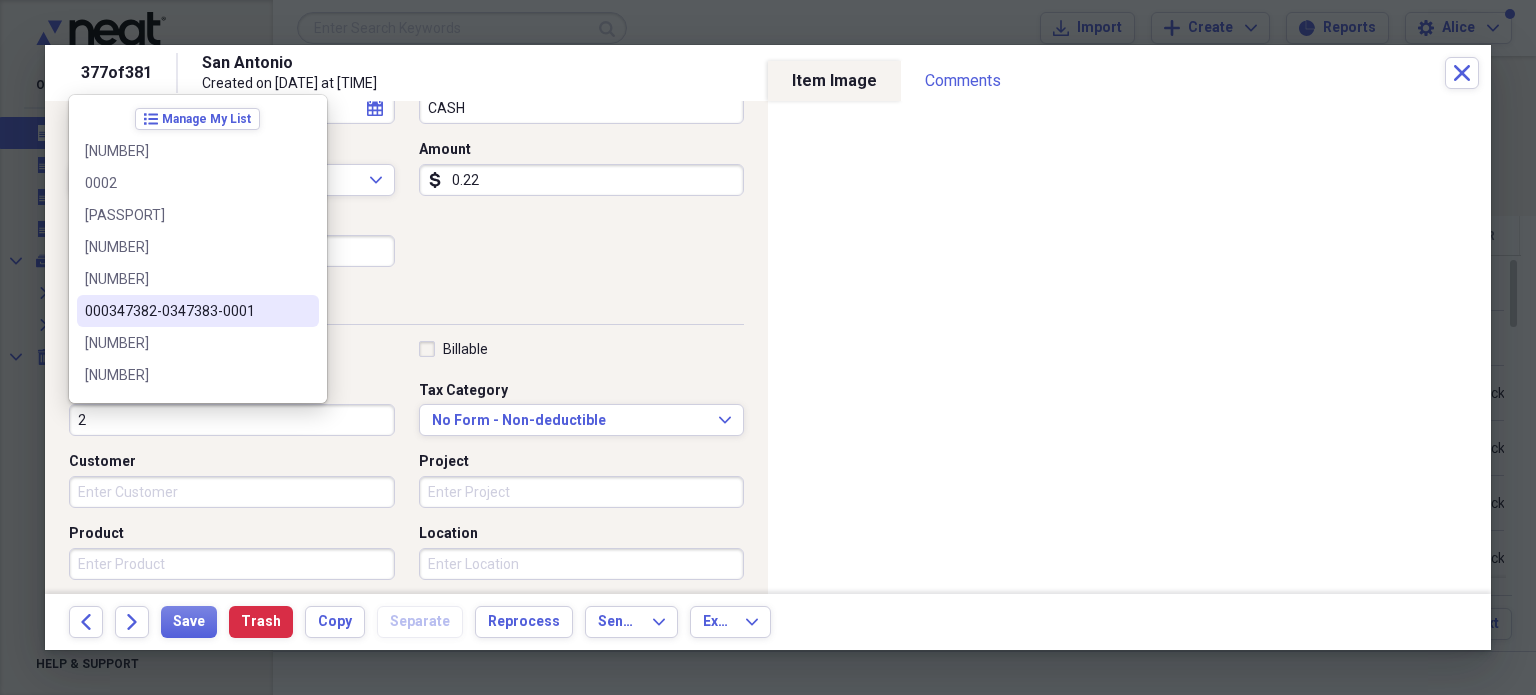 click on "2" at bounding box center (232, 420) 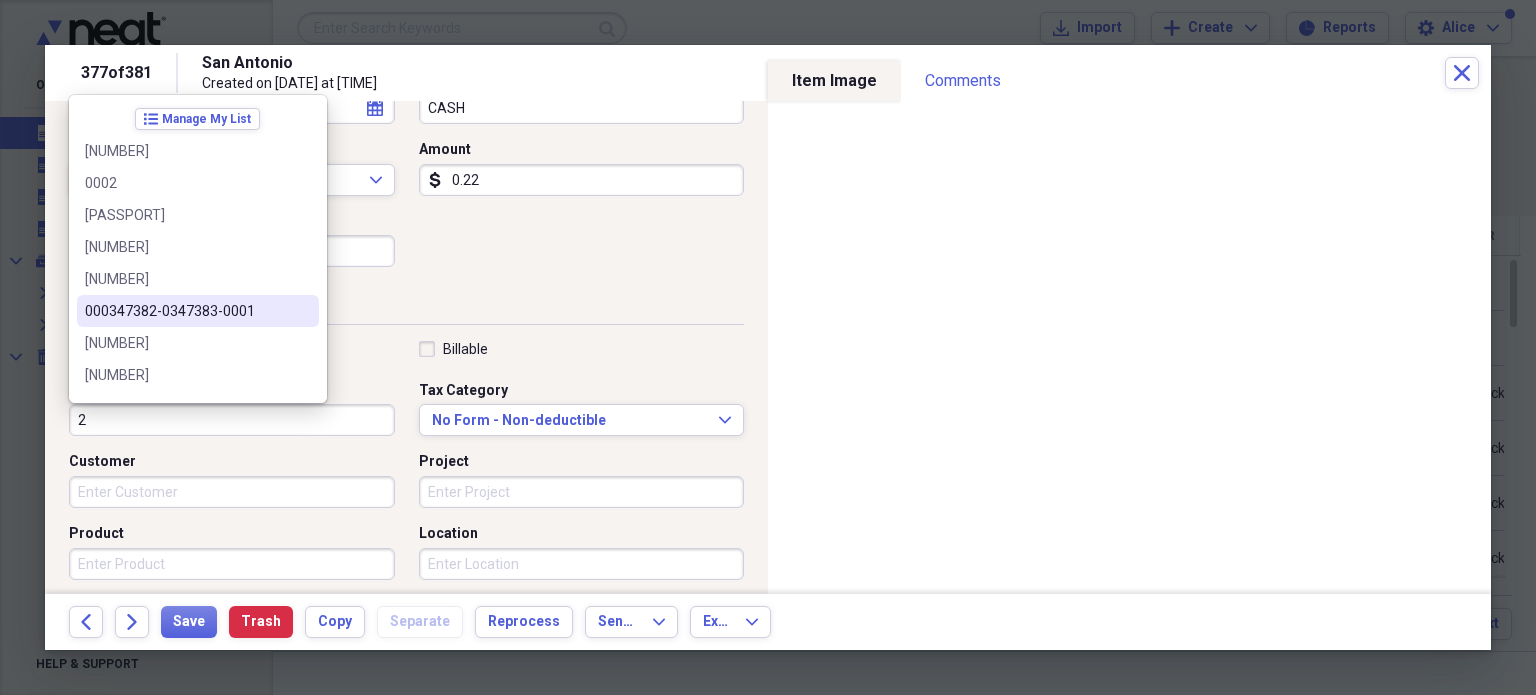 click on "2" at bounding box center [232, 420] 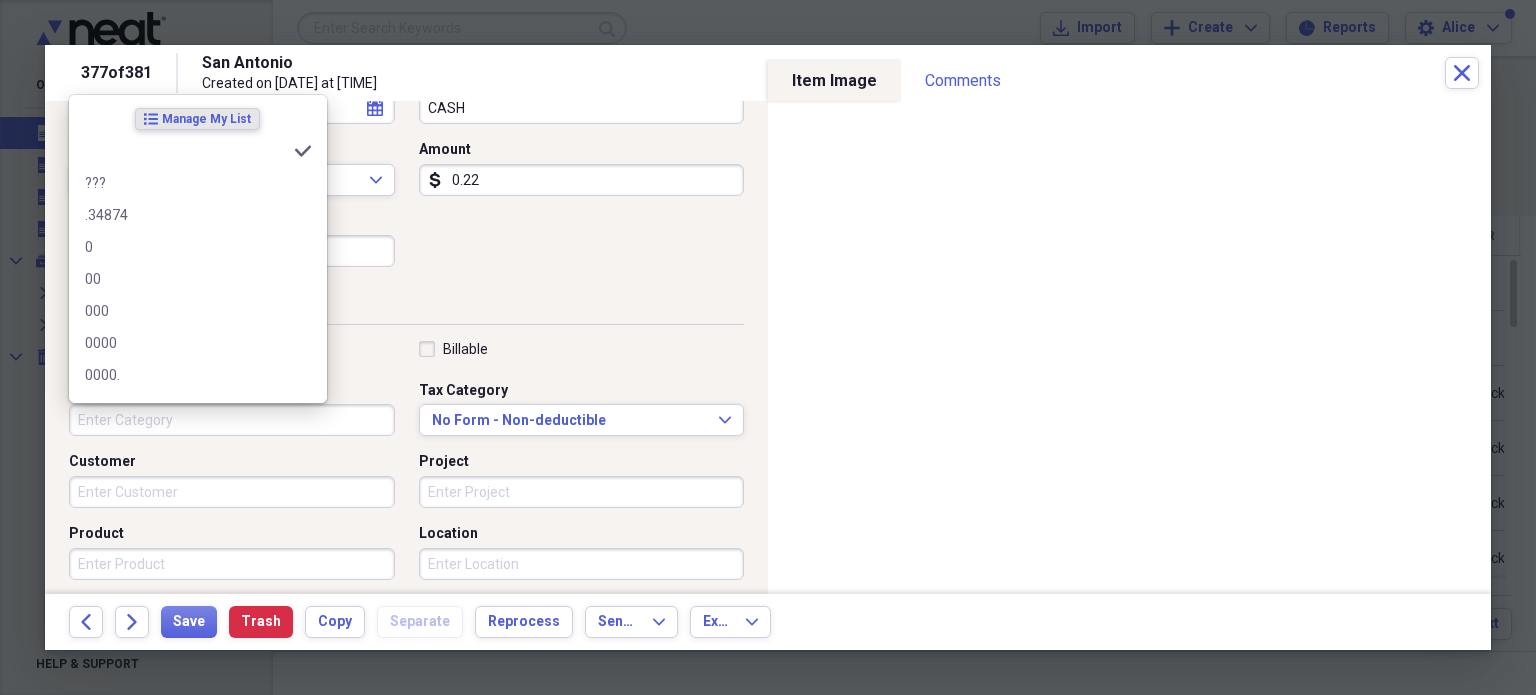 type 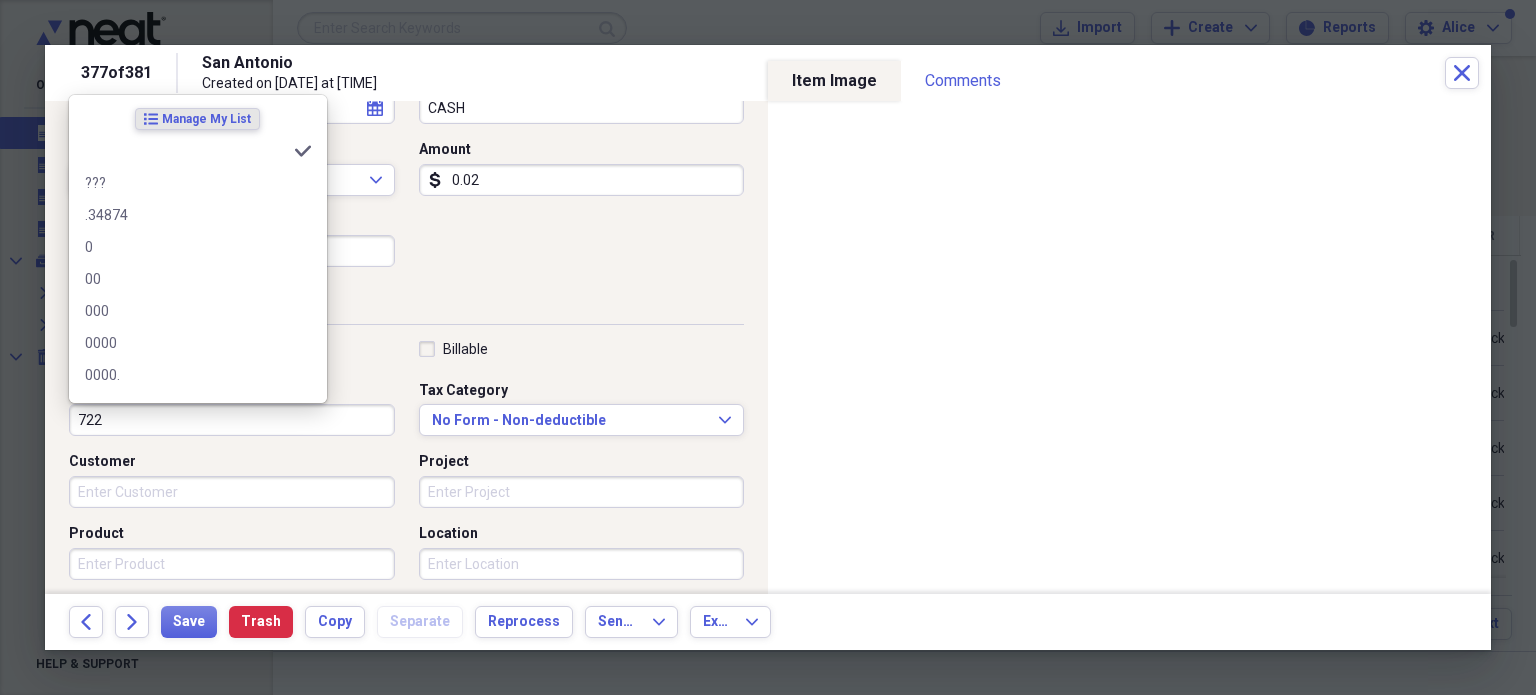 type on "722" 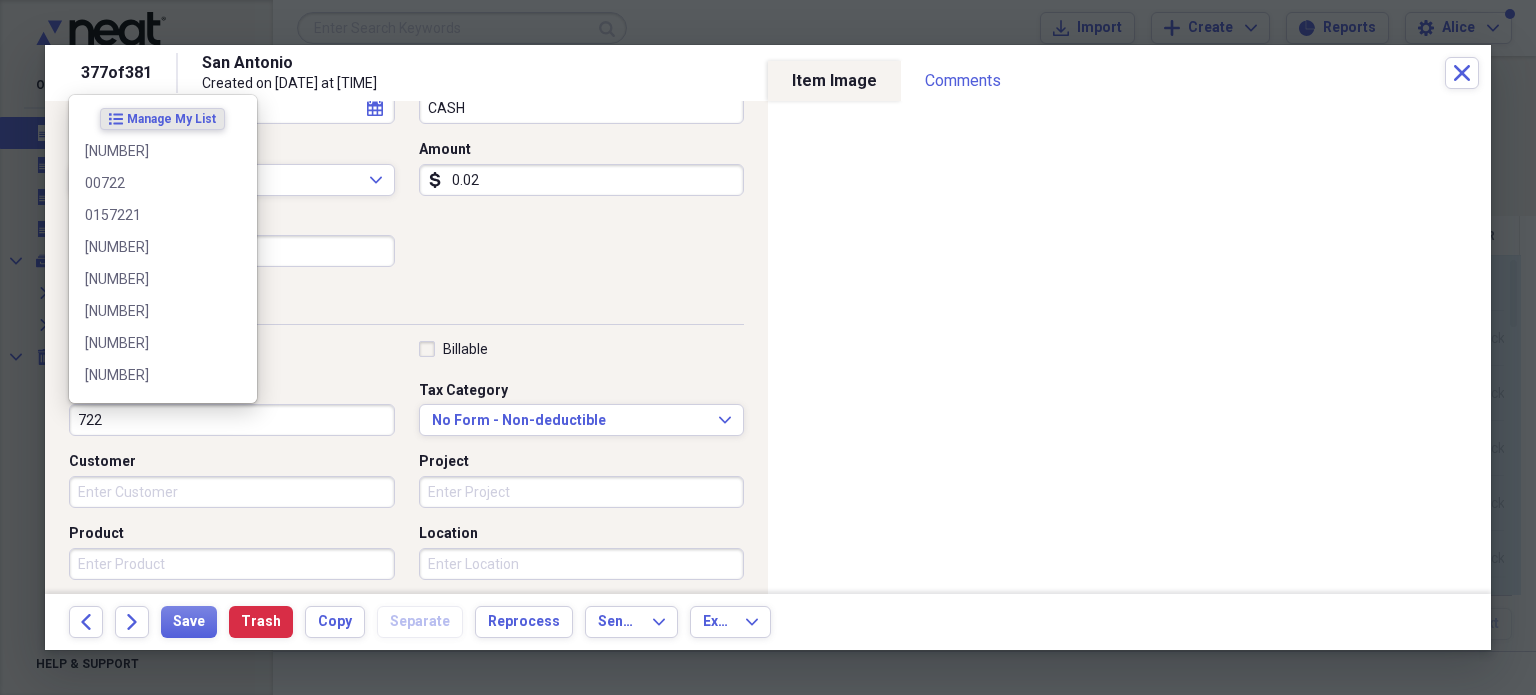 click on "Project" at bounding box center (582, 492) 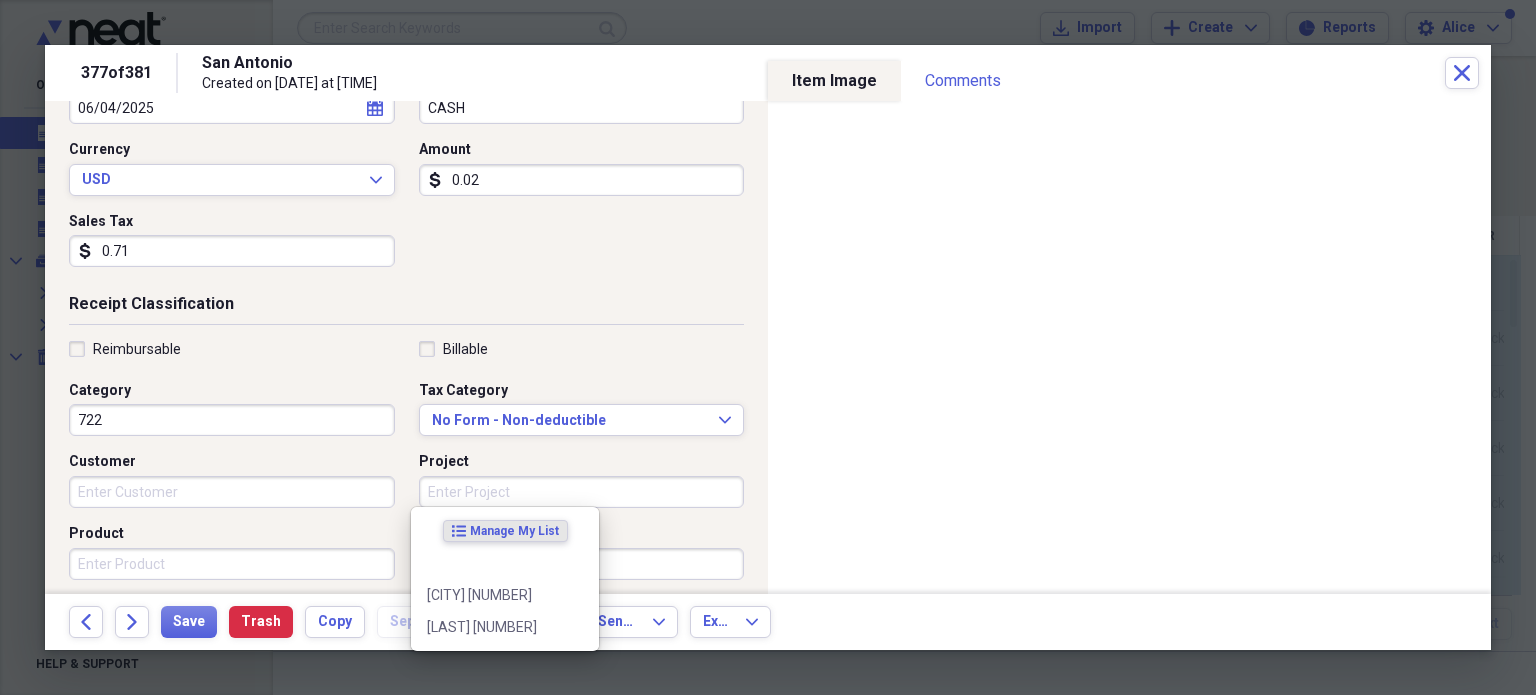 click on "722" at bounding box center [232, 420] 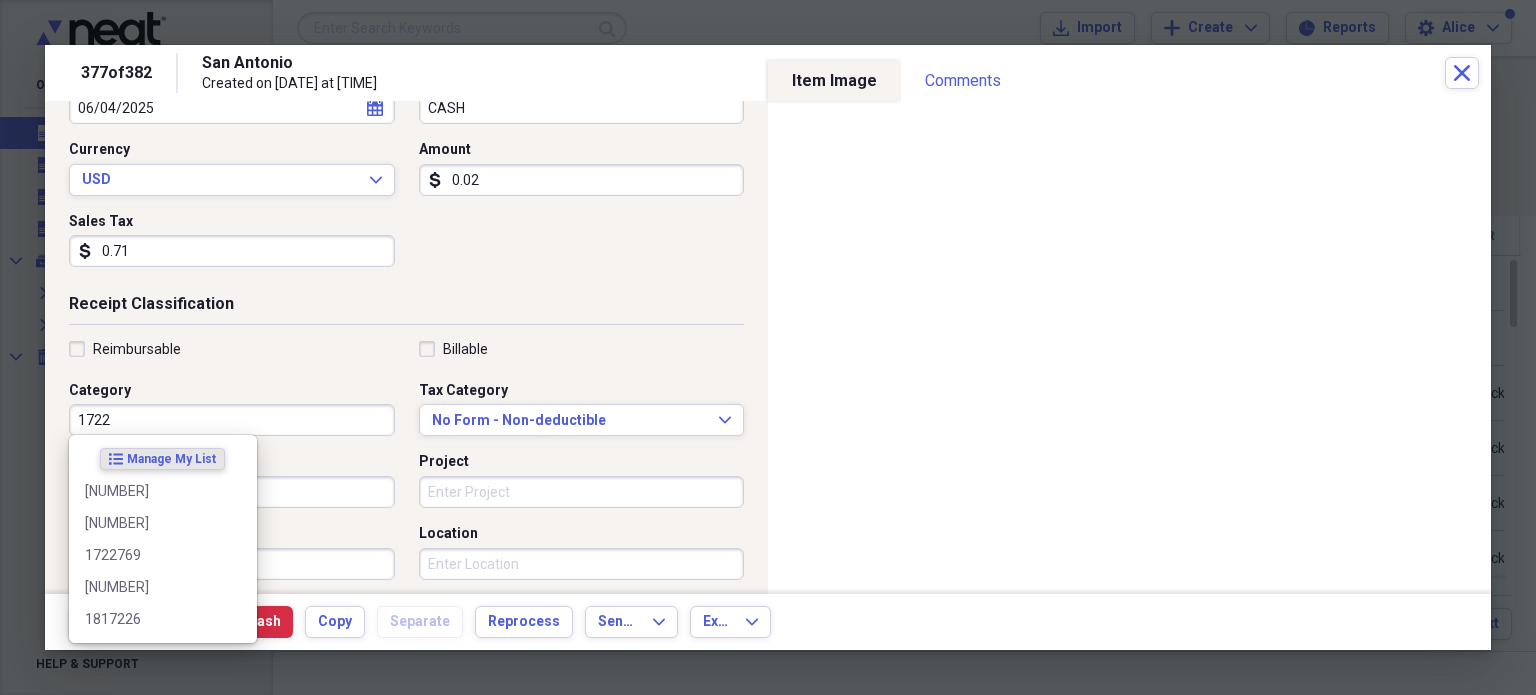 type on "1722" 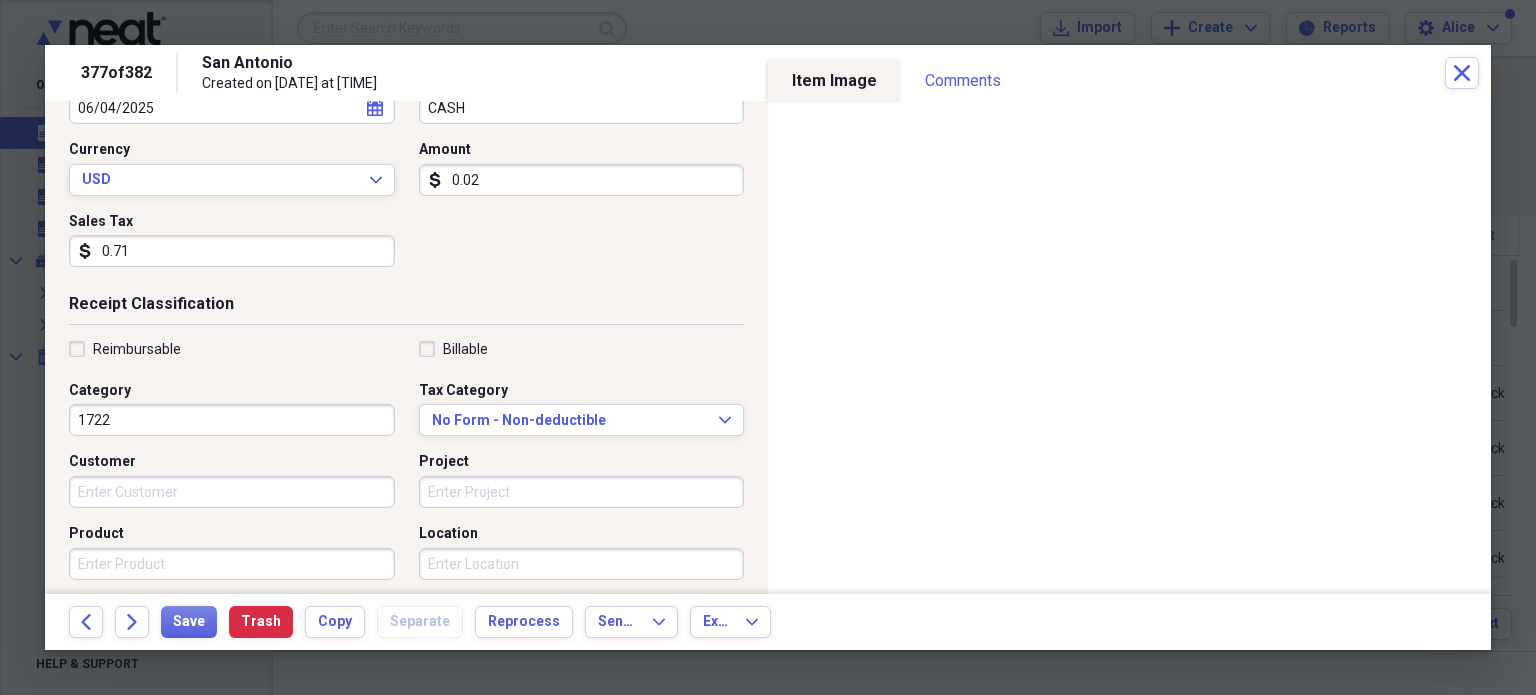 click on "0.02" at bounding box center (582, 180) 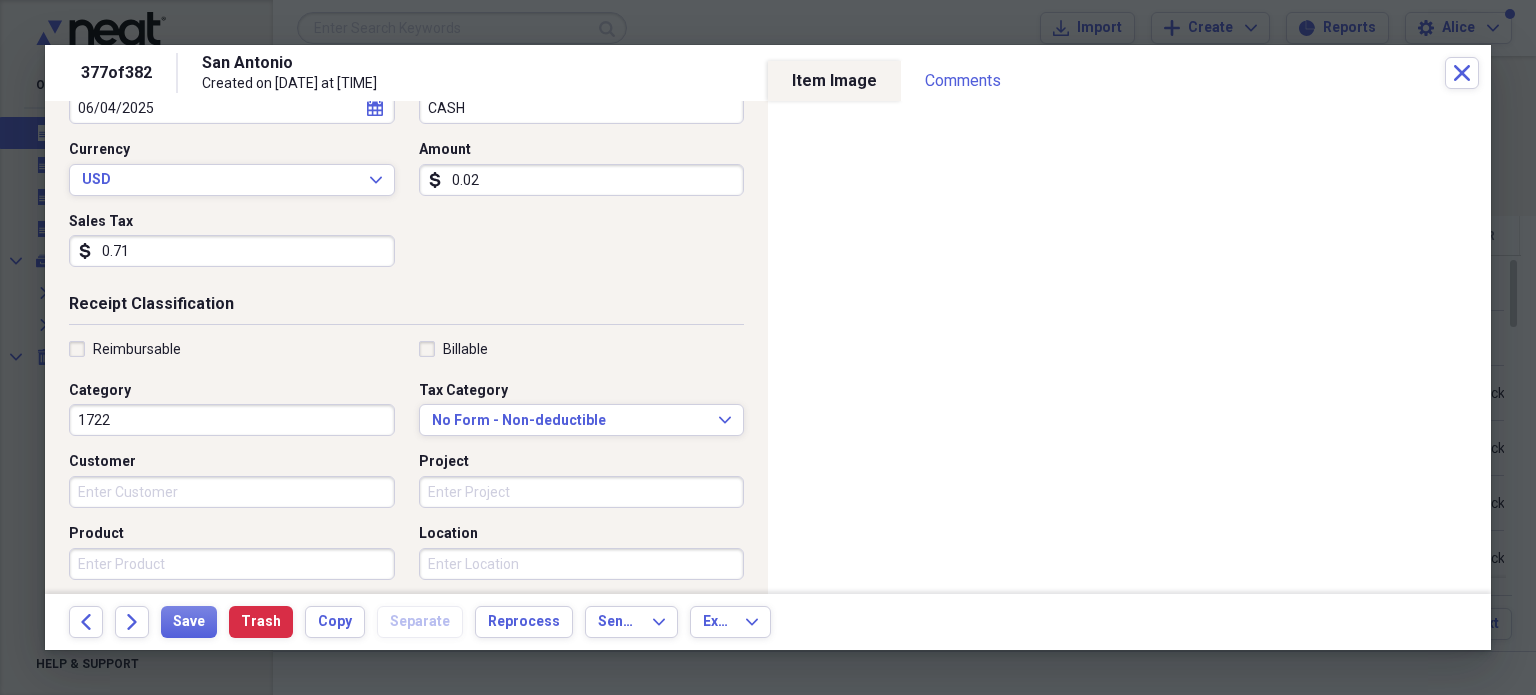 click on "0.02" at bounding box center [582, 180] 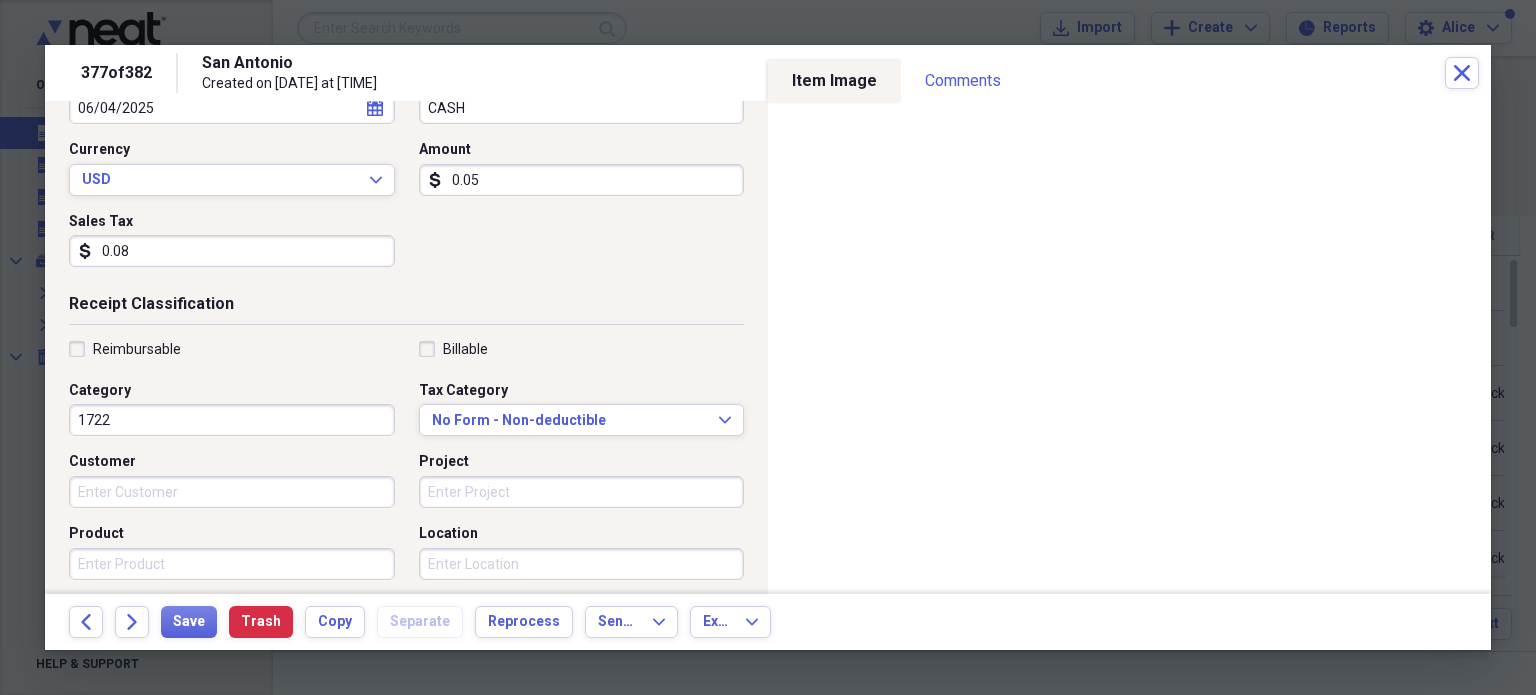 type on "0.01" 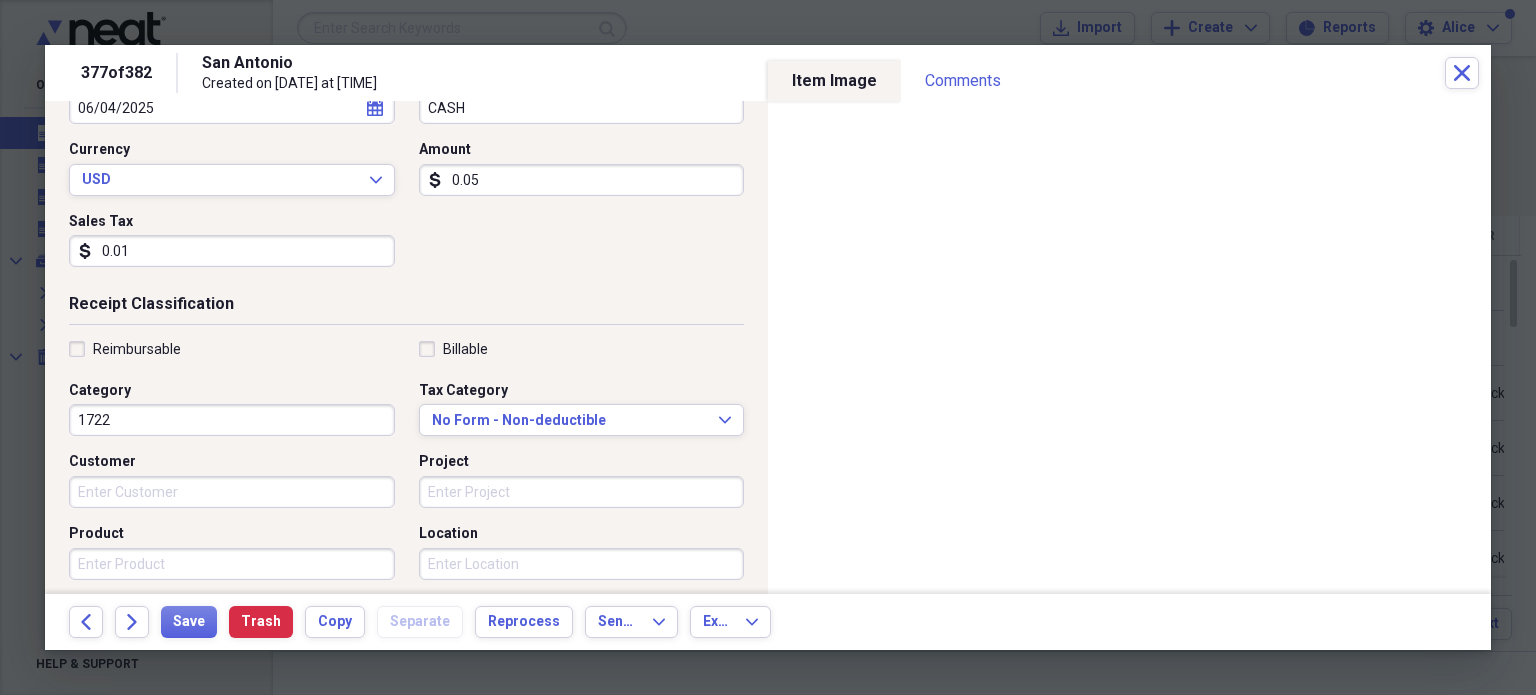 scroll, scrollTop: 209, scrollLeft: 0, axis: vertical 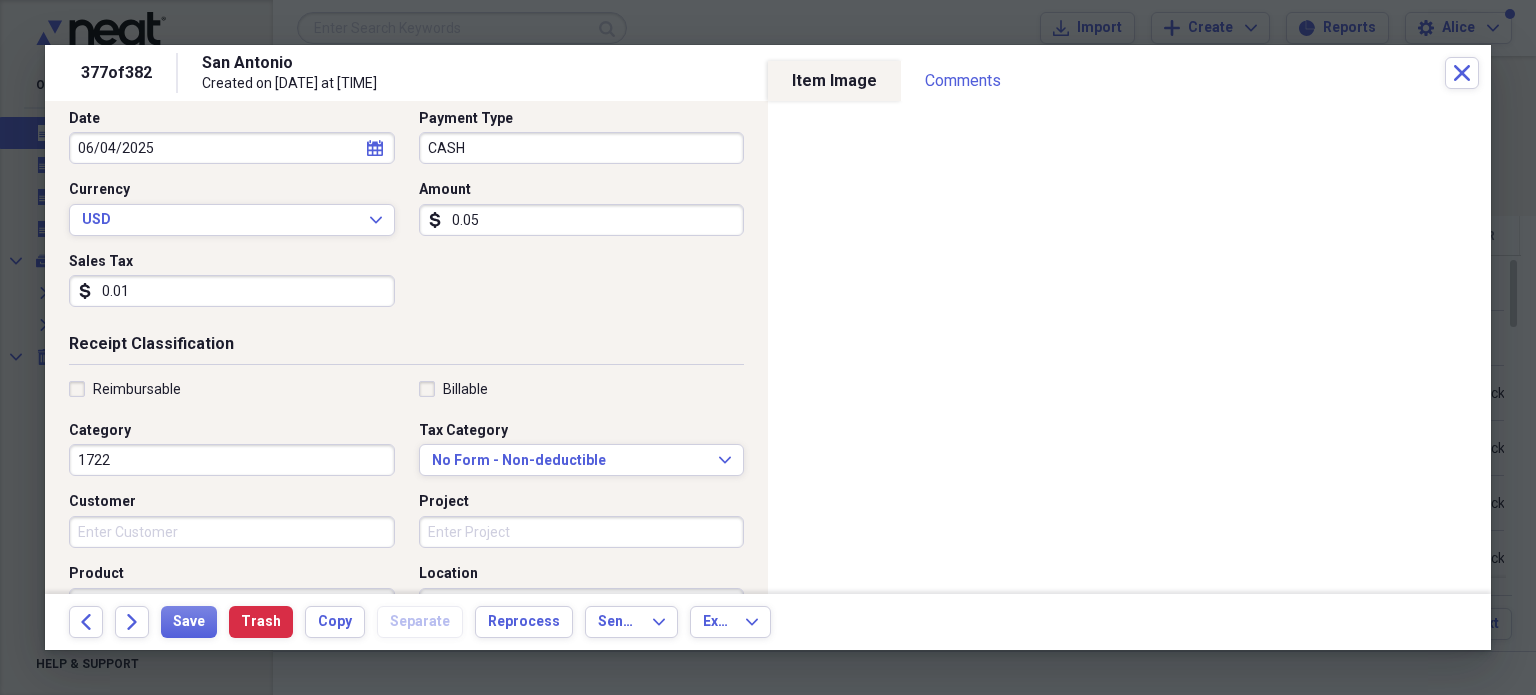 click on "0.05" at bounding box center (582, 220) 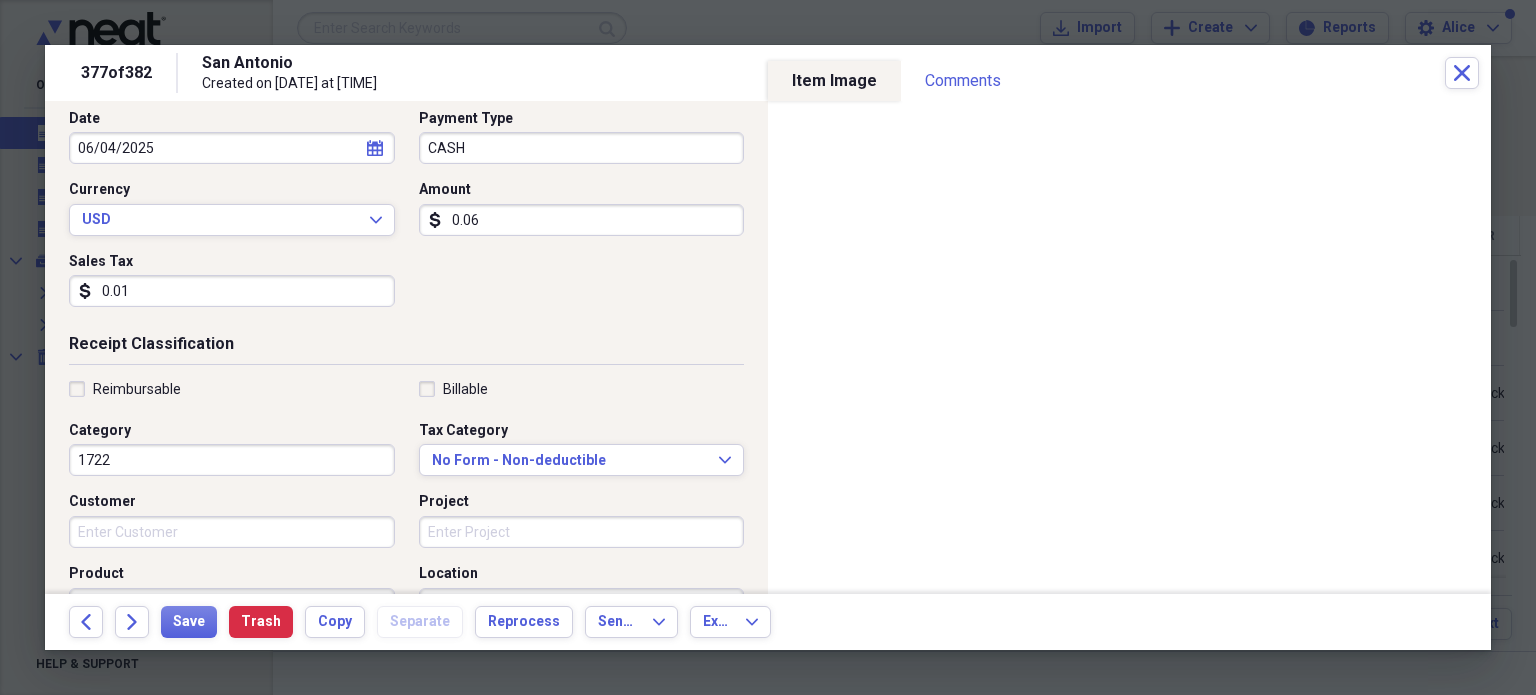 type on "0.06" 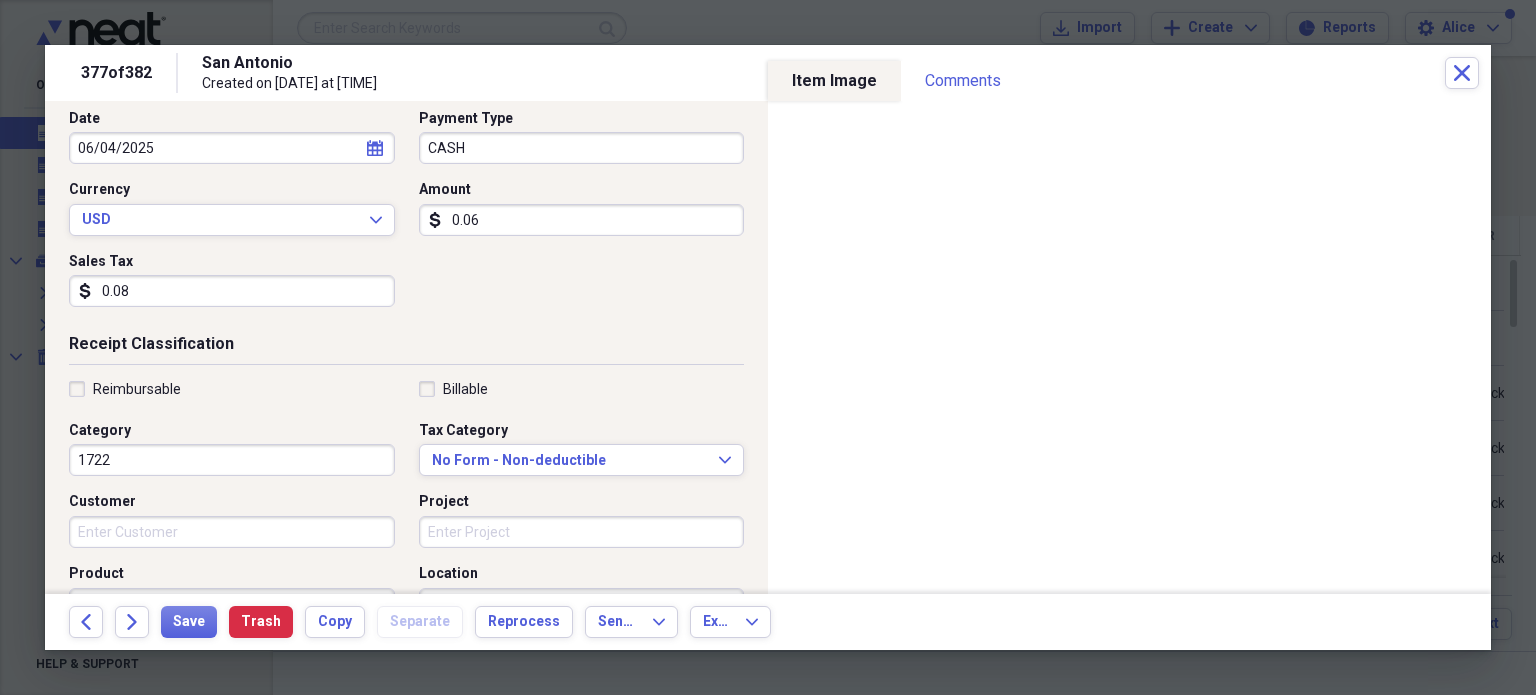 type on "0.01" 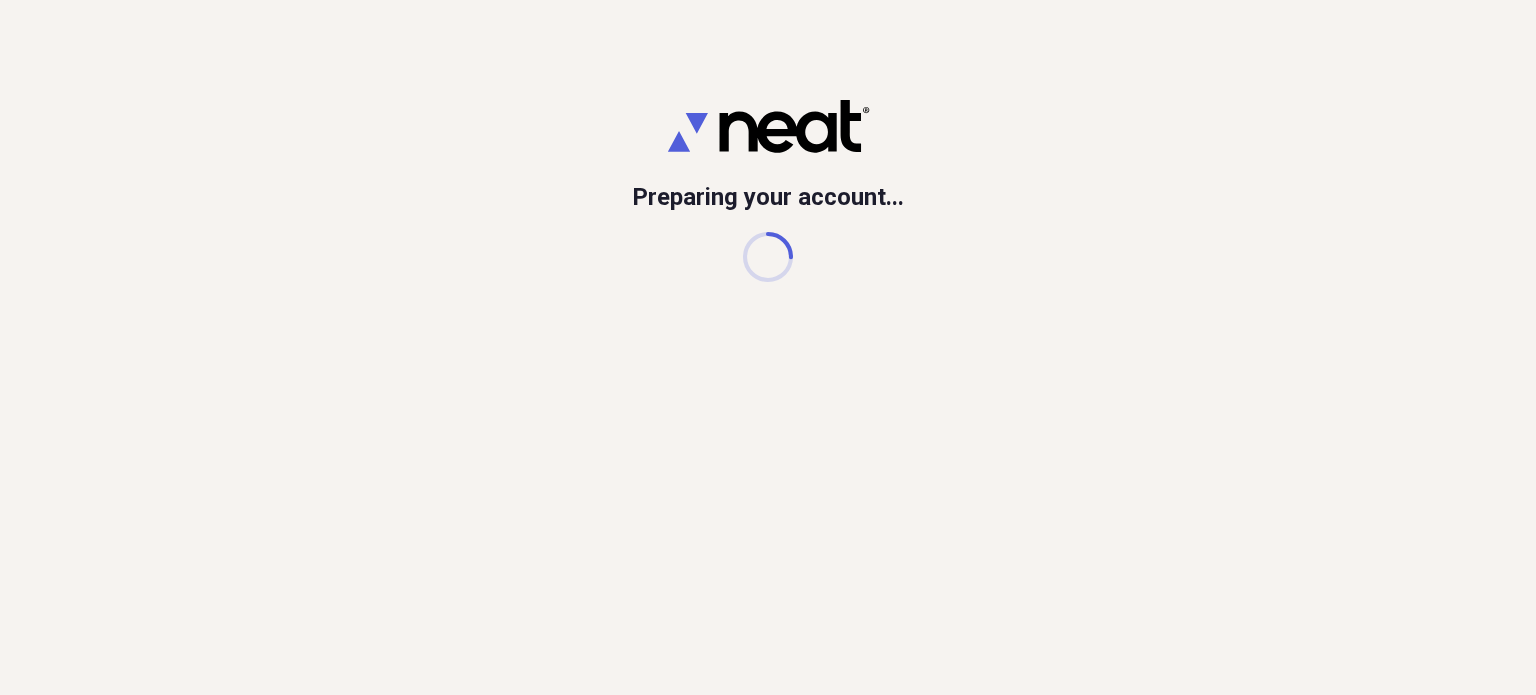 scroll, scrollTop: 0, scrollLeft: 0, axis: both 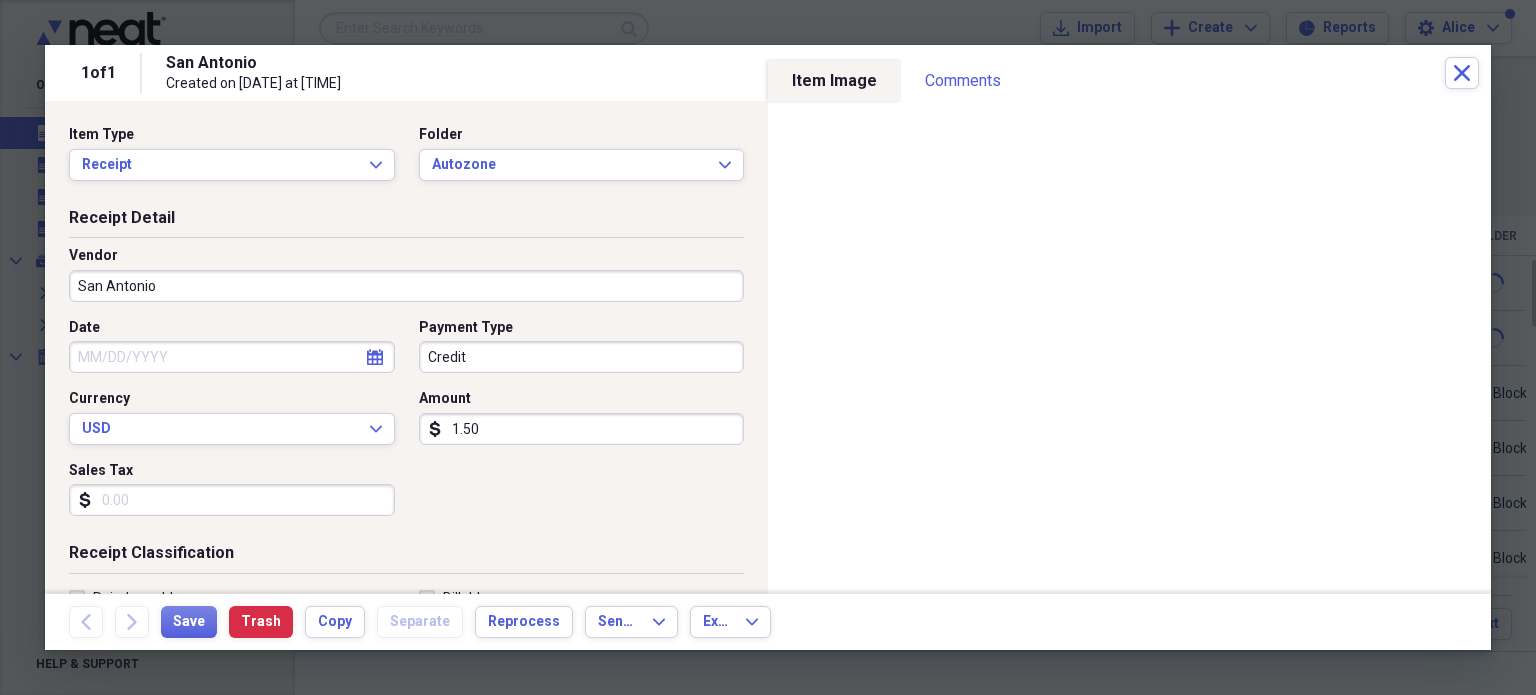 click on "Vendor San Antonio" at bounding box center (406, 274) 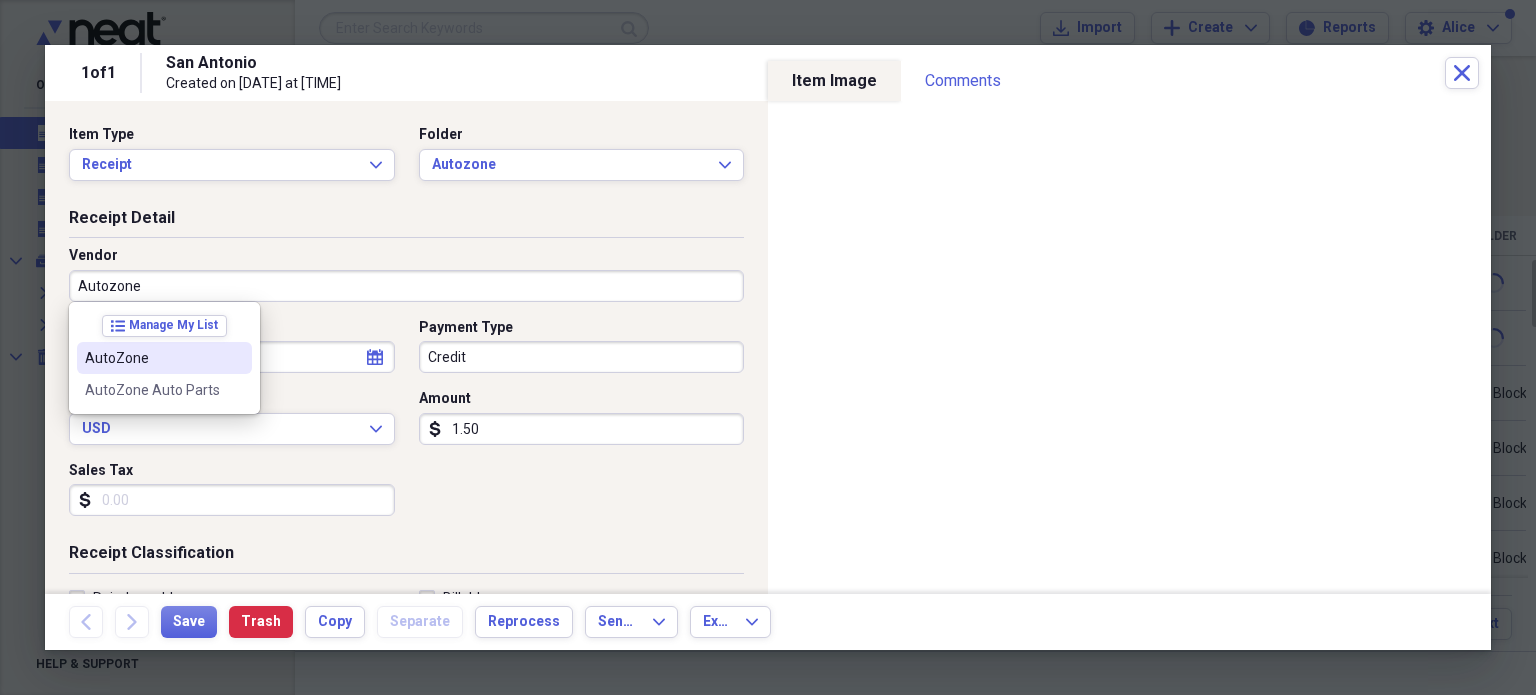 click on "AutoZone" at bounding box center (152, 358) 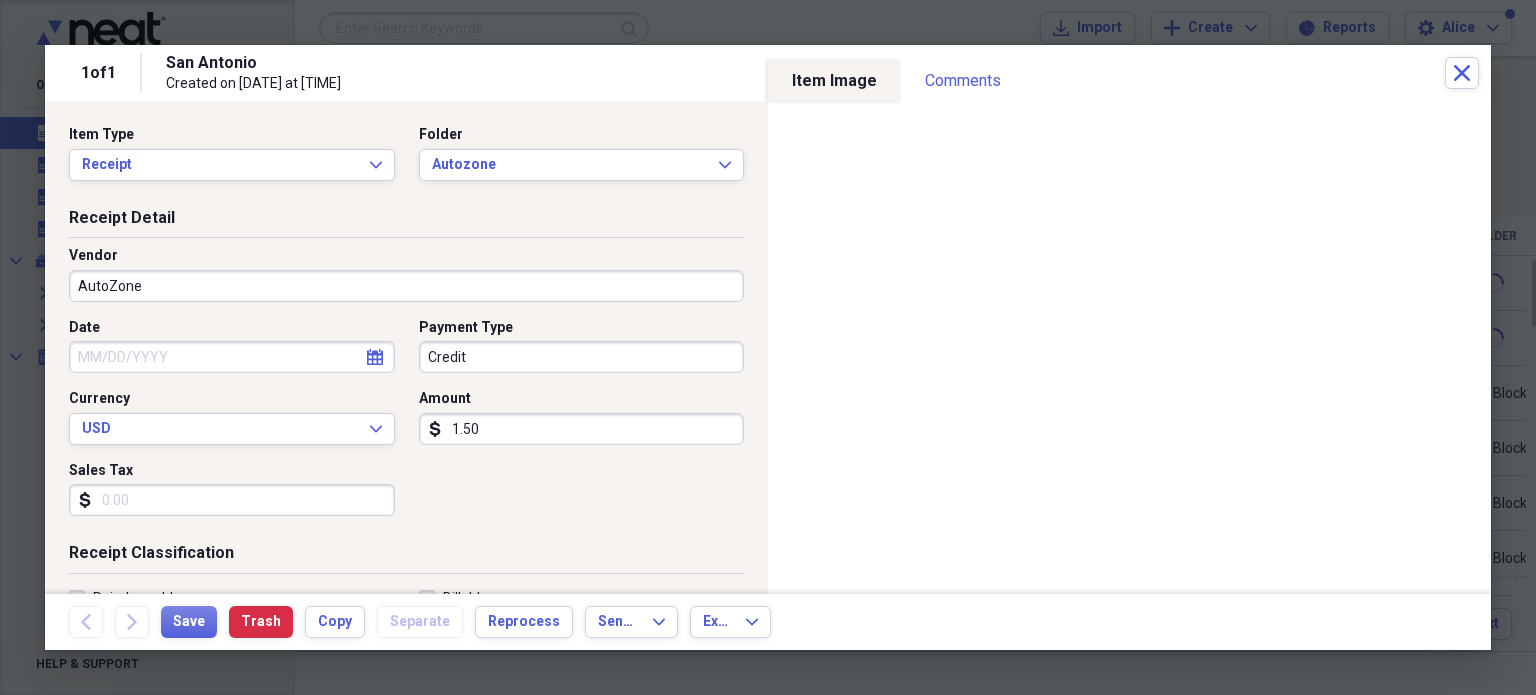 click on "Date" at bounding box center (232, 357) 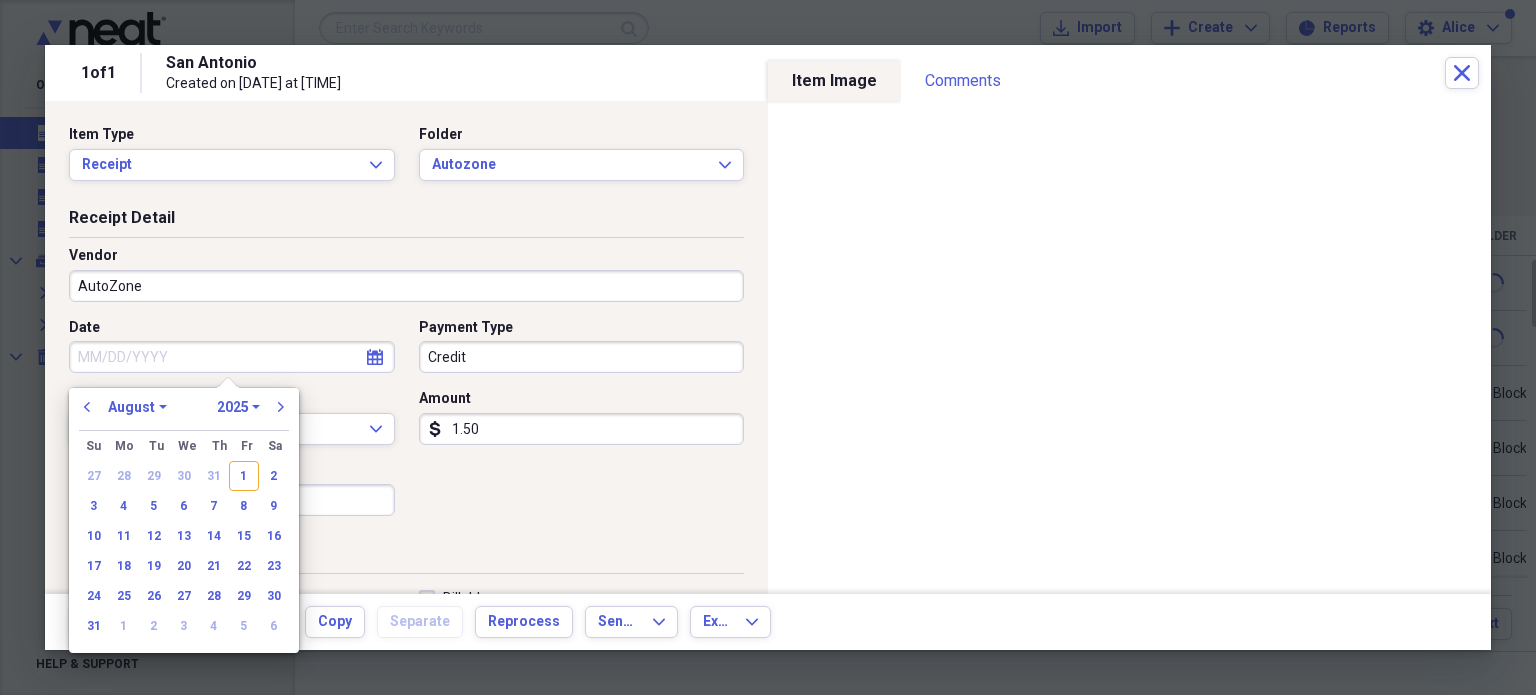 type on "[ID]" 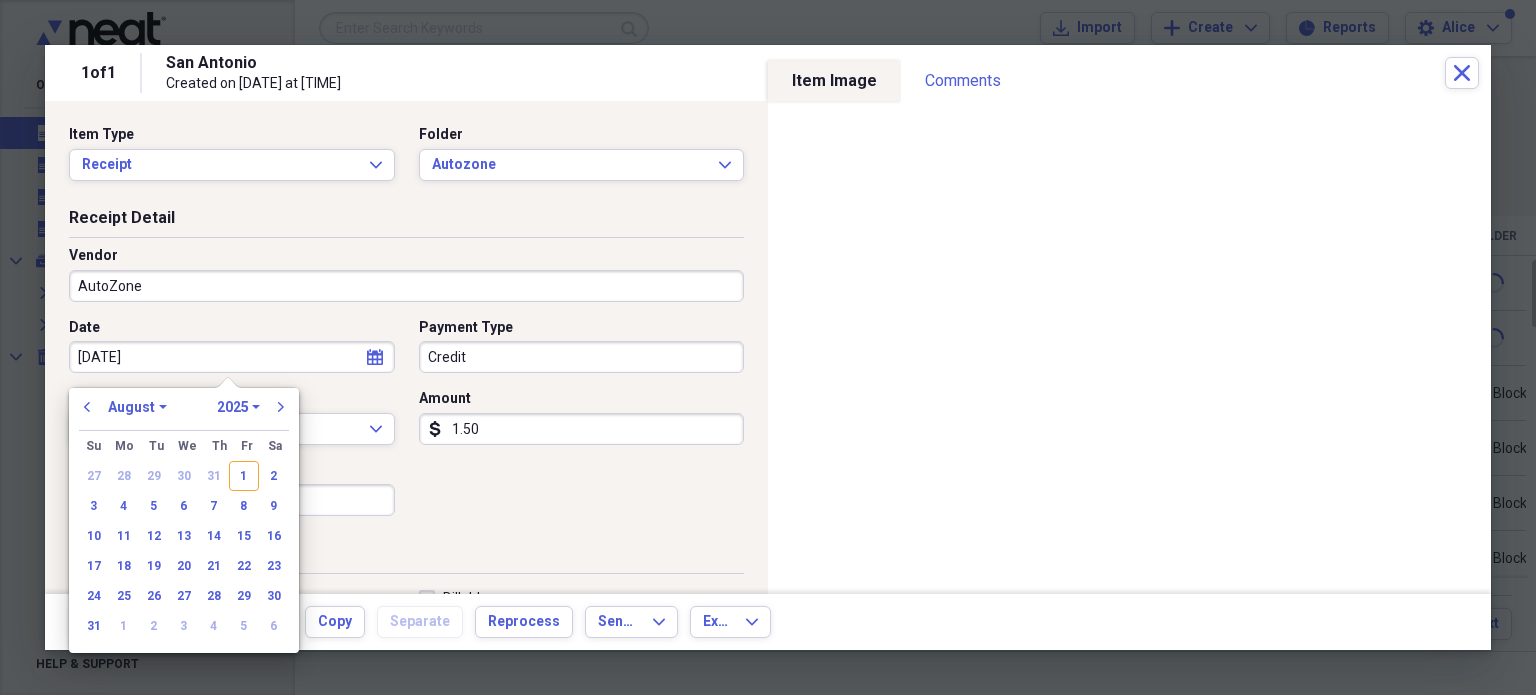 type on "[DATE]" 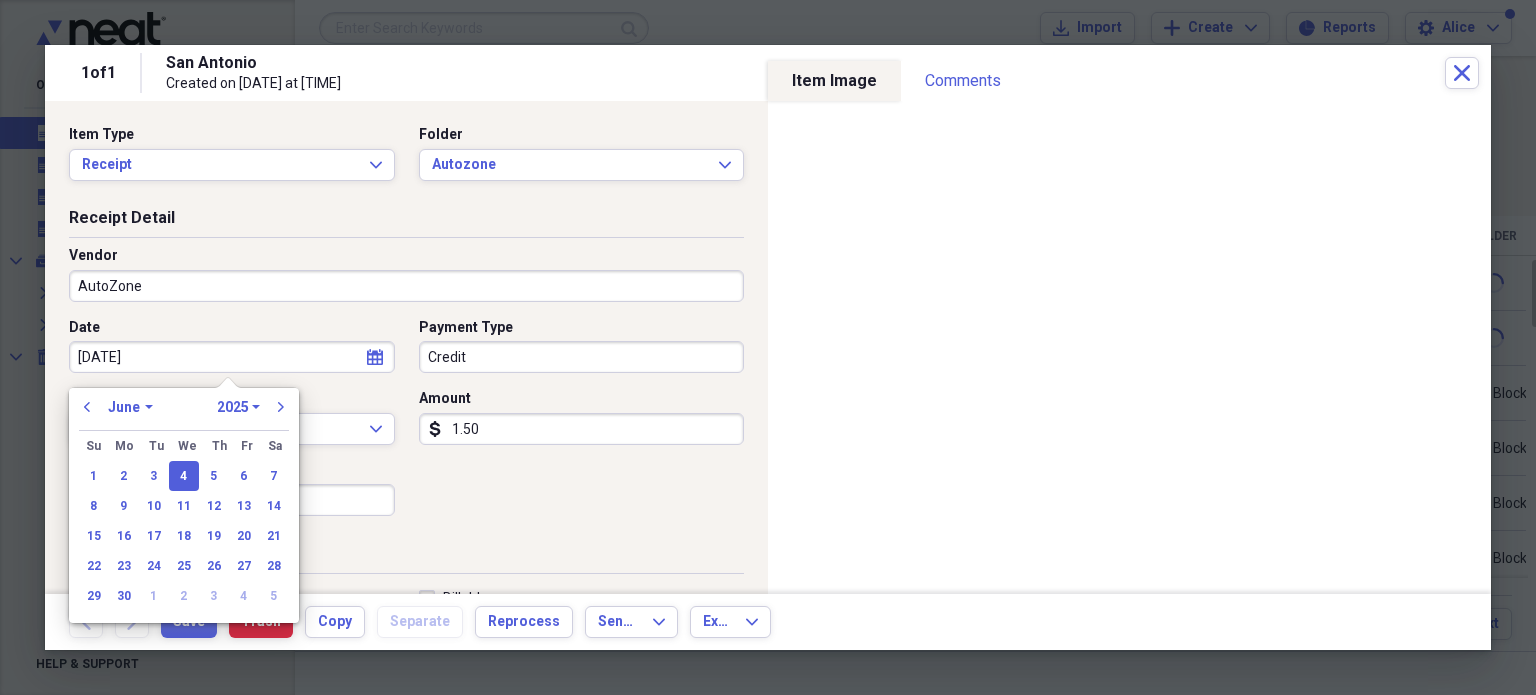 click on "Credit" at bounding box center [582, 357] 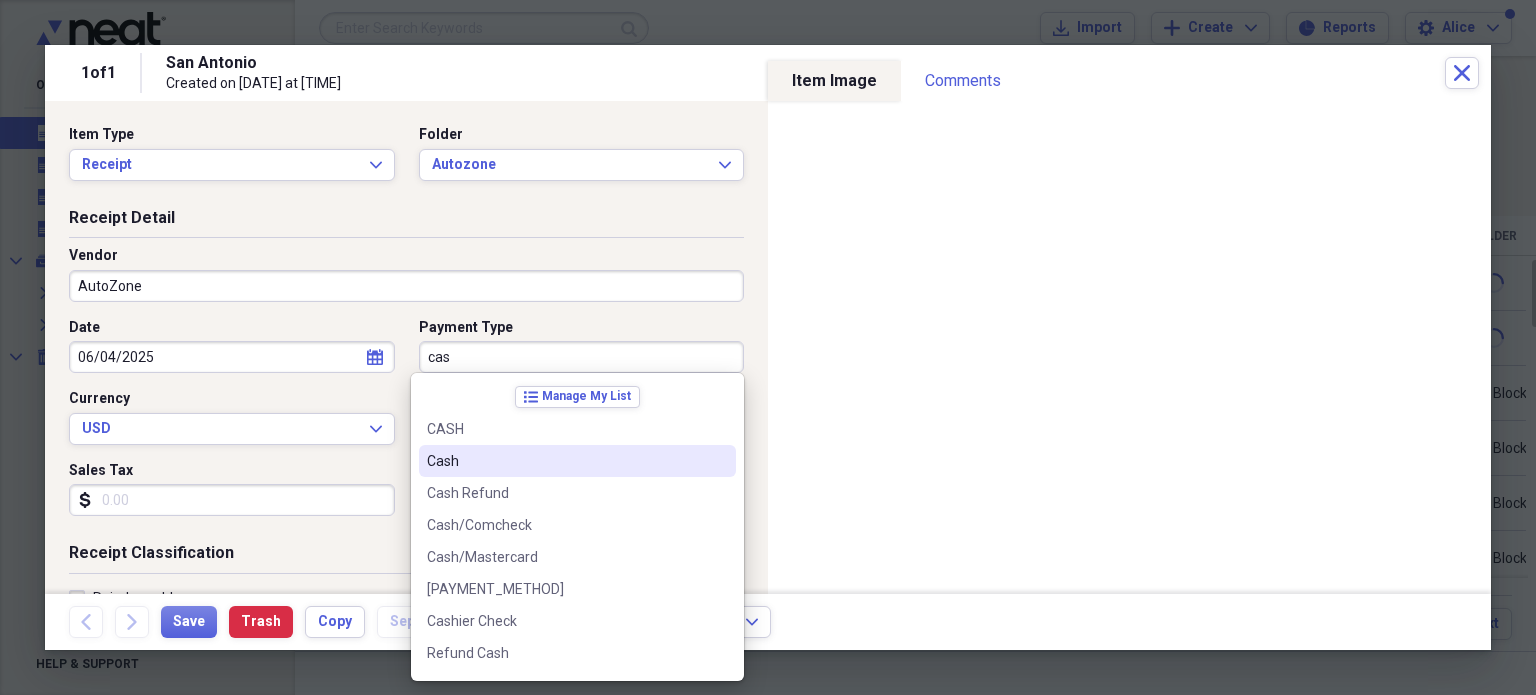 click on "Cash" at bounding box center [565, 461] 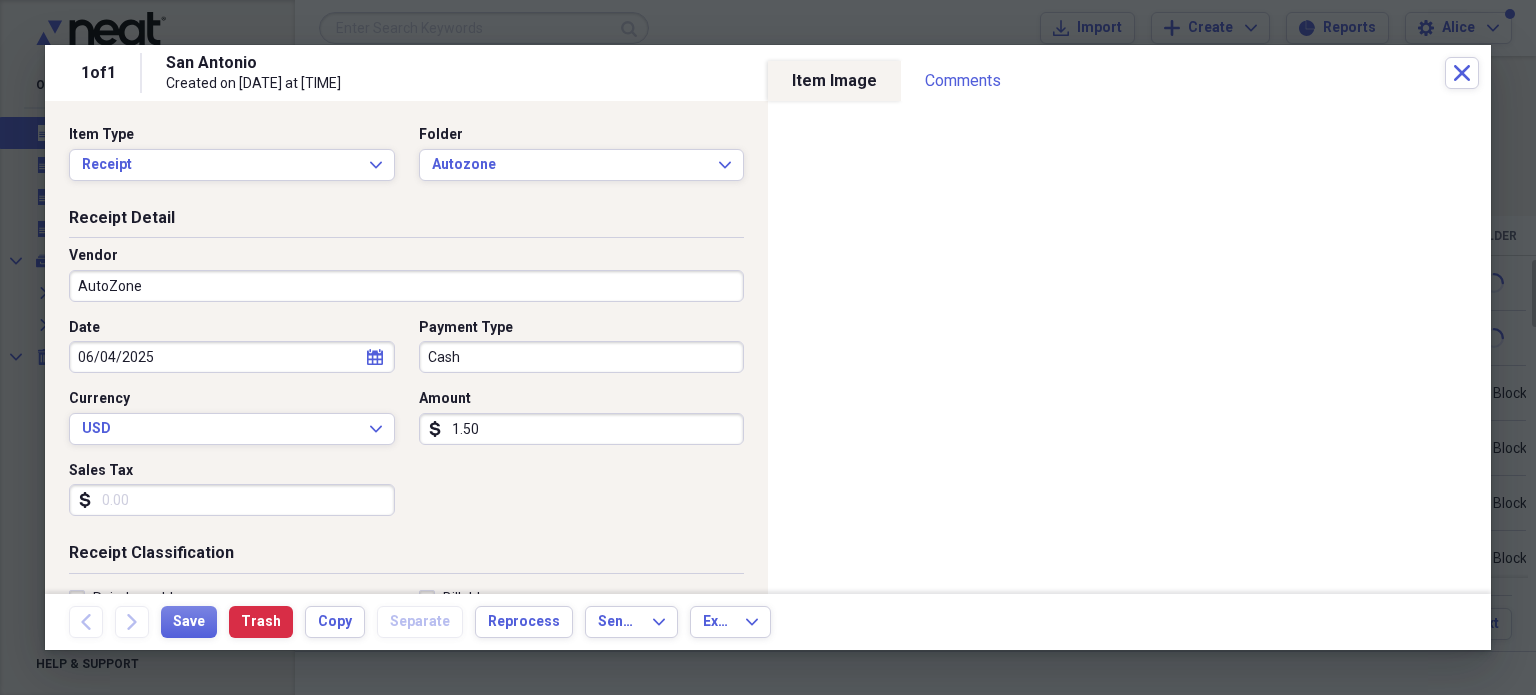click on "1.50" at bounding box center (582, 429) 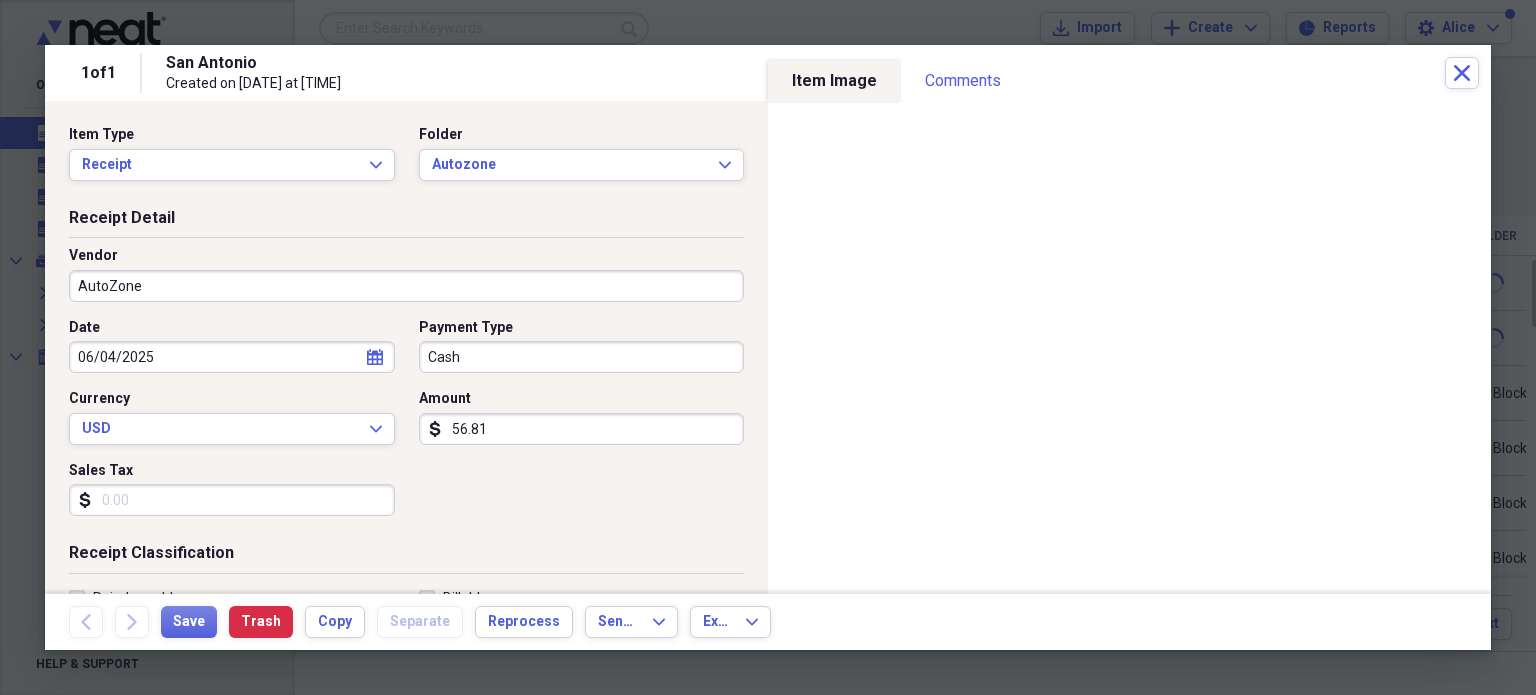 type on "56.81" 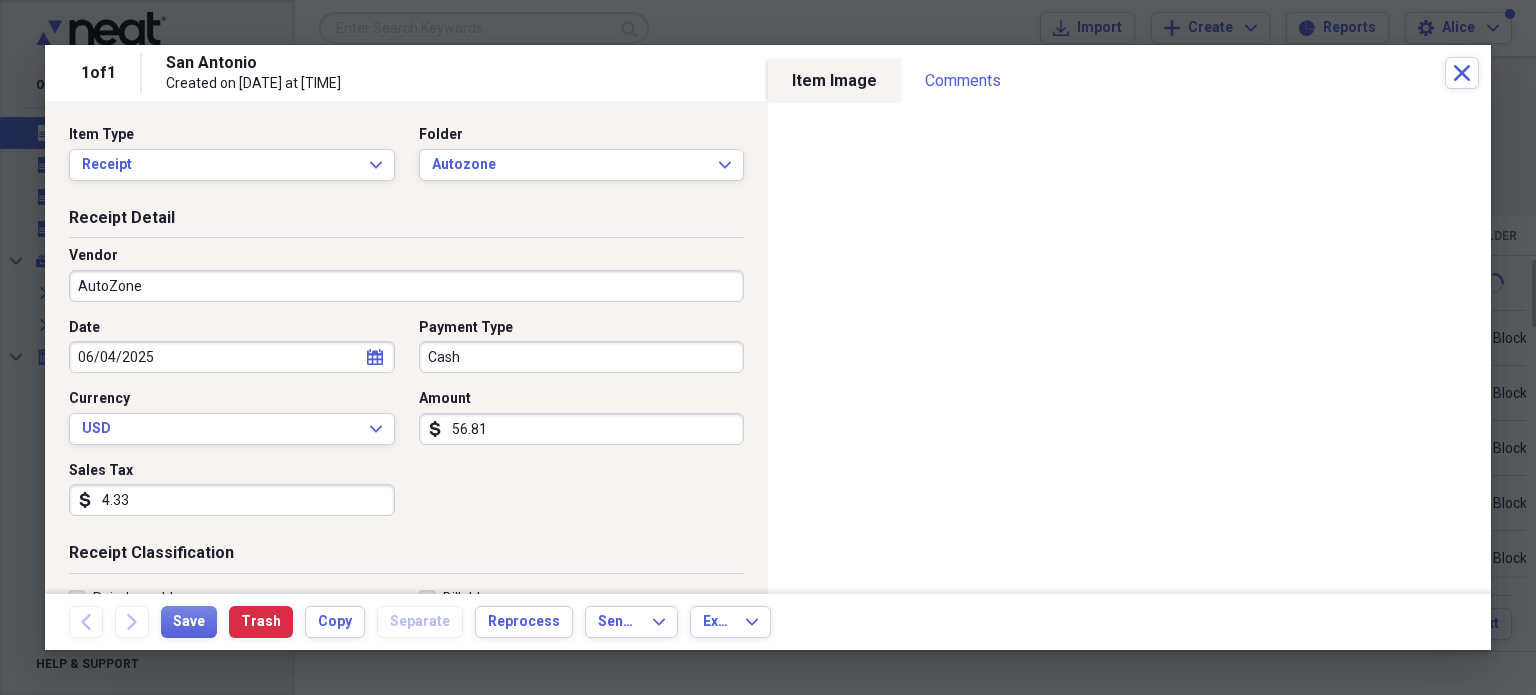 type on "4.33" 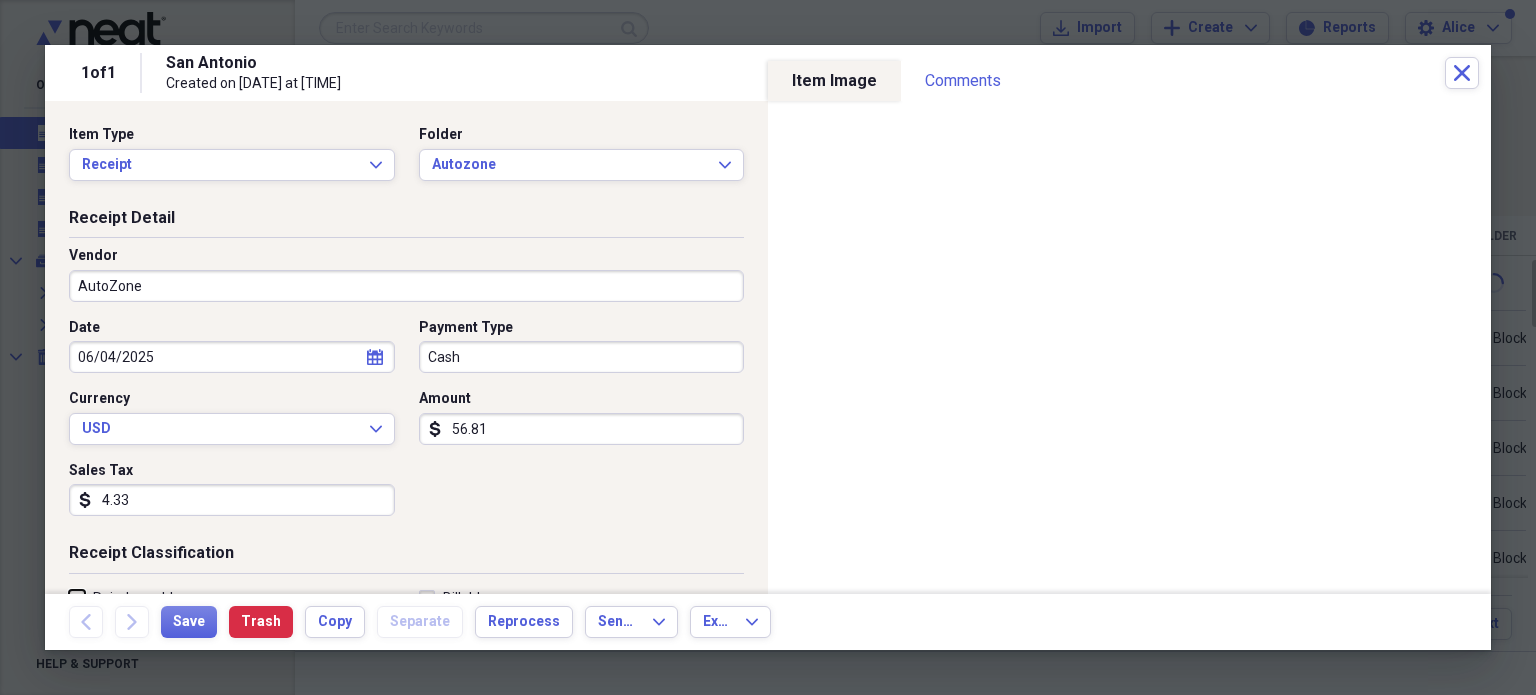 scroll, scrollTop: 249, scrollLeft: 0, axis: vertical 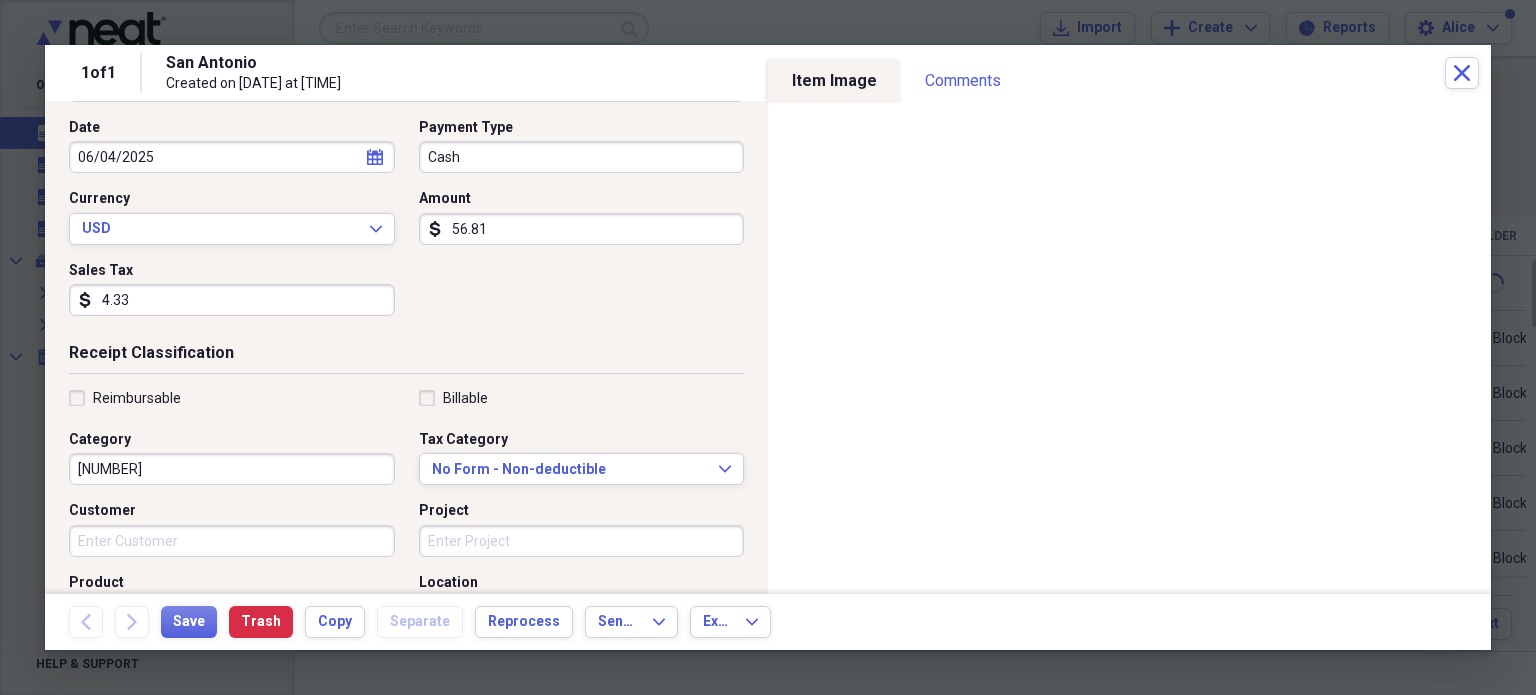 type on "[NUMBER]" 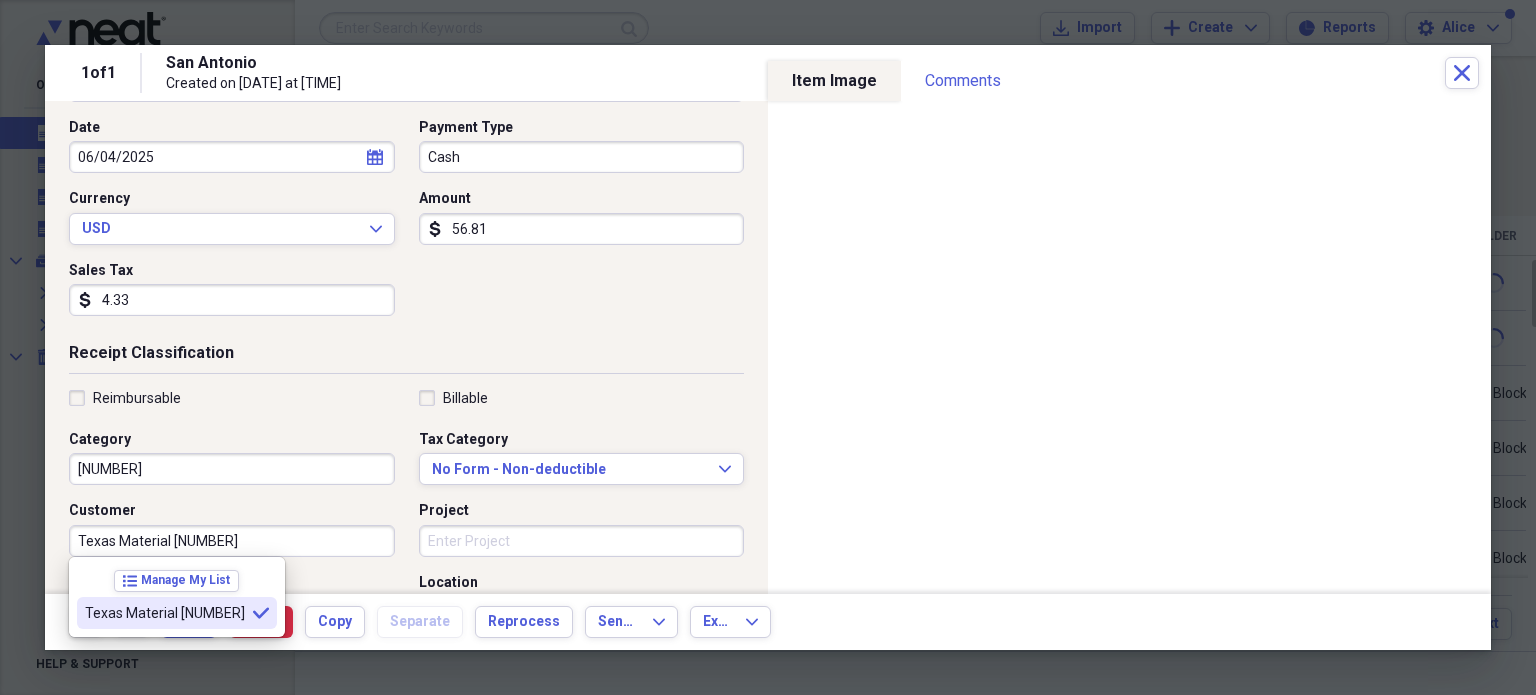 type on "Texas Material [NUMBER]" 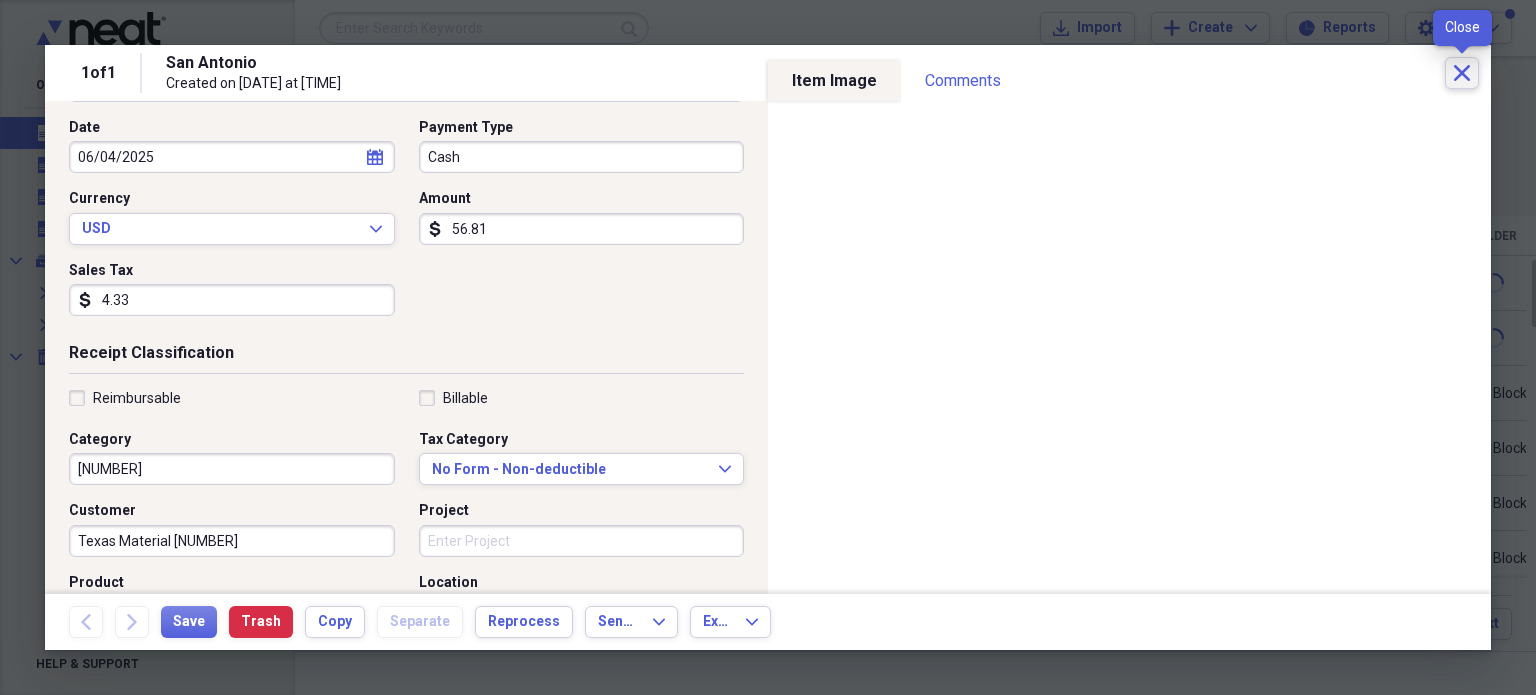 click on "Close" at bounding box center (1462, 73) 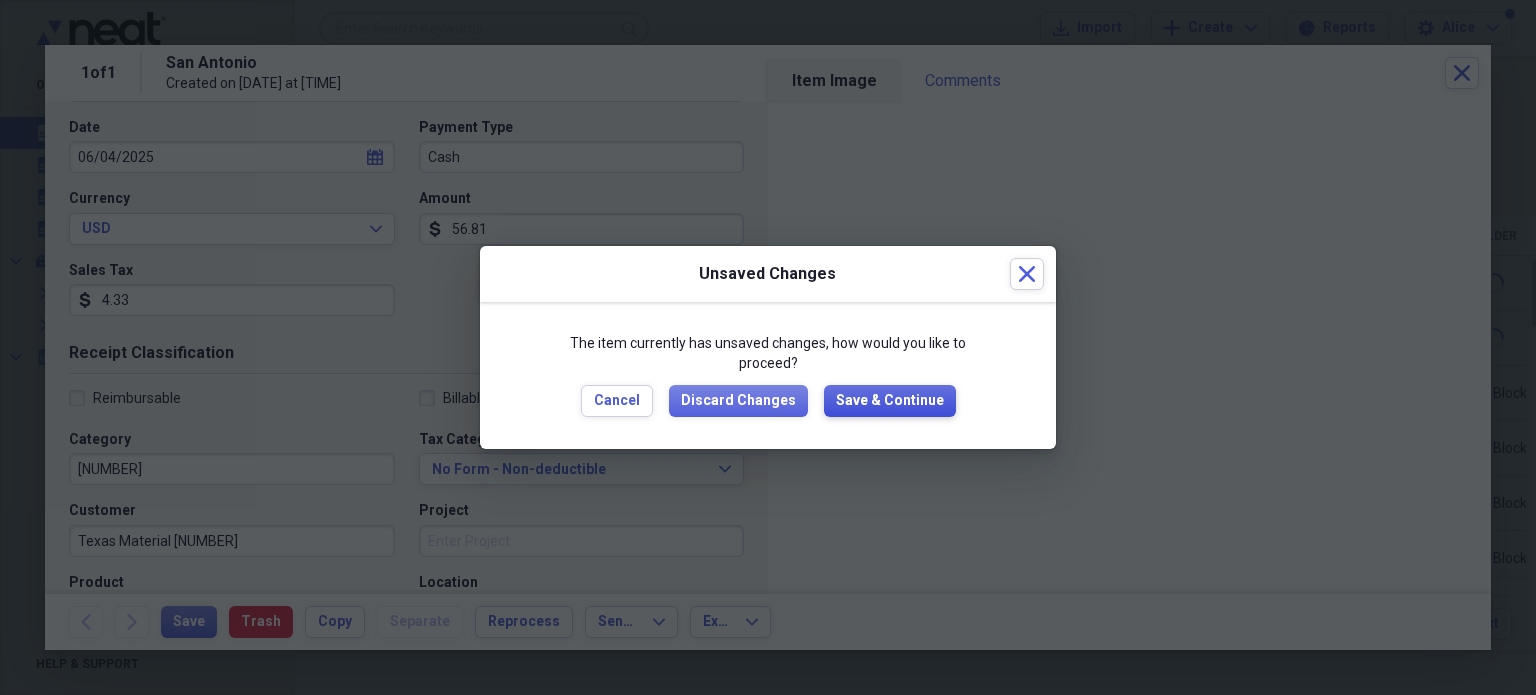 click on "Save & Continue" at bounding box center [890, 401] 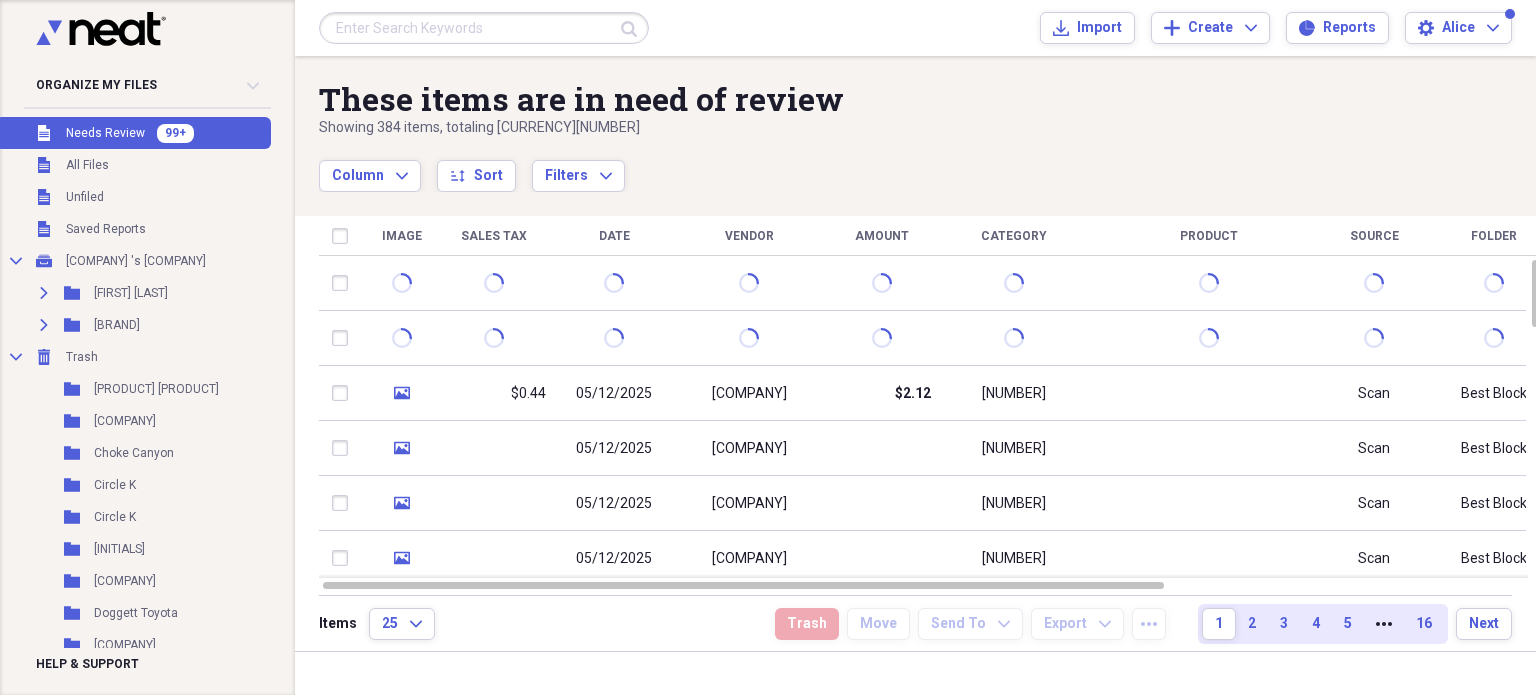 click on "These items are in need of review Showing [NUMBER] items , totaling $[CURRENCY] [NUMBER] Column Expand sort Sort Filters Expand Create Item Expand Image Sales Tax Date Vendor Amount Category Product Source Folder Billable Reimbursable Payment Type Customer media $[CURRENCY] [NUMBER] [DATE] [VENDOR] [NUMBER] Scan Best Block Cash media [DATE] [VENDOR] [NUMBER] Scan Best Block Cash media [DATE] [VENDOR] [NUMBER] Scan Best Block Cash media [DATE] [VENDOR] [NUMBER] Scan Best Block Cash media $[CURRENCY] [DATE] [VENDOR] $[CURRENCY] [NUMBER] Scan Best Block Cash media [DATE] [VENDOR] [NUMBER] Scan Best Block Cash media [DATE] [VENDOR] [NUMBER] Scan Best Block Items [NUMBER] Expand Trash Move Send To Expand Export Expand more [NUMBER] [NUMBER] [NUMBER] [NUMBER] [NUMBER] More [NUMBER] [NUMBER] Next" at bounding box center [915, 353] 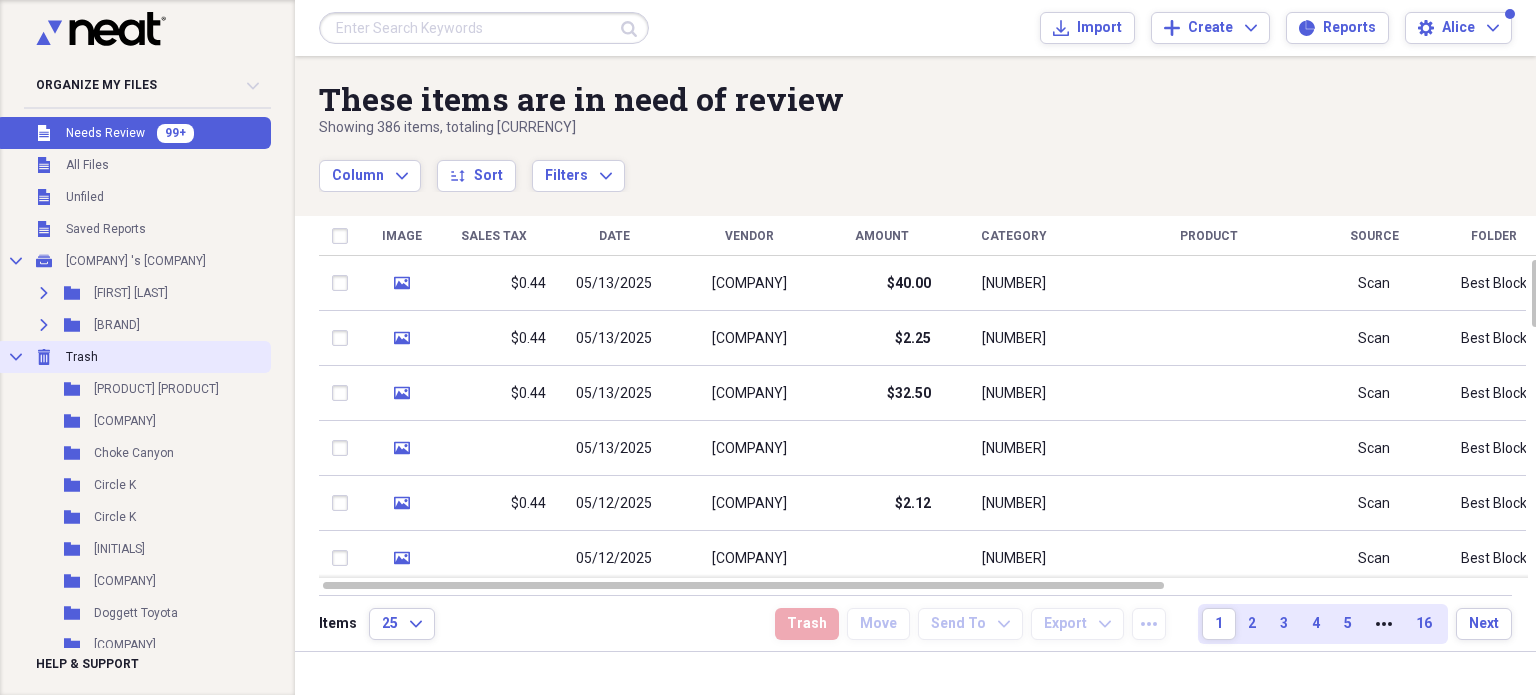click on "Collapse" at bounding box center [16, 357] 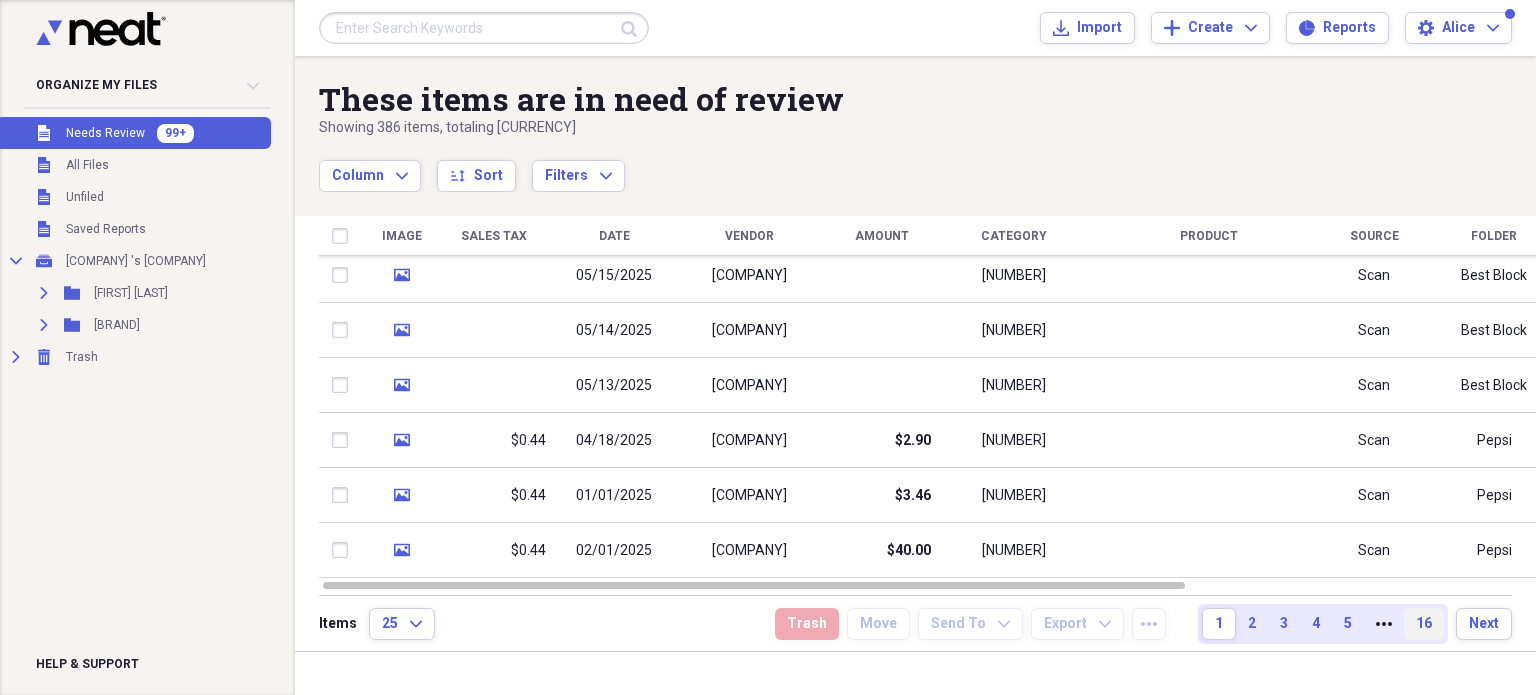 click on "16" at bounding box center [1424, 624] 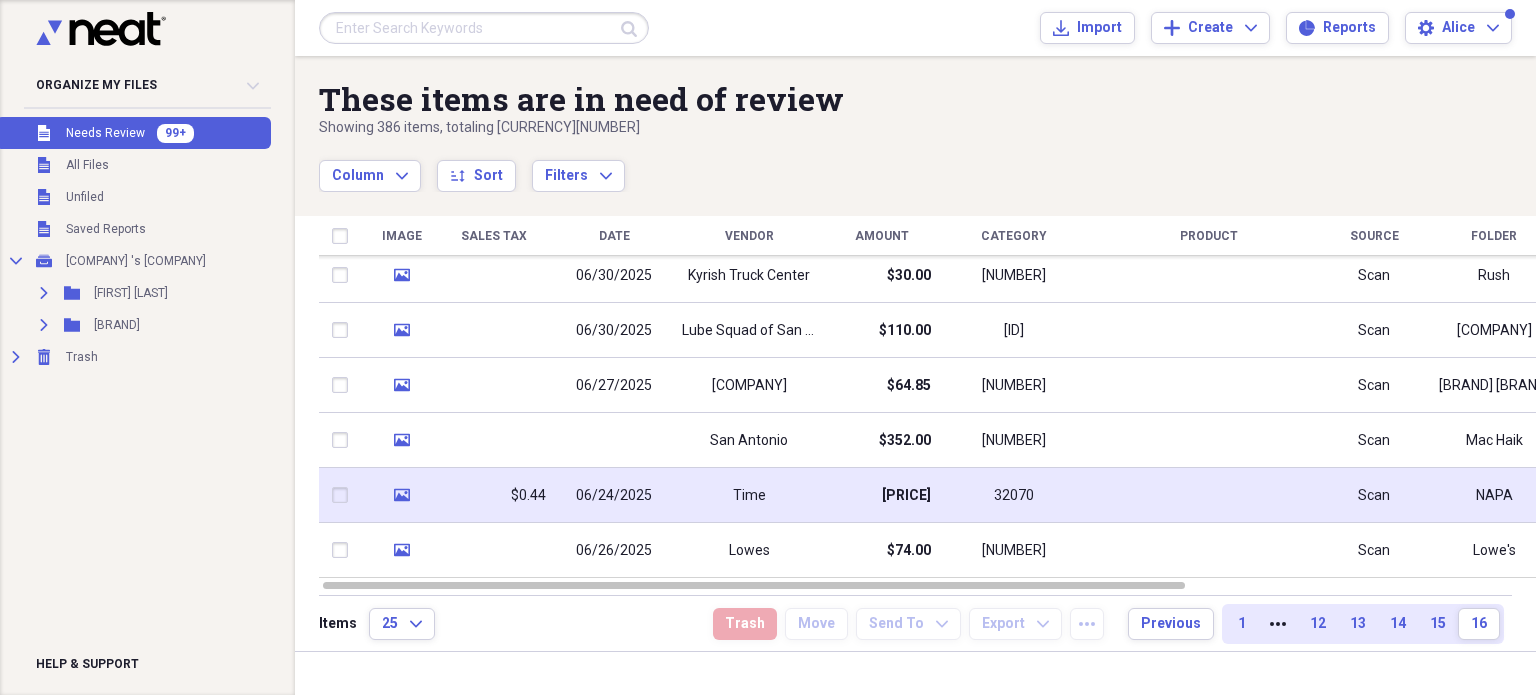 click on "NAPA" at bounding box center (1494, 496) 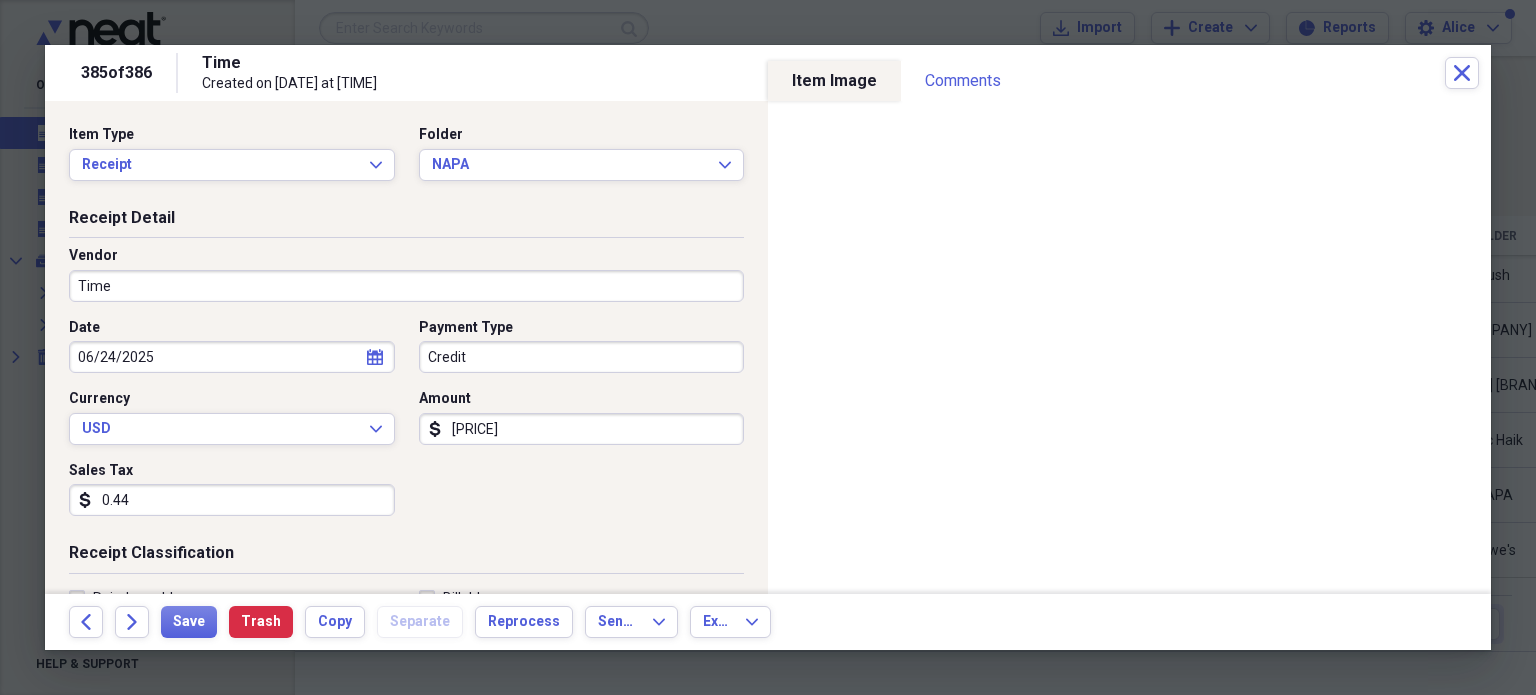click on "Time" at bounding box center [406, 286] 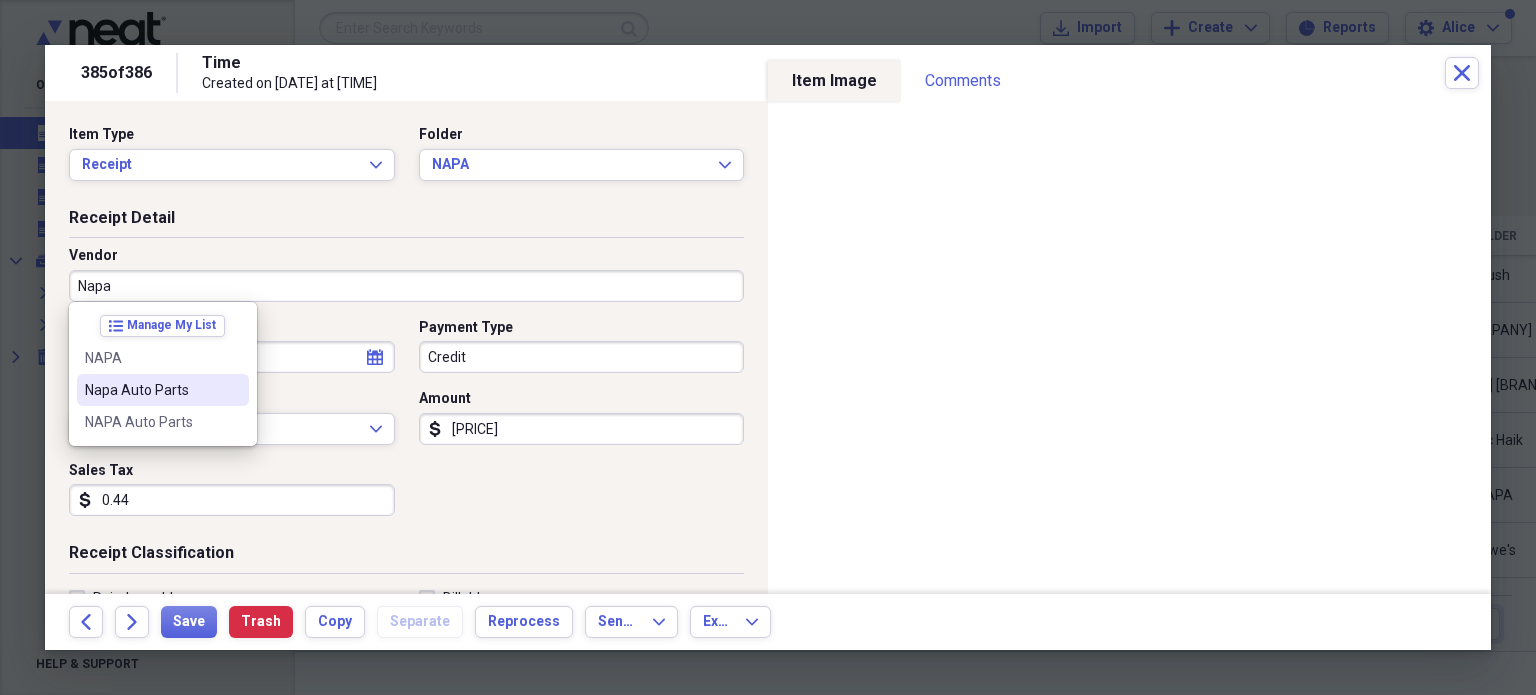 click on "Napa Auto Parts" at bounding box center [151, 390] 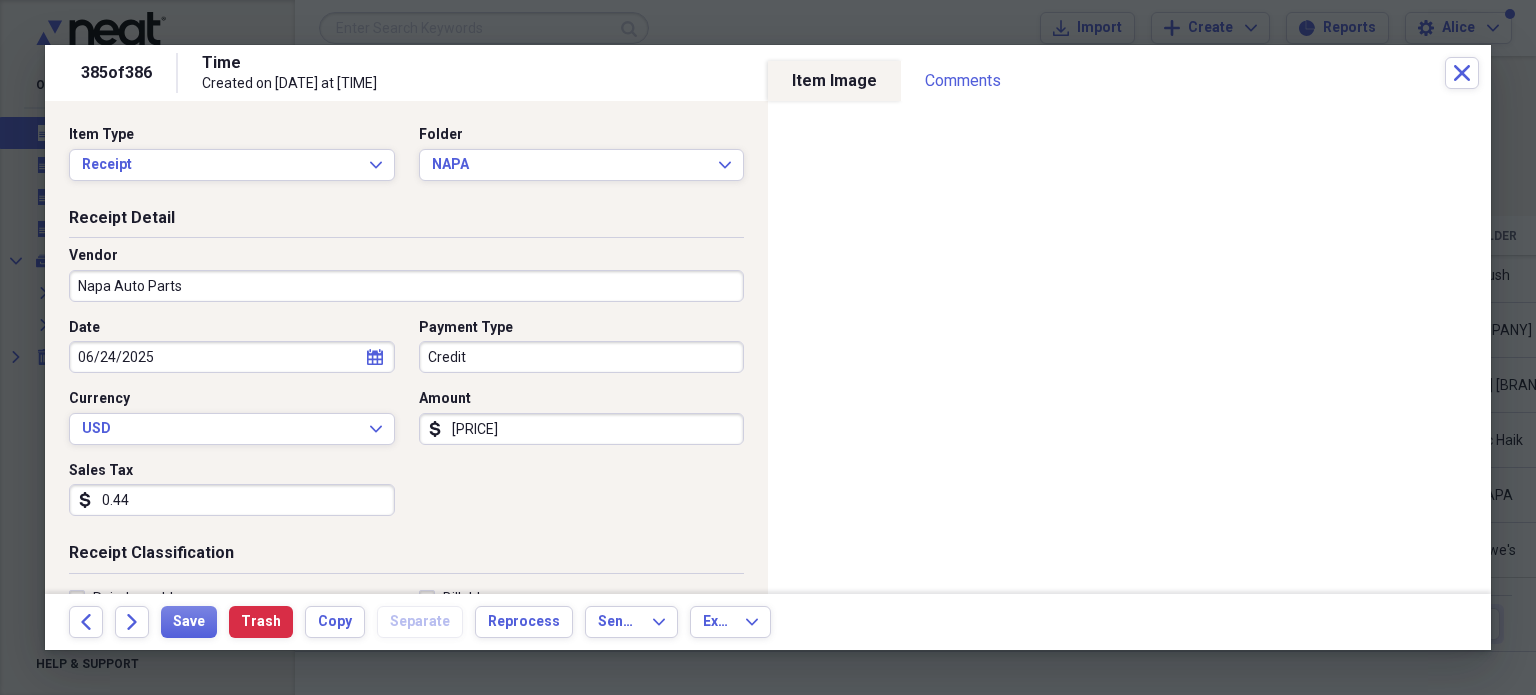 type on "[NUMBER]" 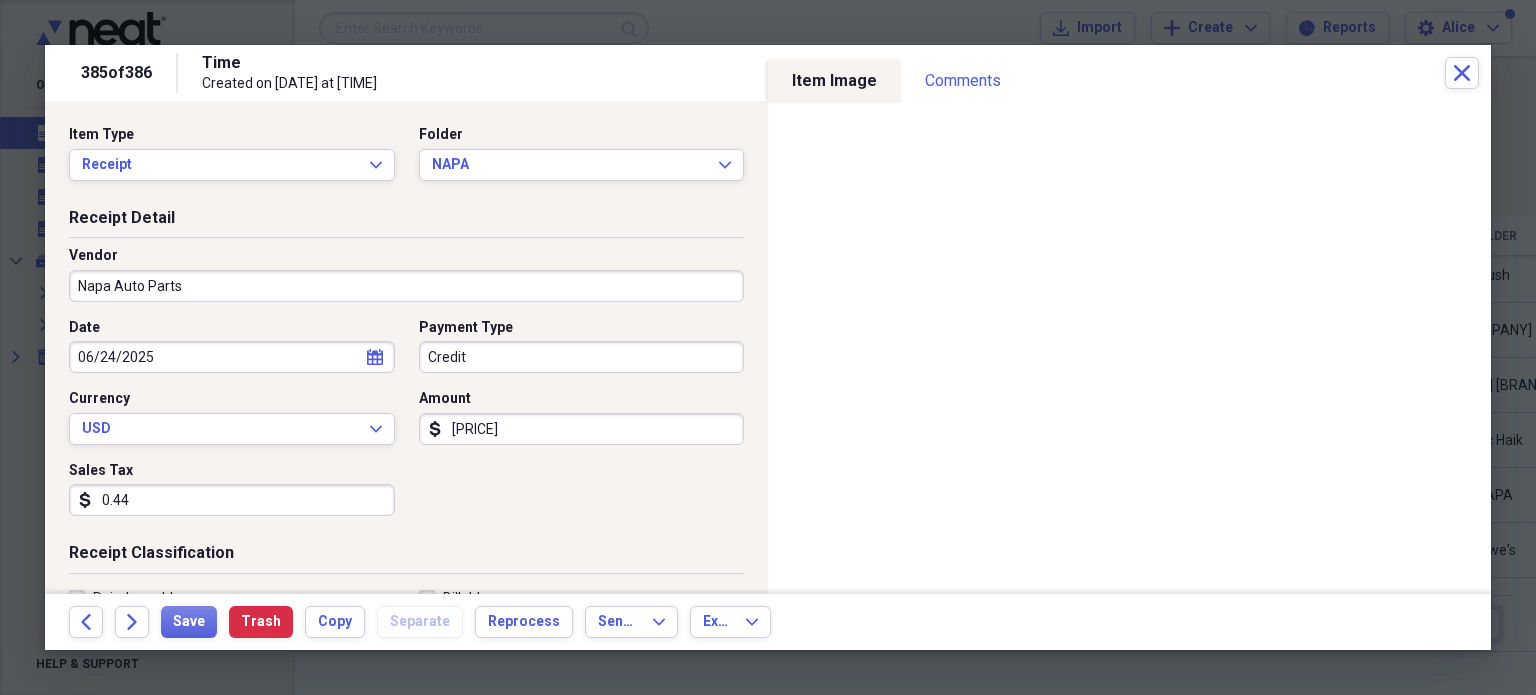 click on "Credit" at bounding box center (582, 357) 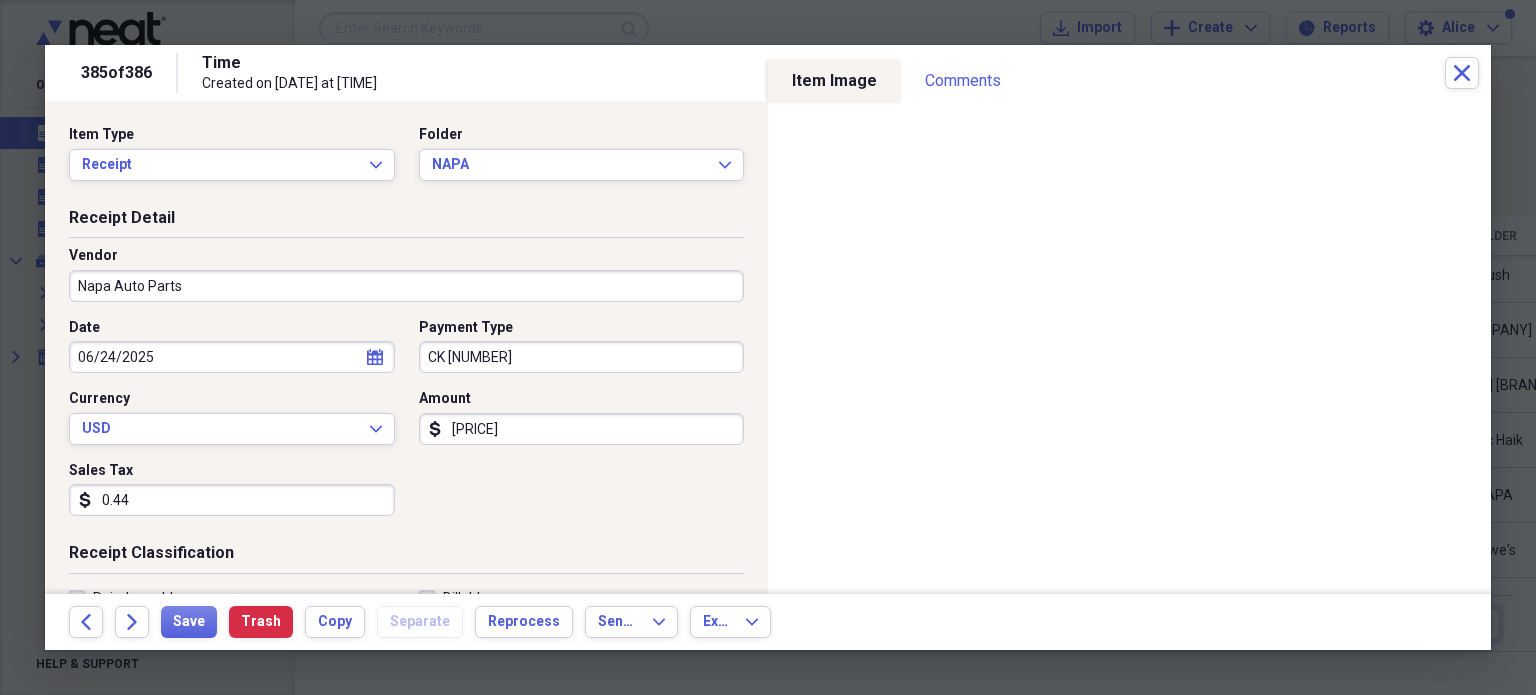 type on "CK [NUMBER]" 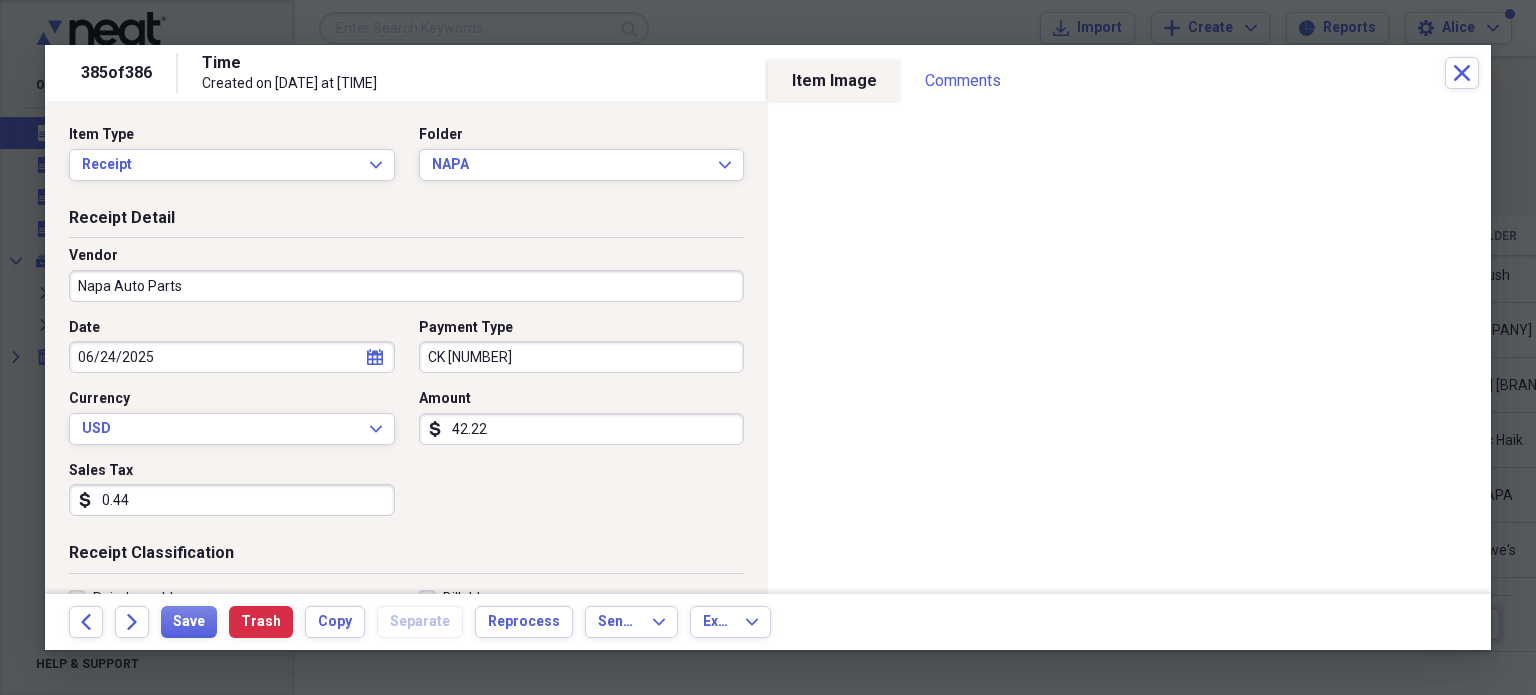 type on "42.22" 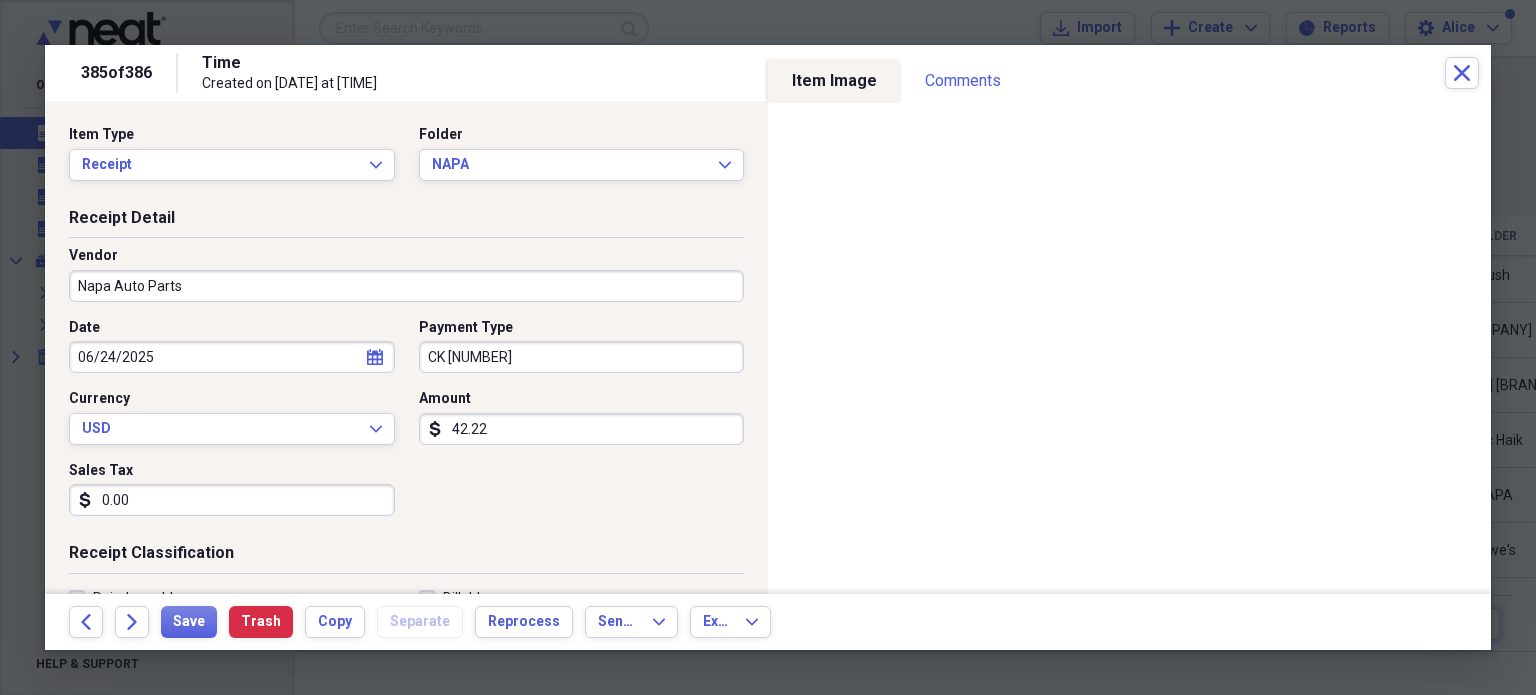 scroll, scrollTop: 200, scrollLeft: 0, axis: vertical 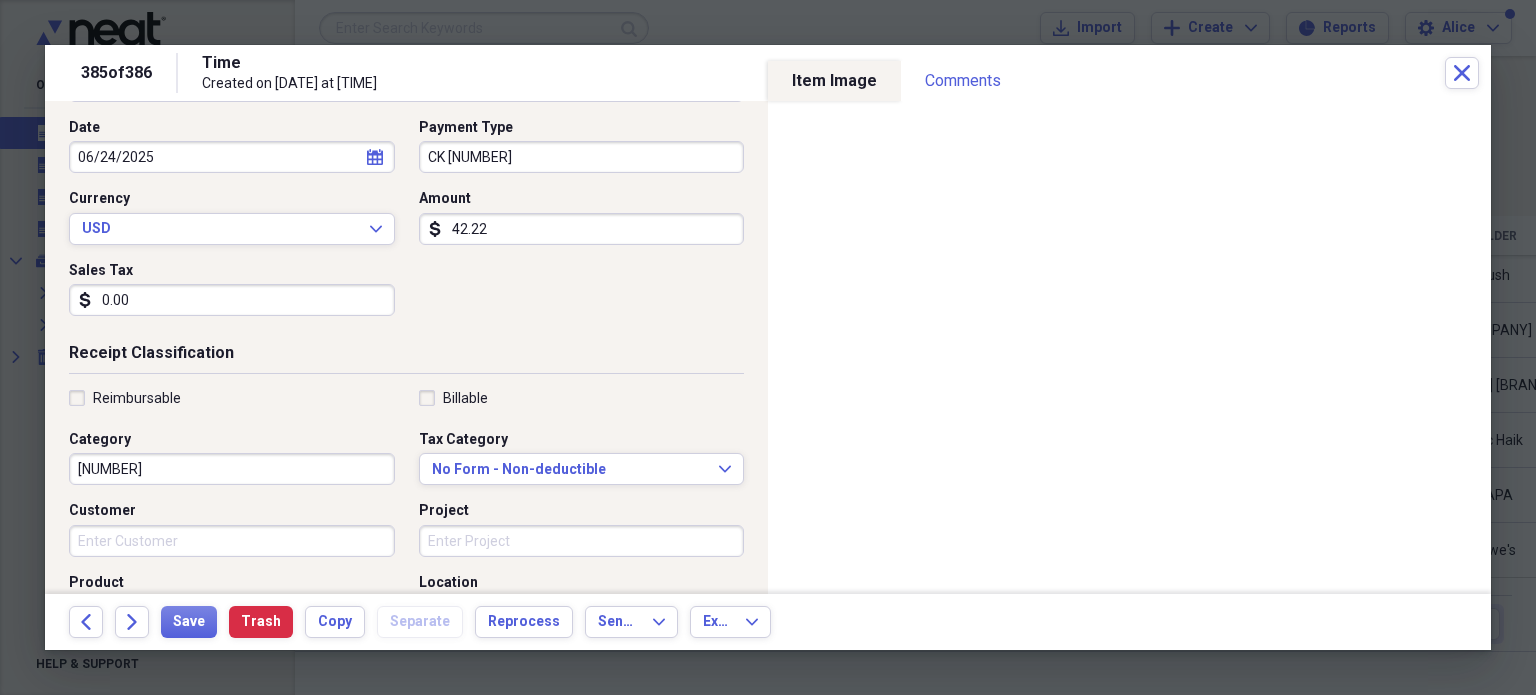 type on "0.00" 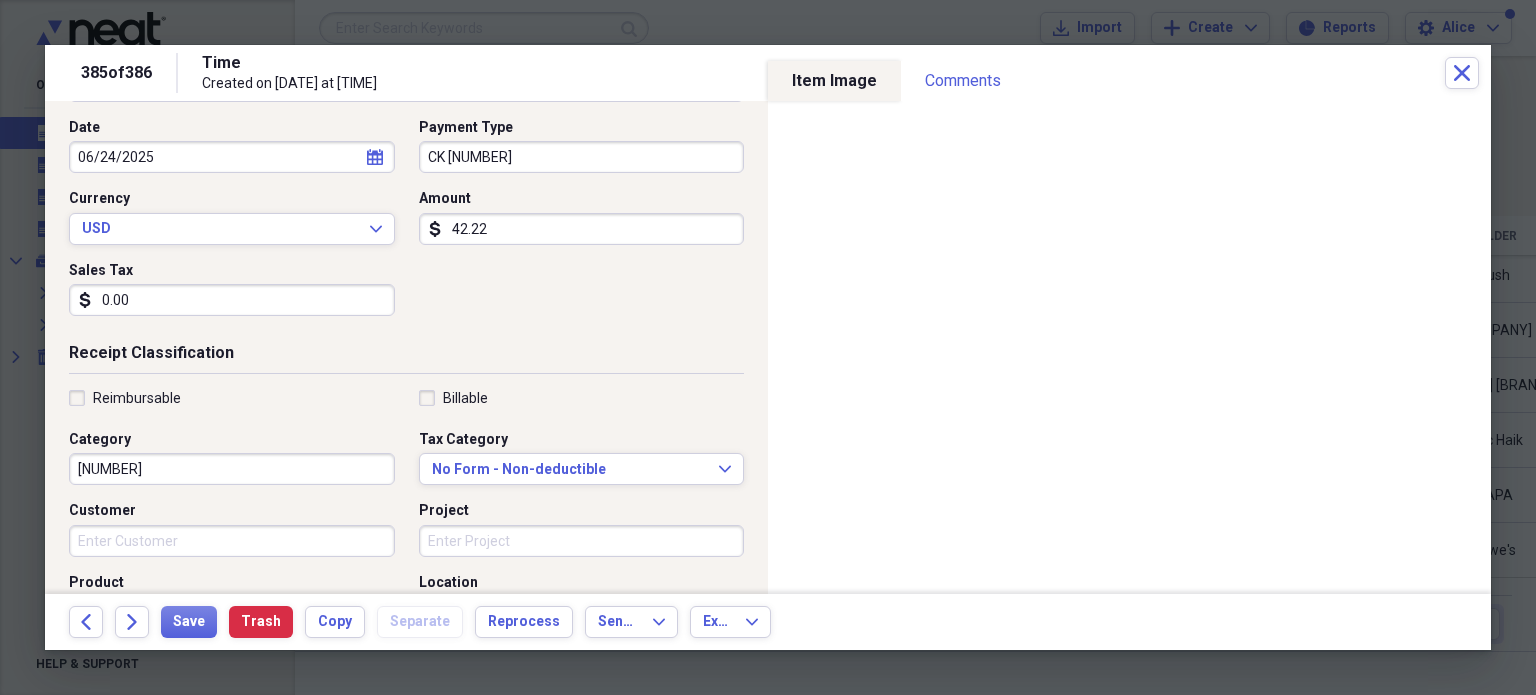 type on "[NUMBER]" 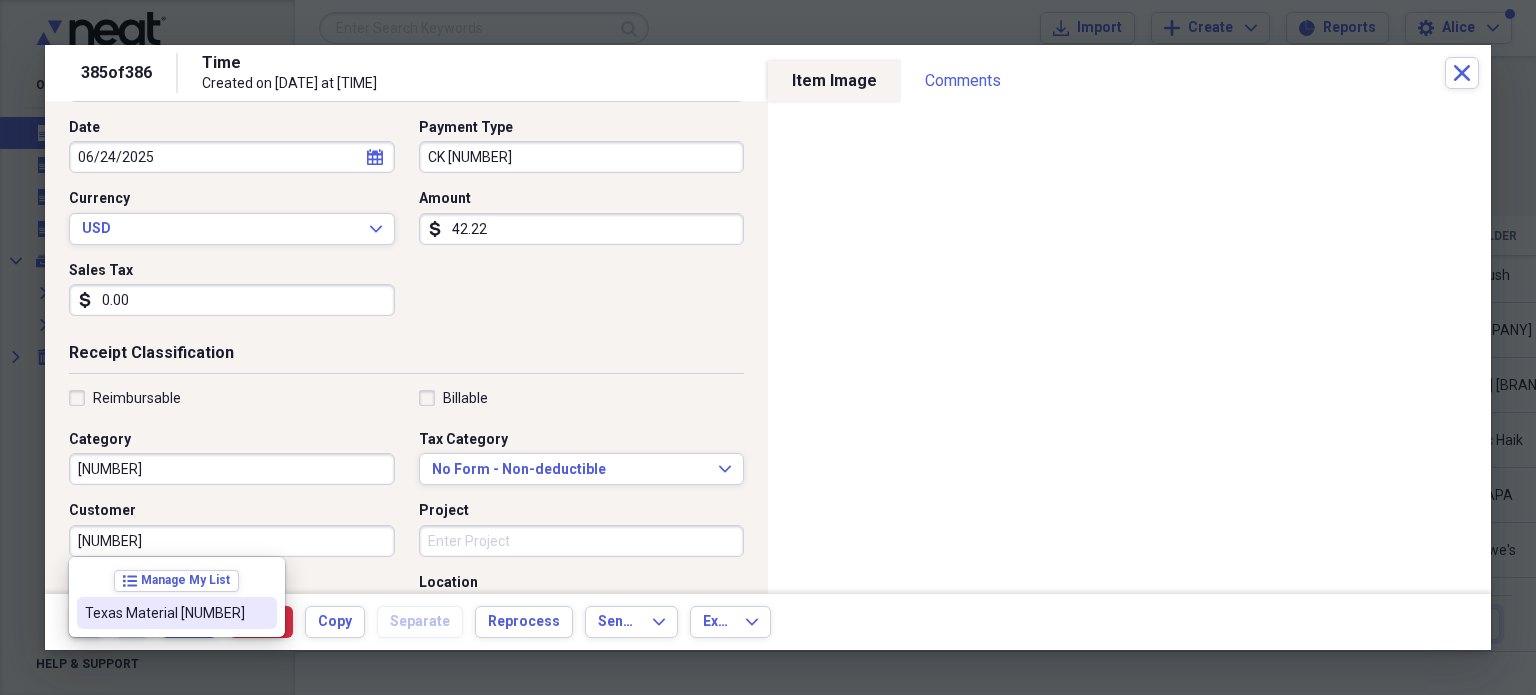 click on "Texas Material [NUMBER]" at bounding box center (165, 613) 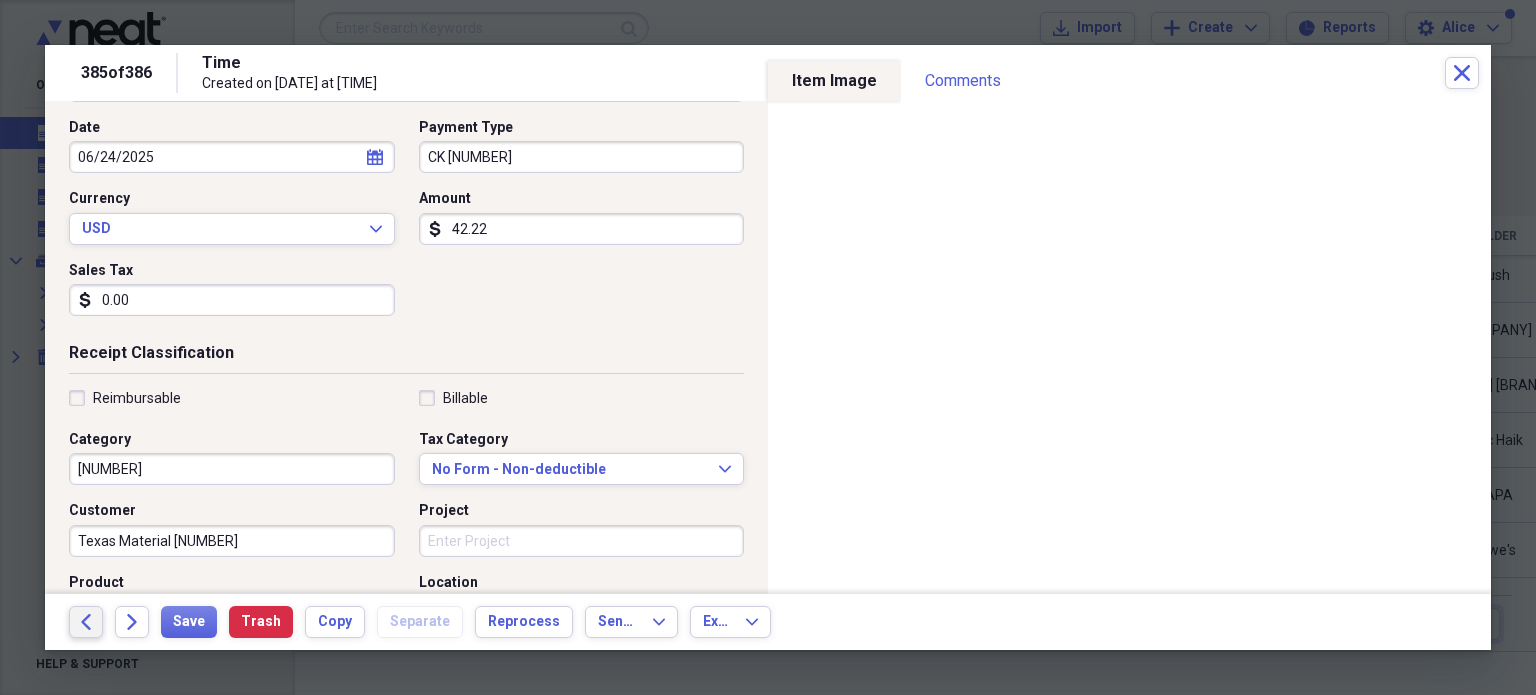 click 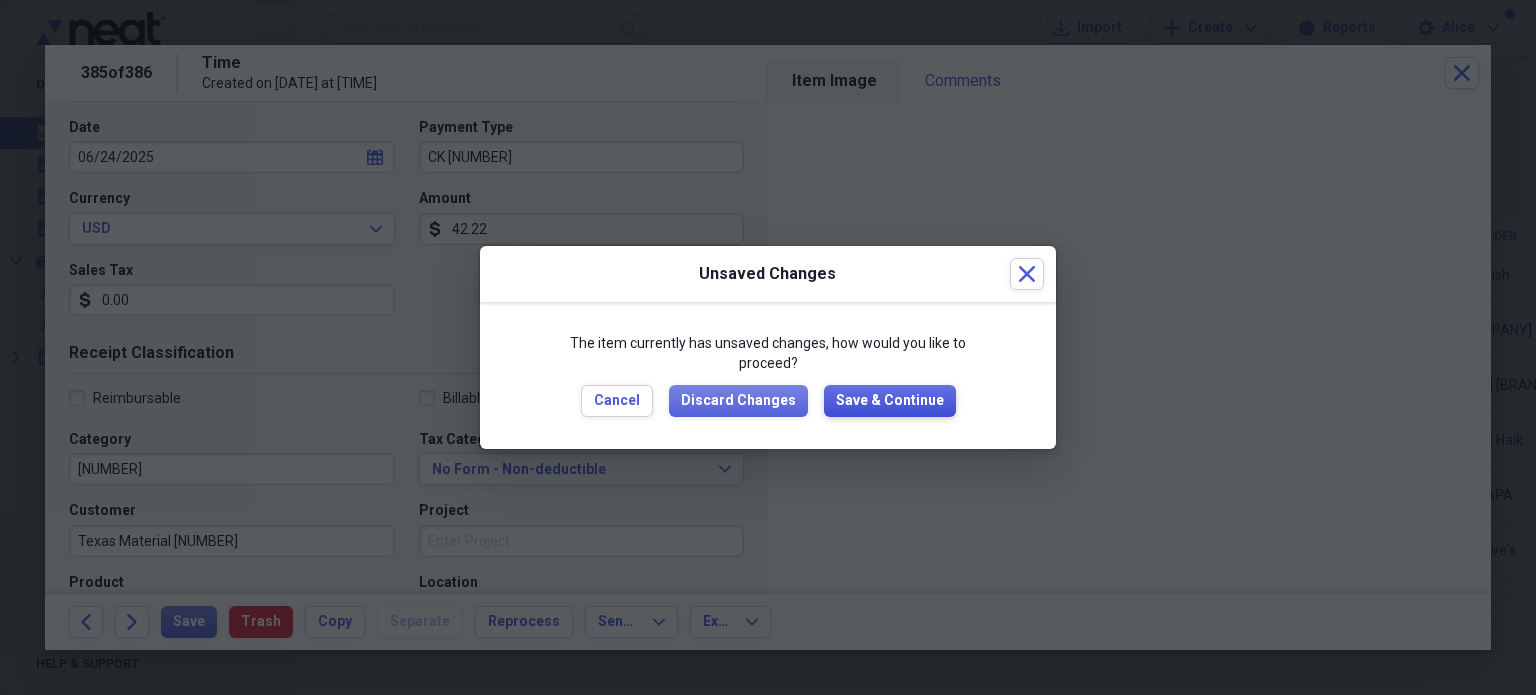 click on "Save & Continue" at bounding box center [890, 401] 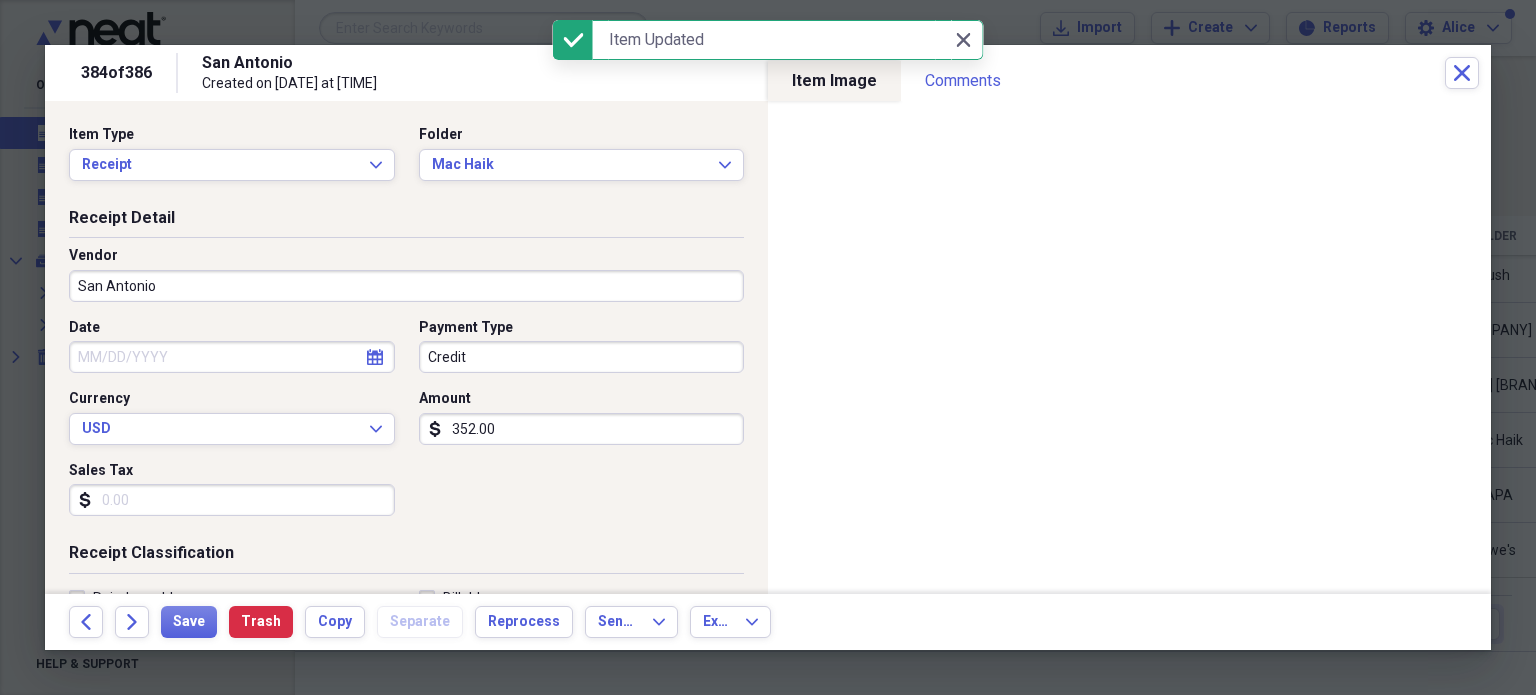 click on "San Antonio" at bounding box center (406, 286) 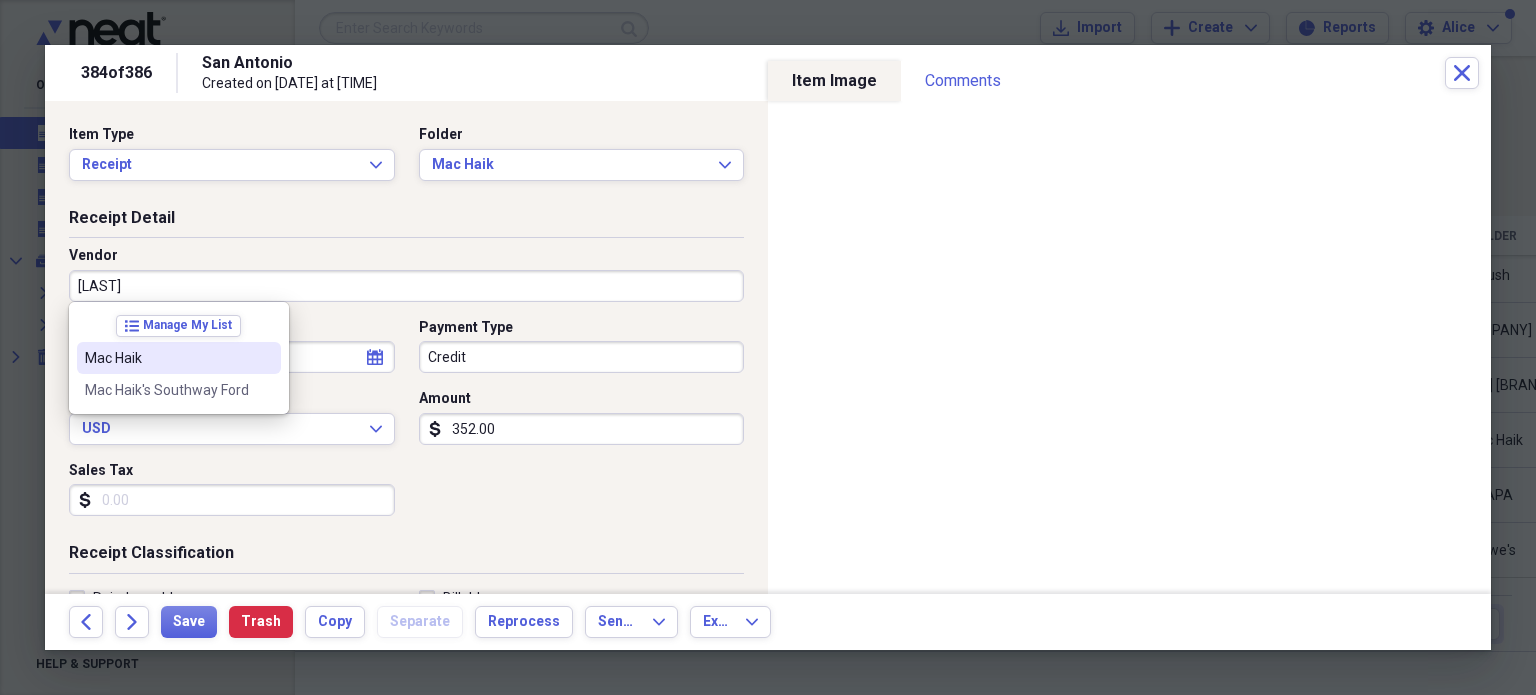 click on "Mac Haik" at bounding box center (167, 358) 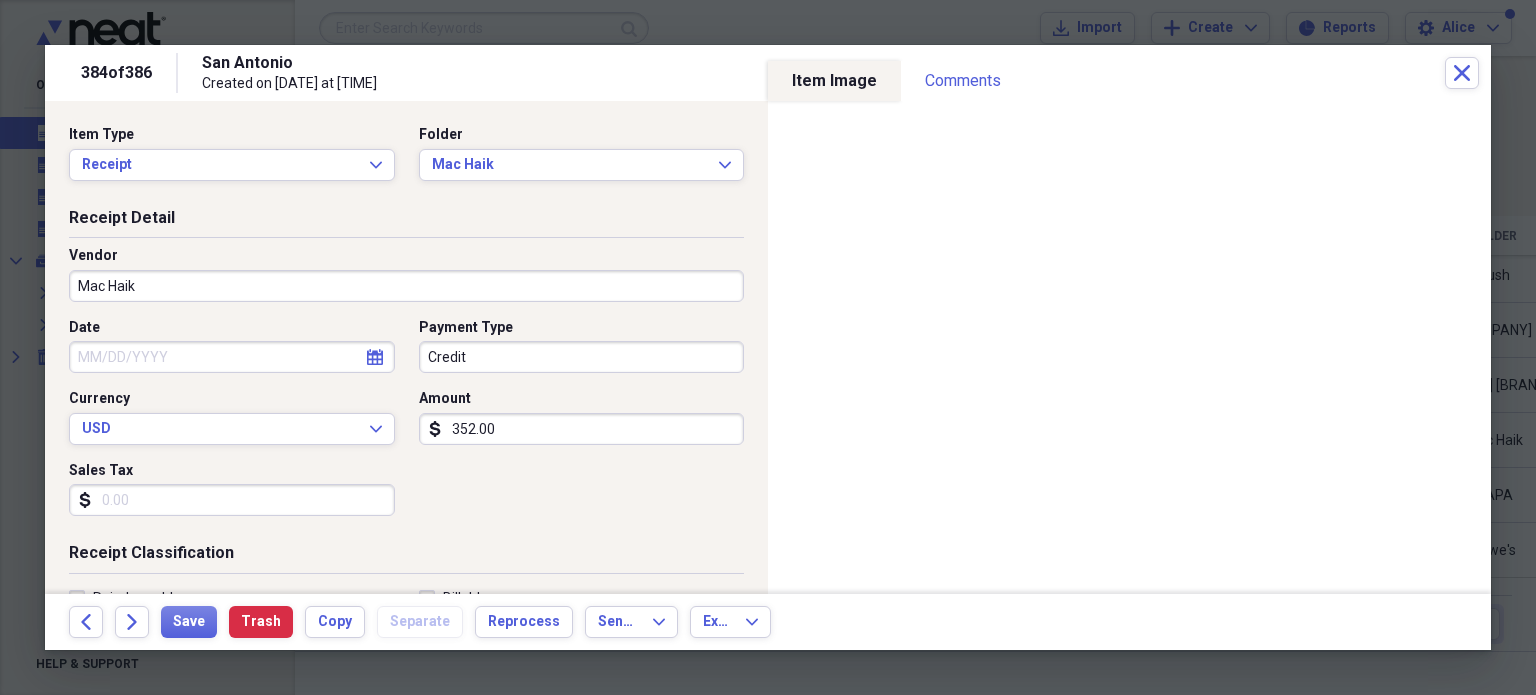 click on "calendar" 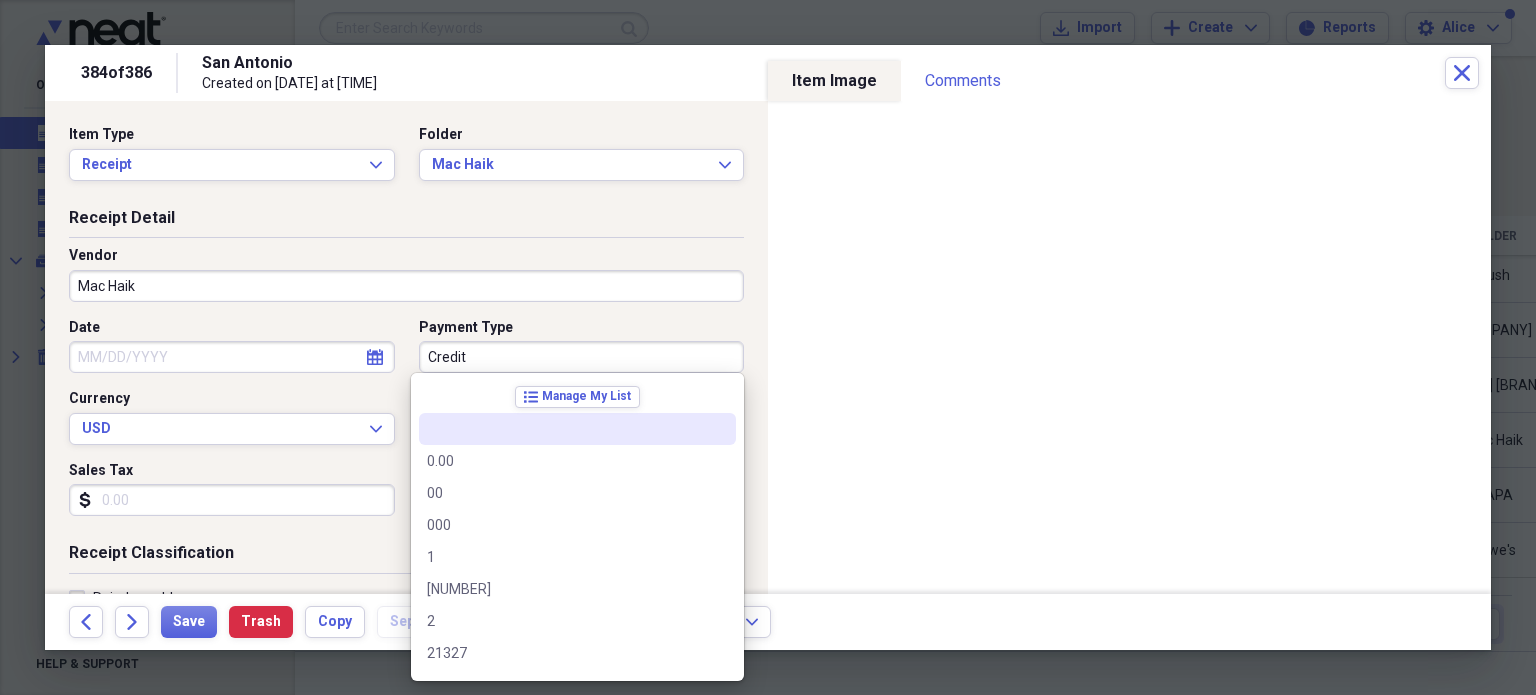 click on "Date" at bounding box center (232, 357) 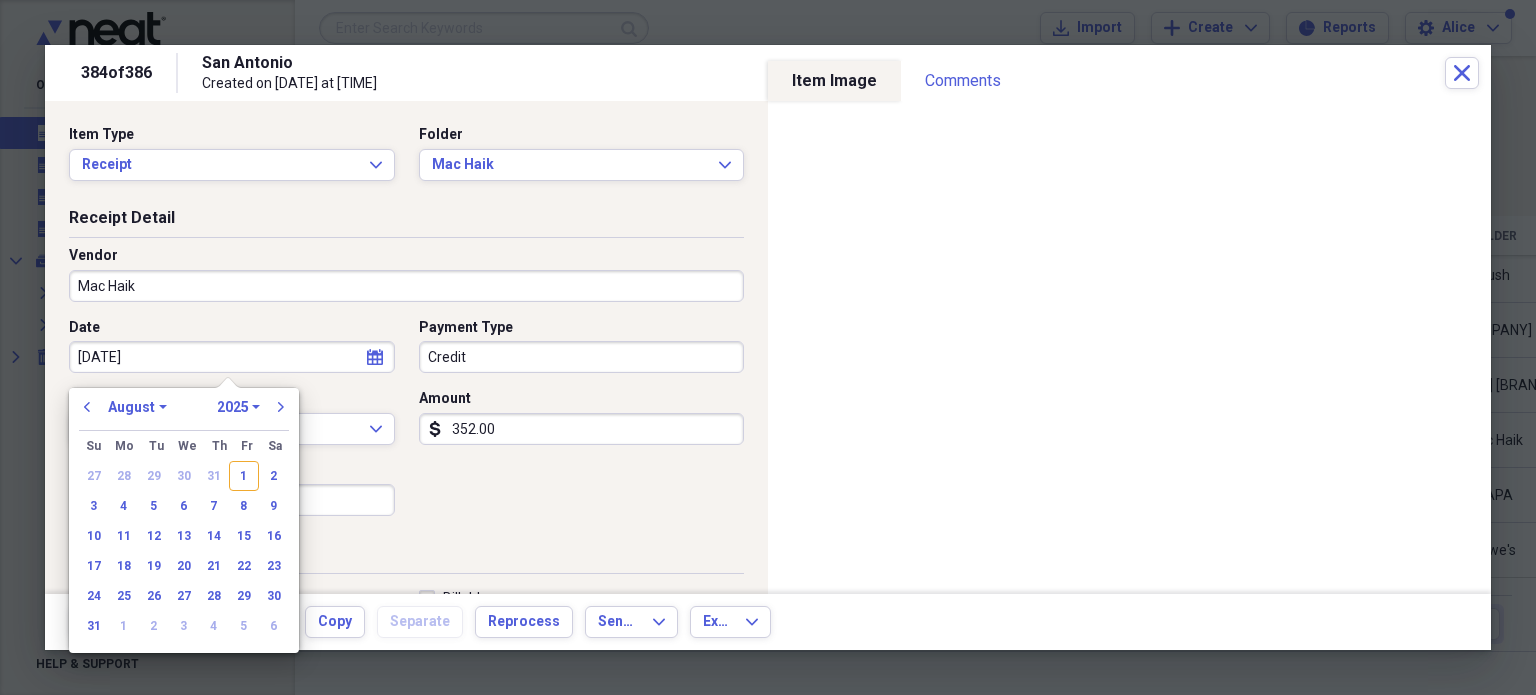 type on "[DATE]" 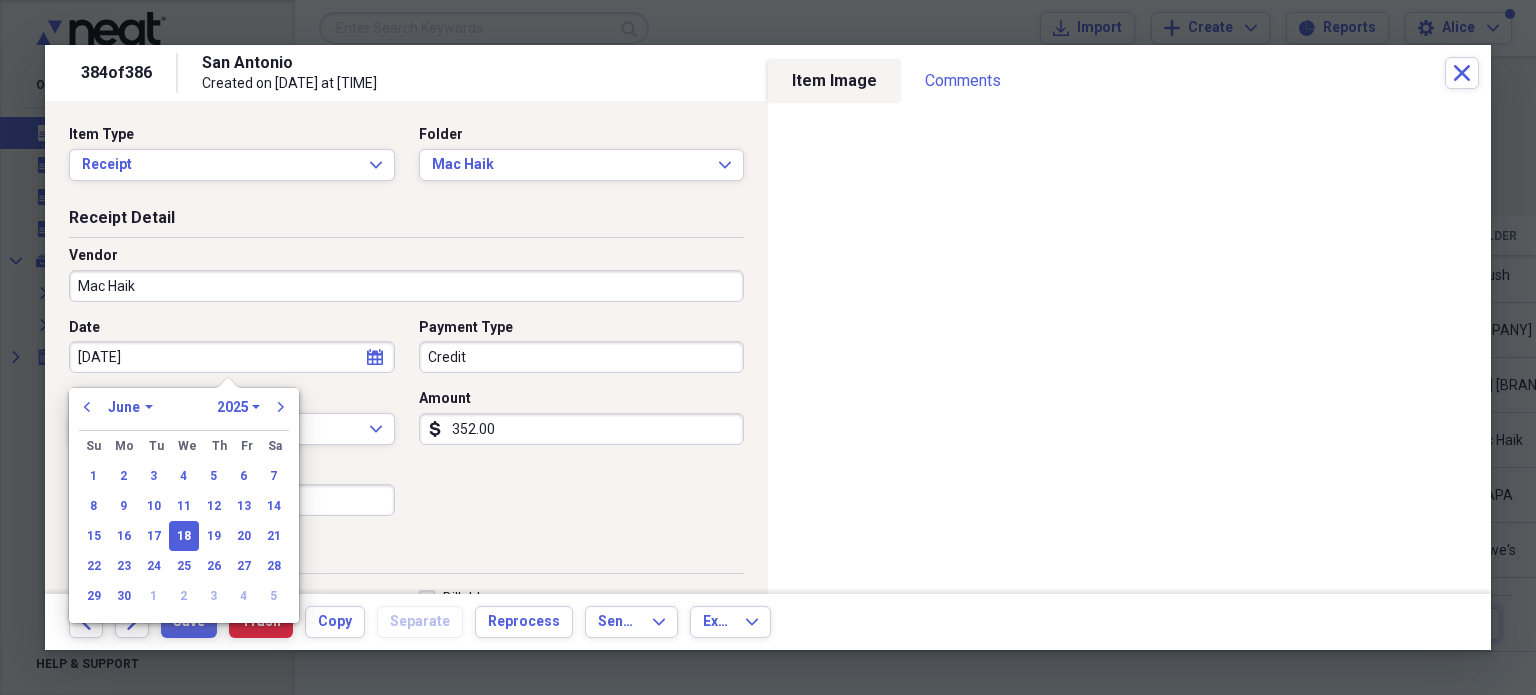 click on "Credit" at bounding box center (582, 357) 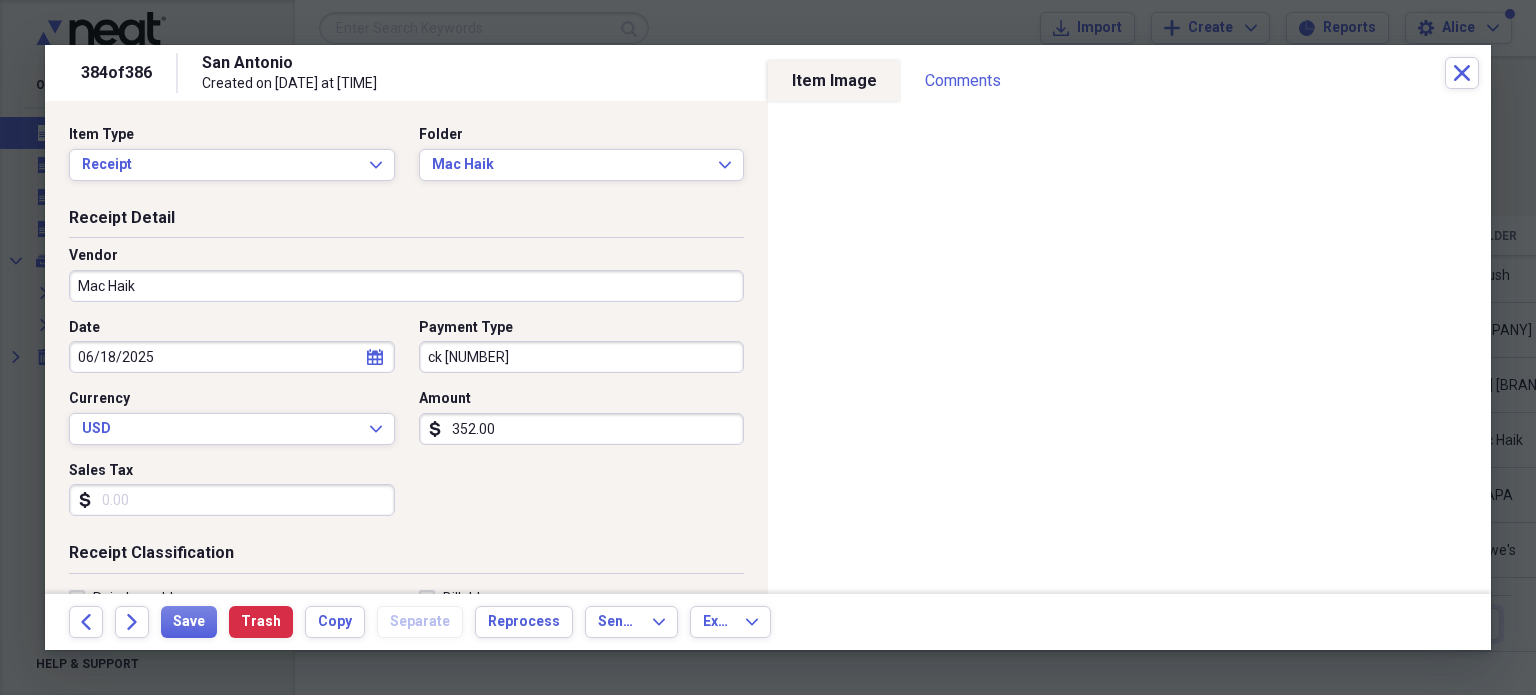 type on "ck [NUMBER]" 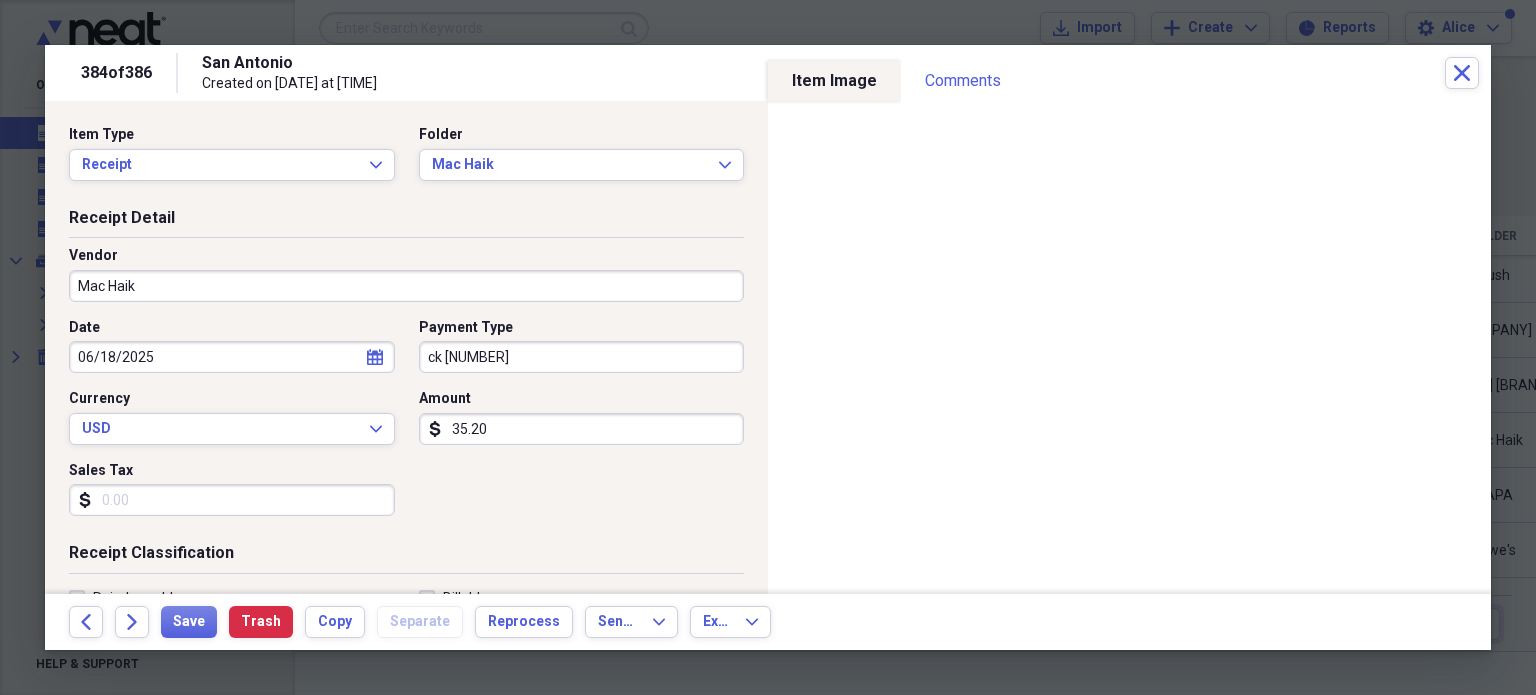 type on "352.00" 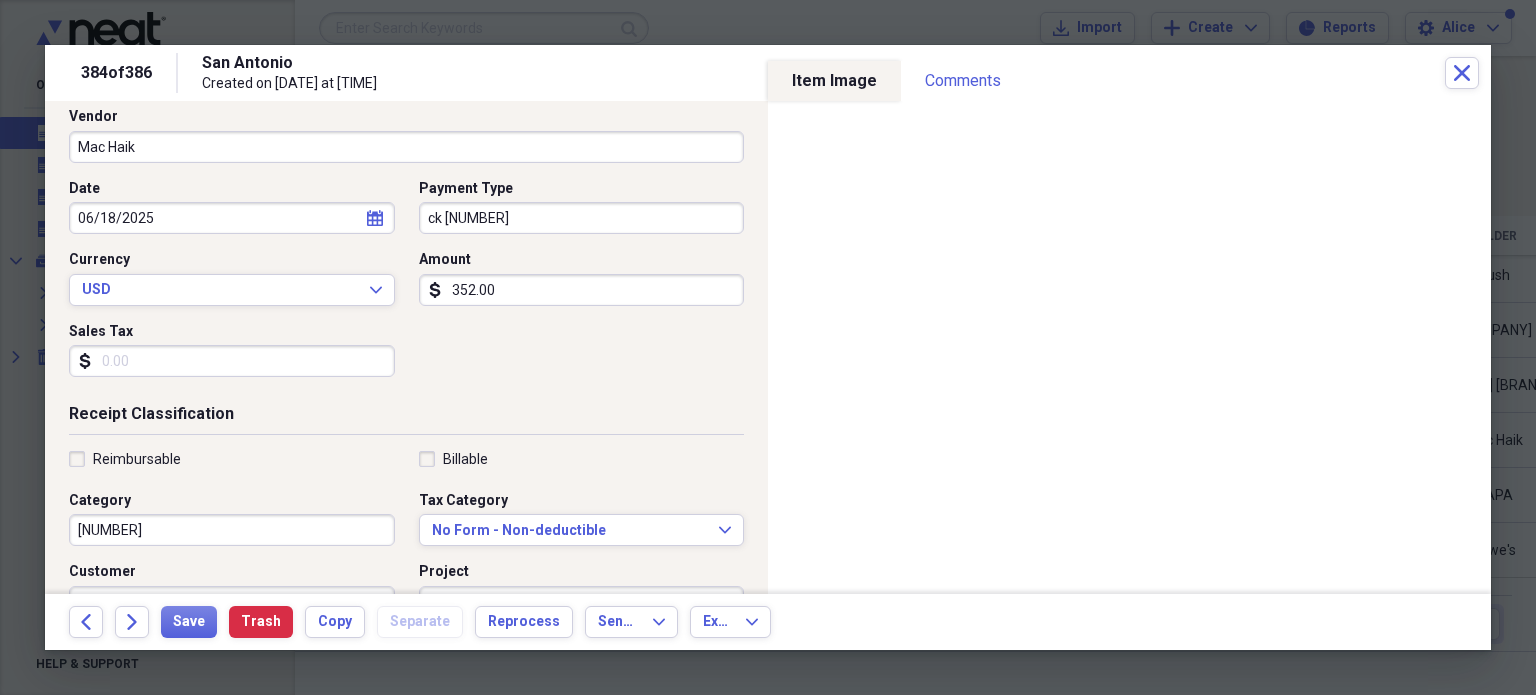 scroll, scrollTop: 200, scrollLeft: 0, axis: vertical 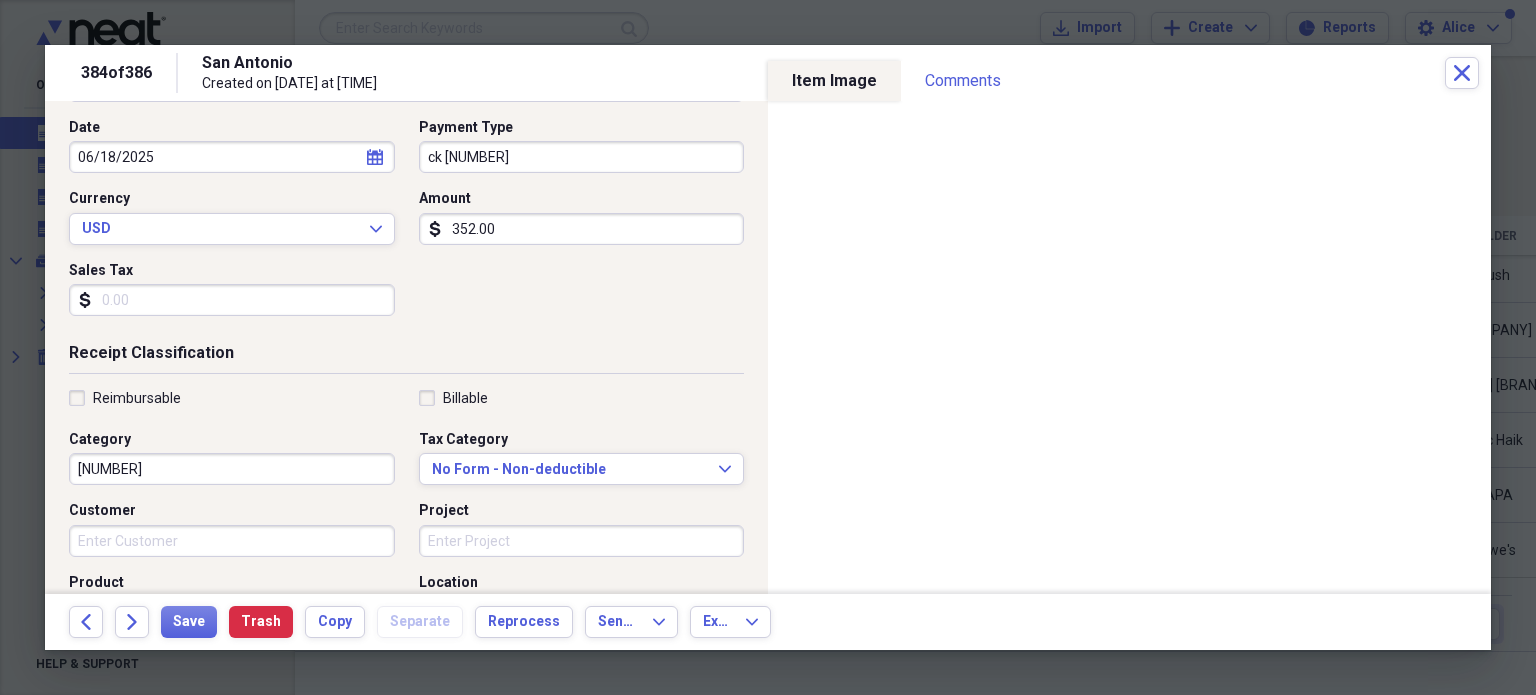 click on "Sales Tax" at bounding box center [232, 300] 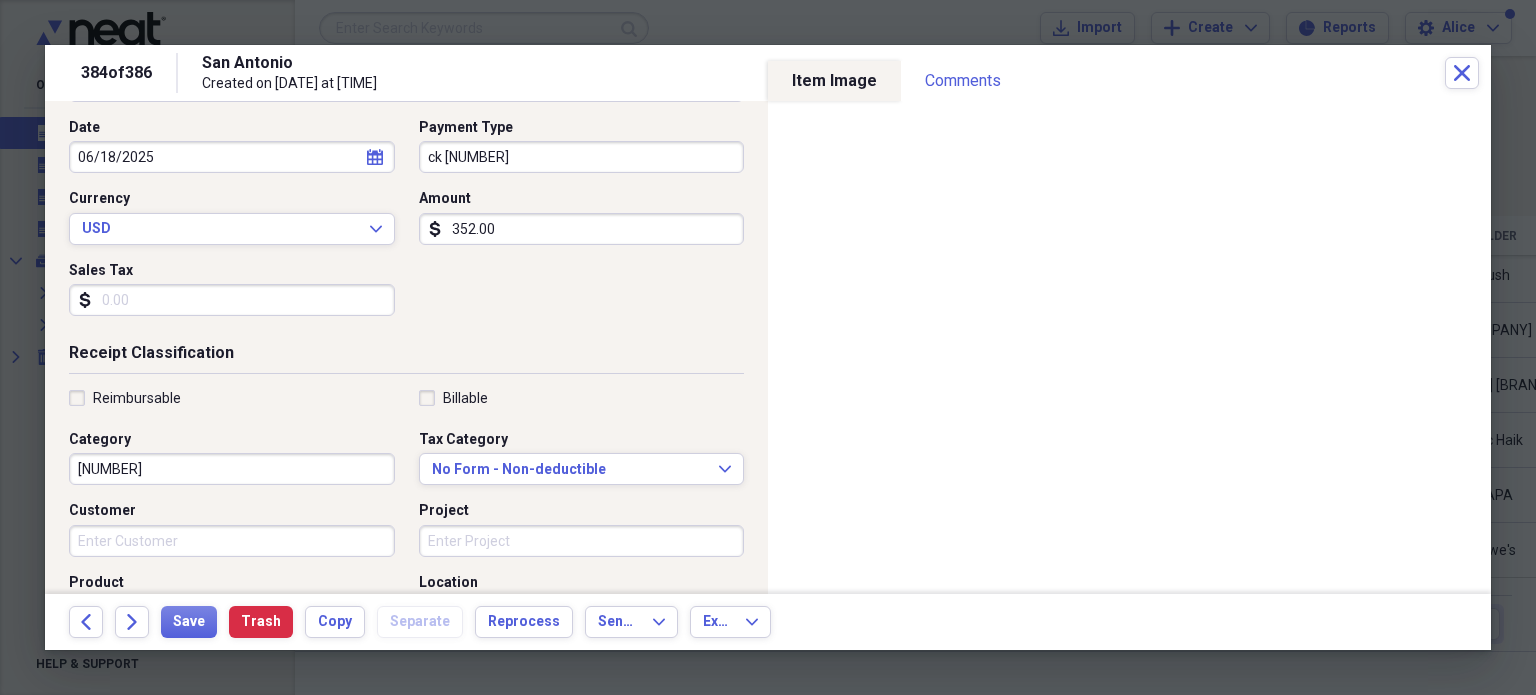 click on "[NUMBER]" at bounding box center (232, 469) 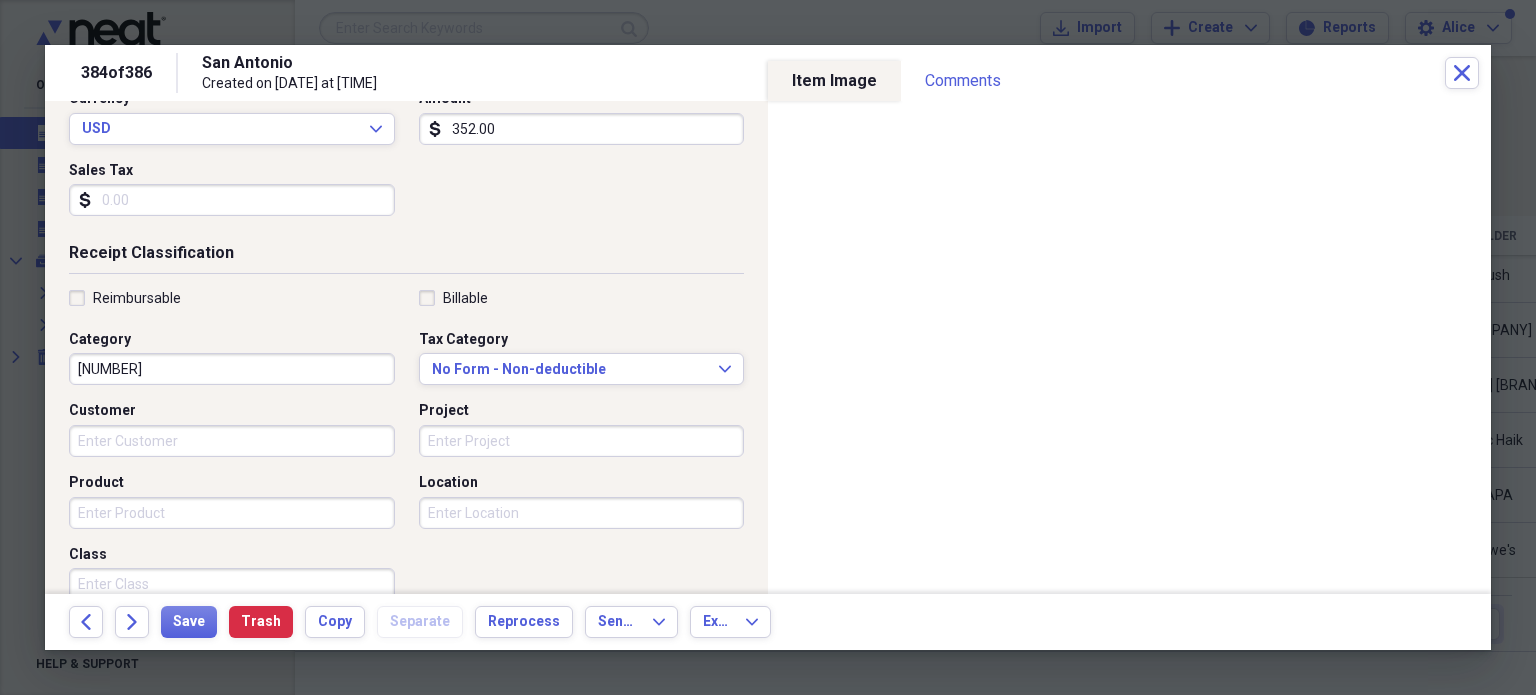 type on "[NUMBER]" 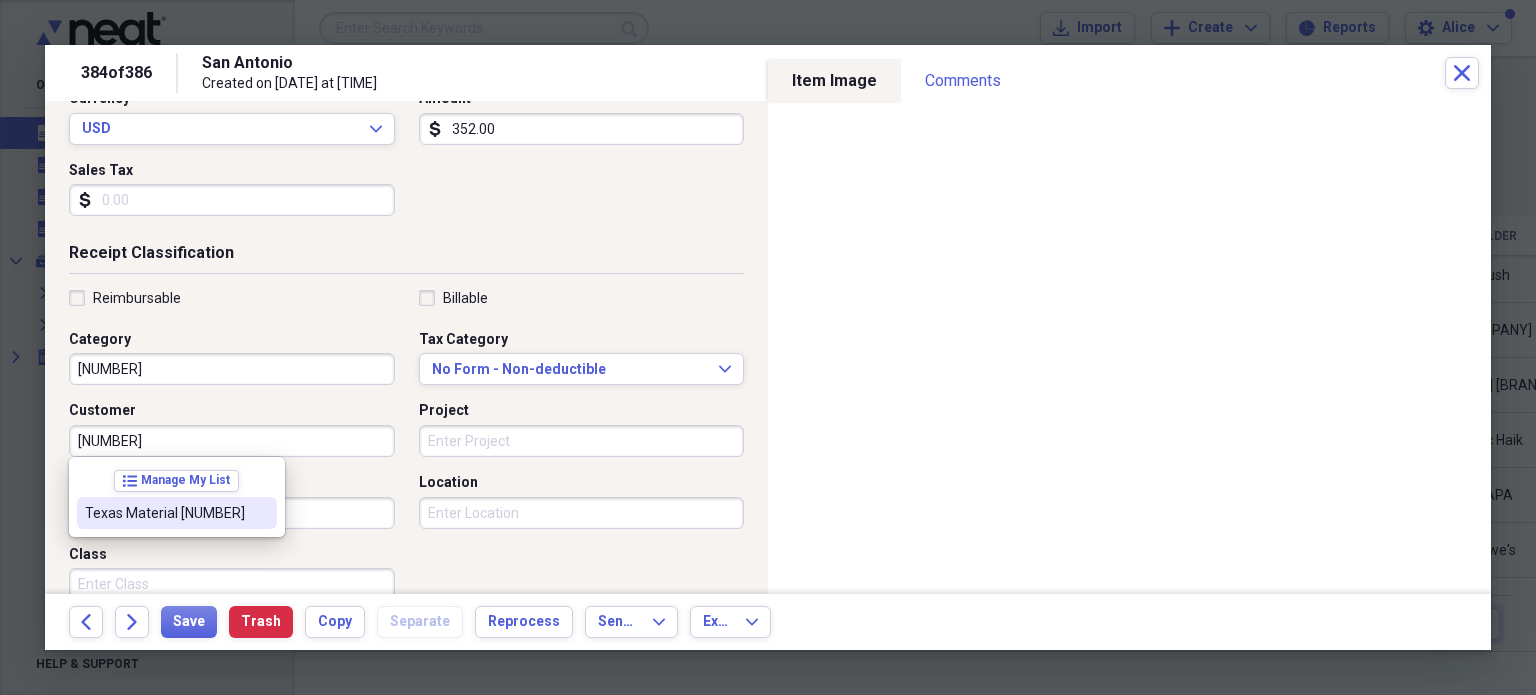 click on "Texas Material [NUMBER]" at bounding box center [177, 513] 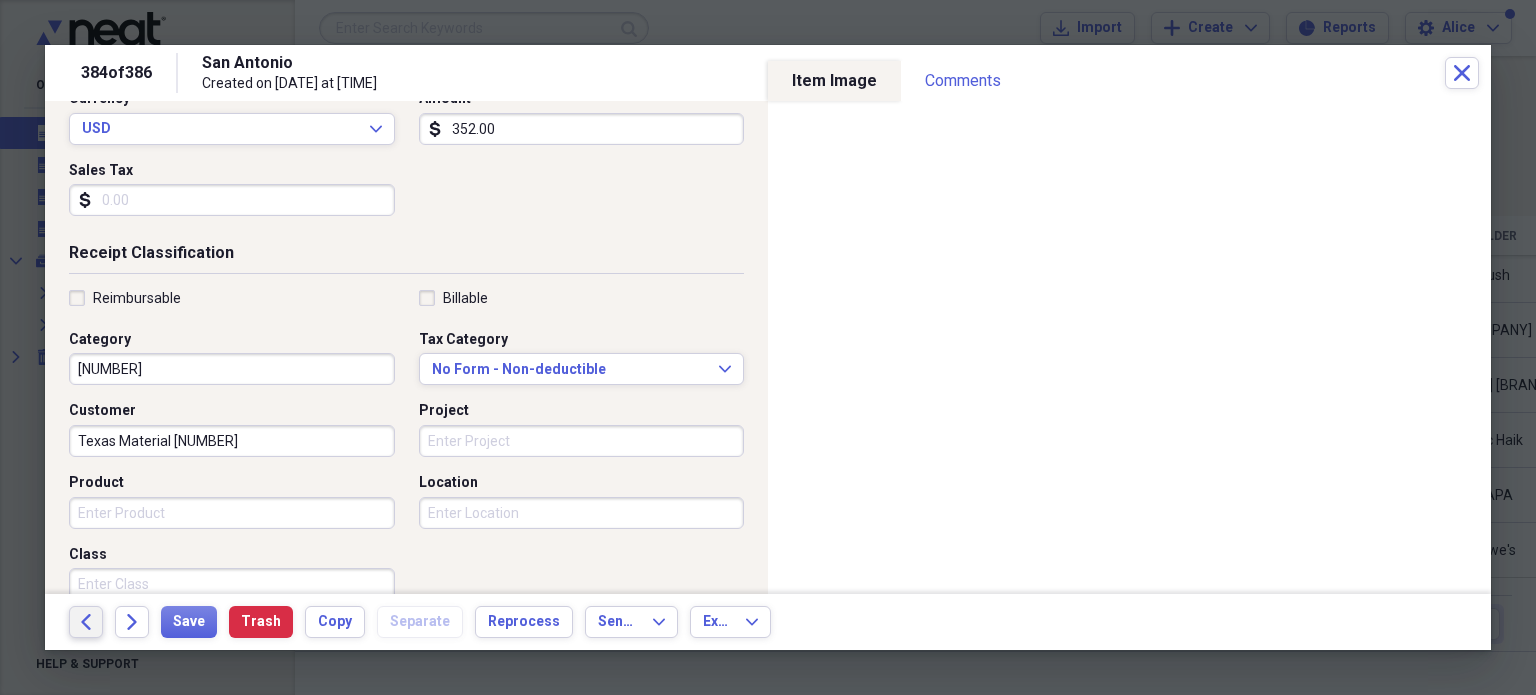 click on "Back" 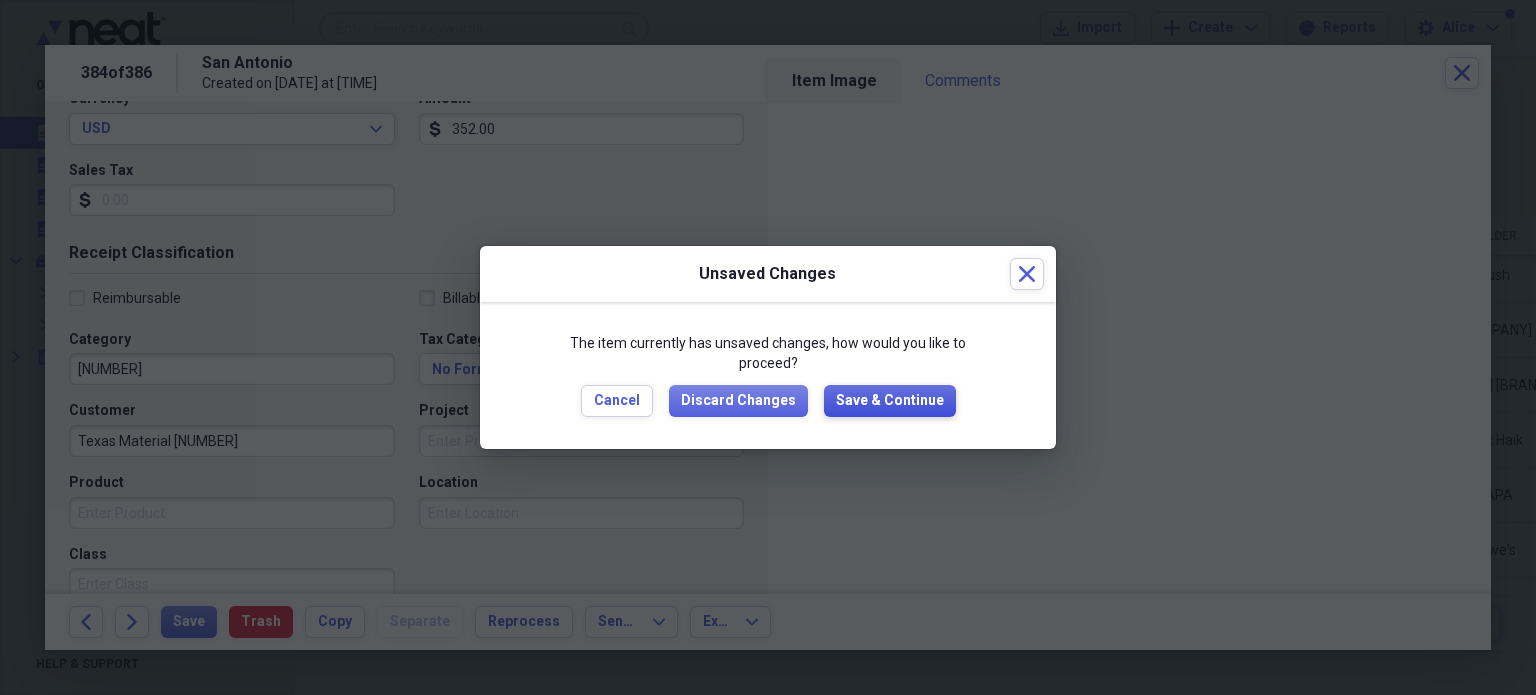 click on "Save & Continue" at bounding box center [890, 401] 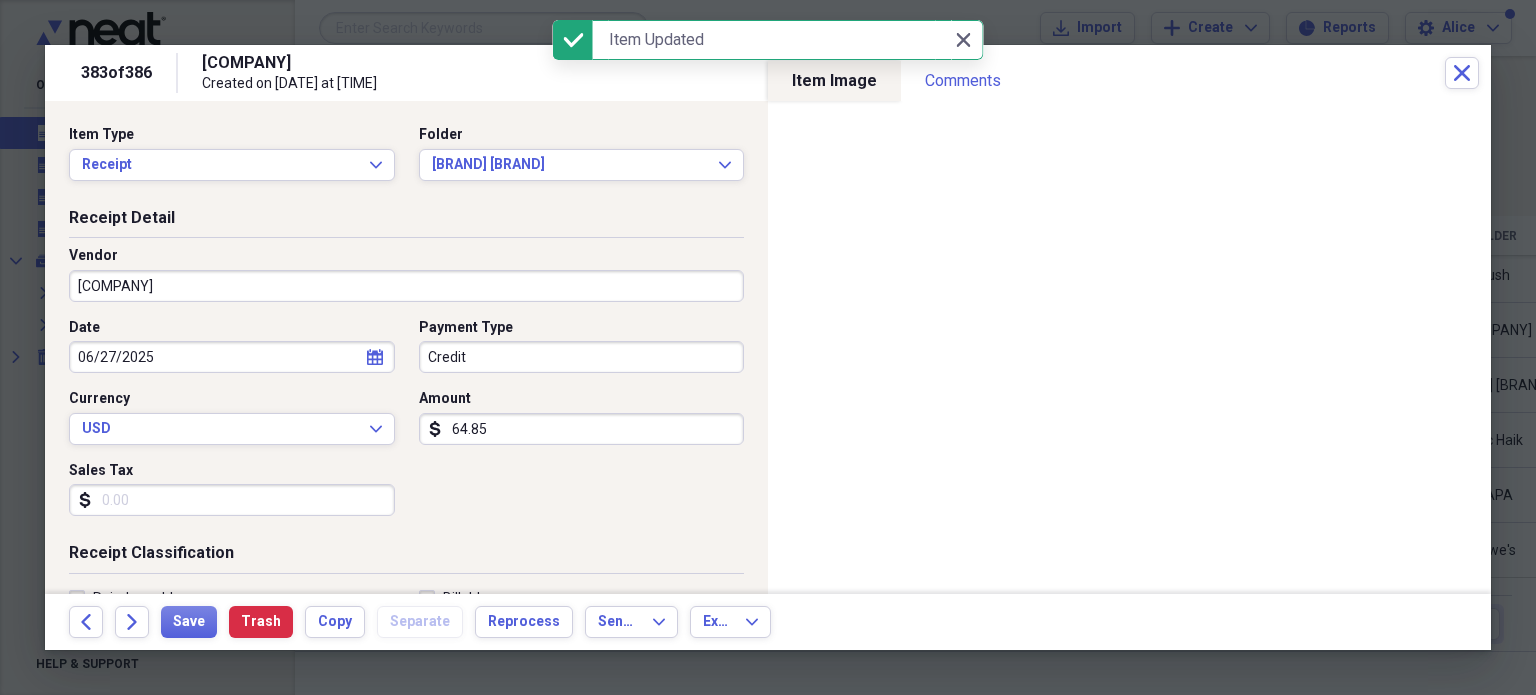 click on "[COMPANY]" at bounding box center (406, 286) 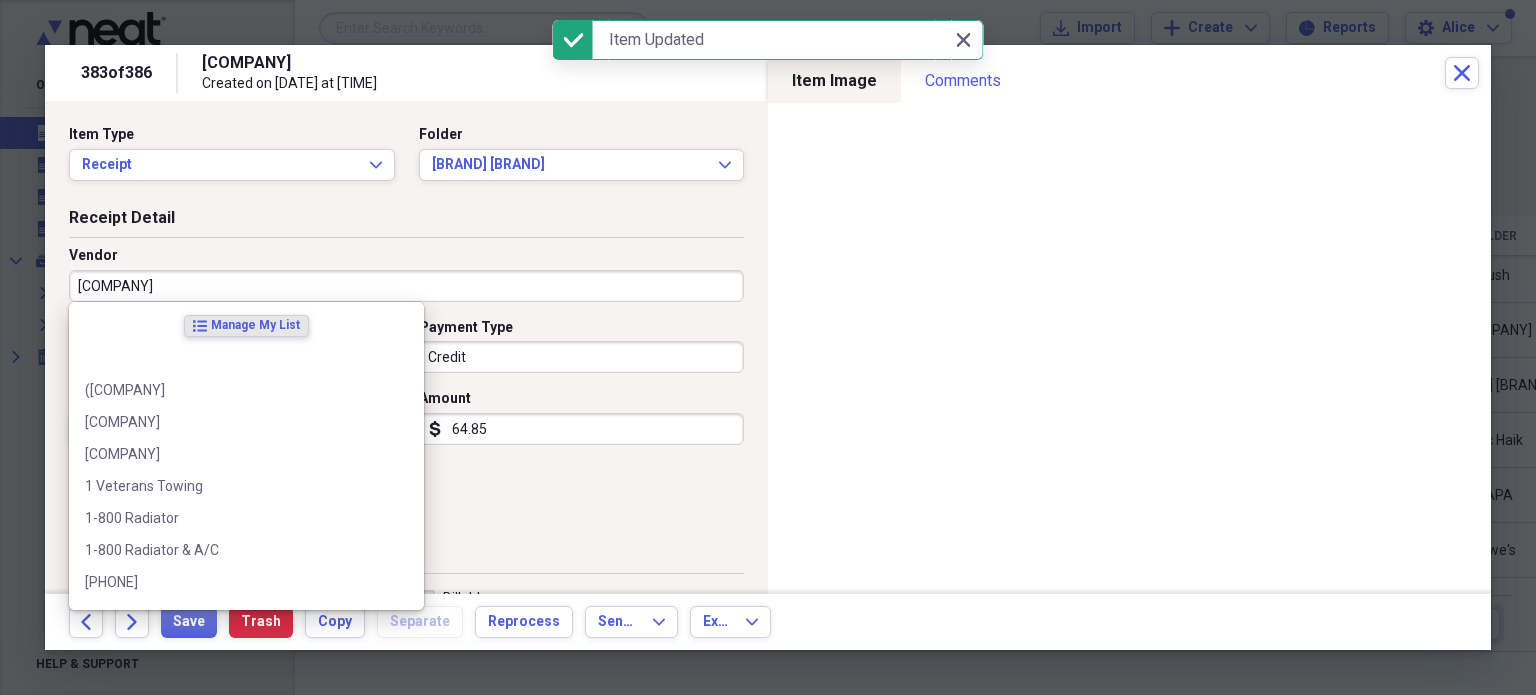 click on "Credit" at bounding box center [582, 357] 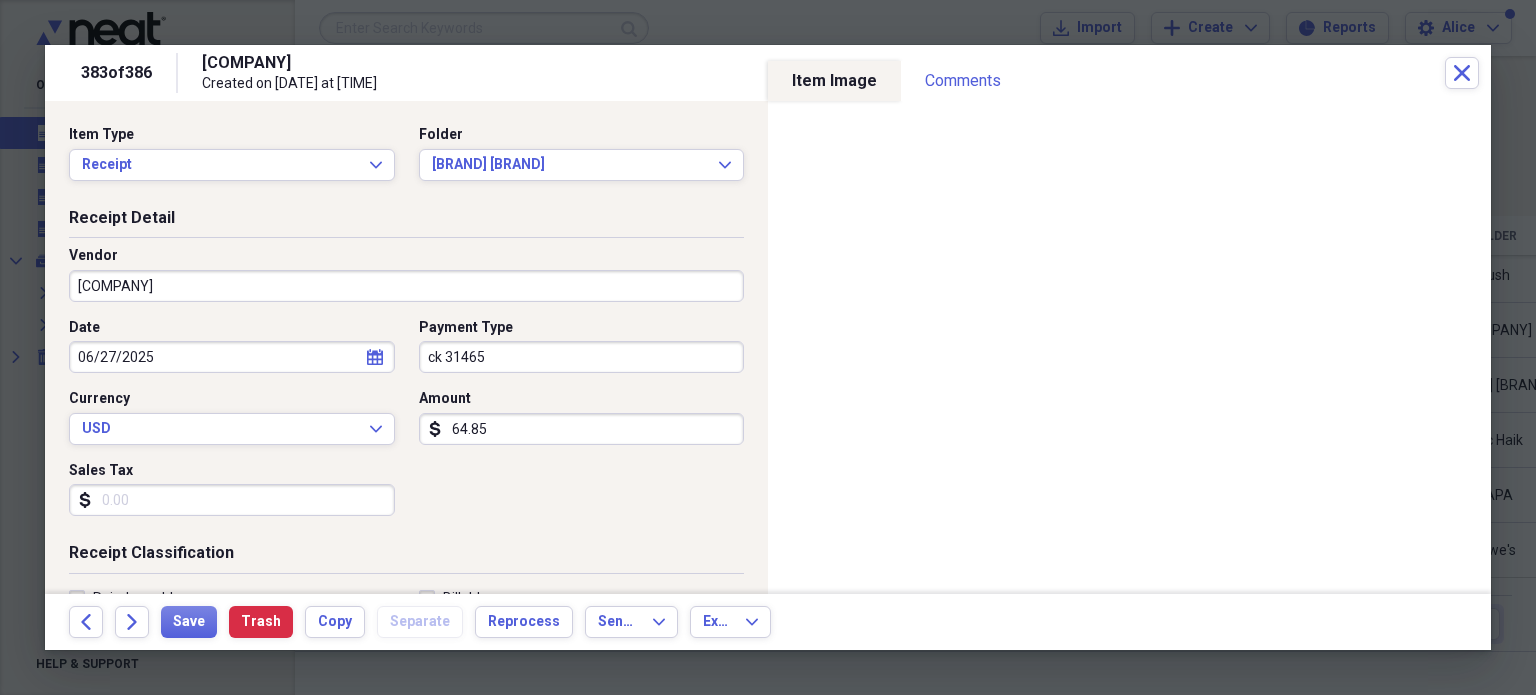 type on "ck 31465" 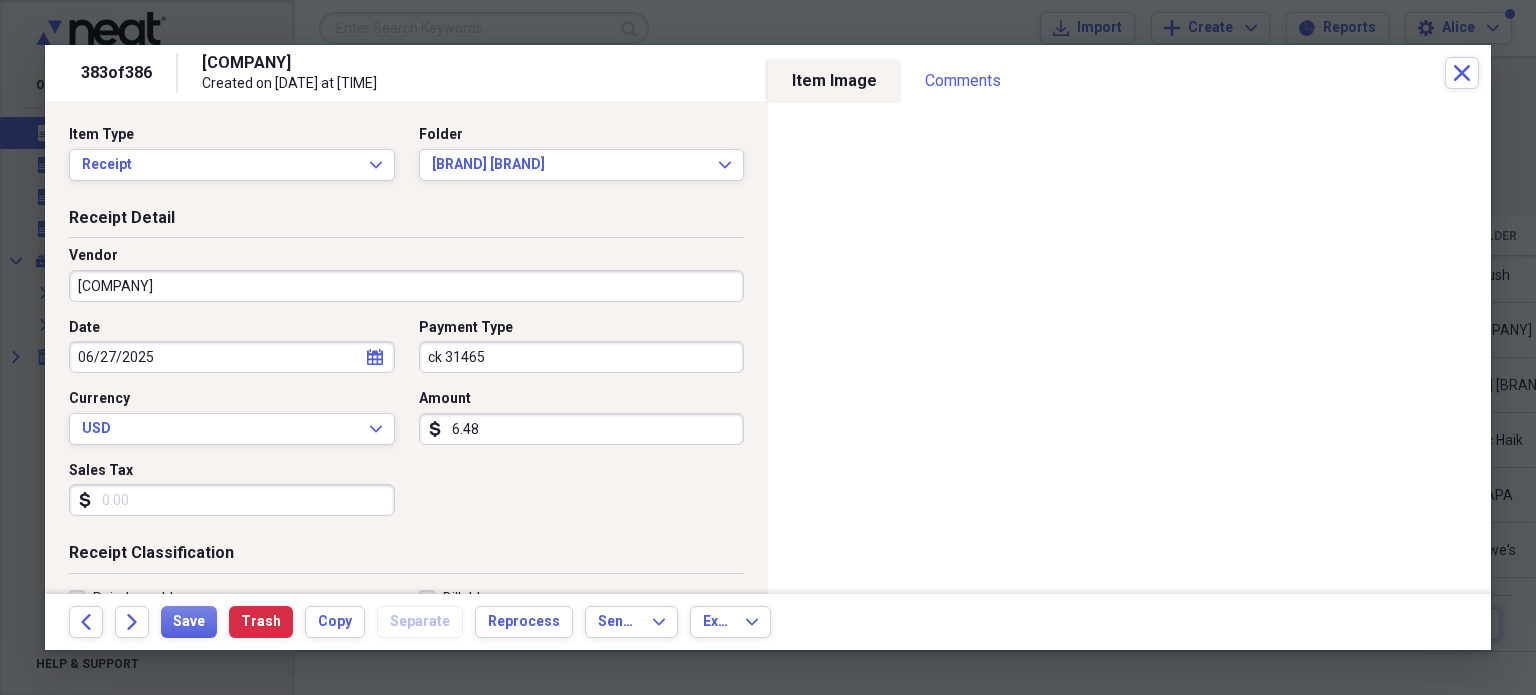 type on "64.85" 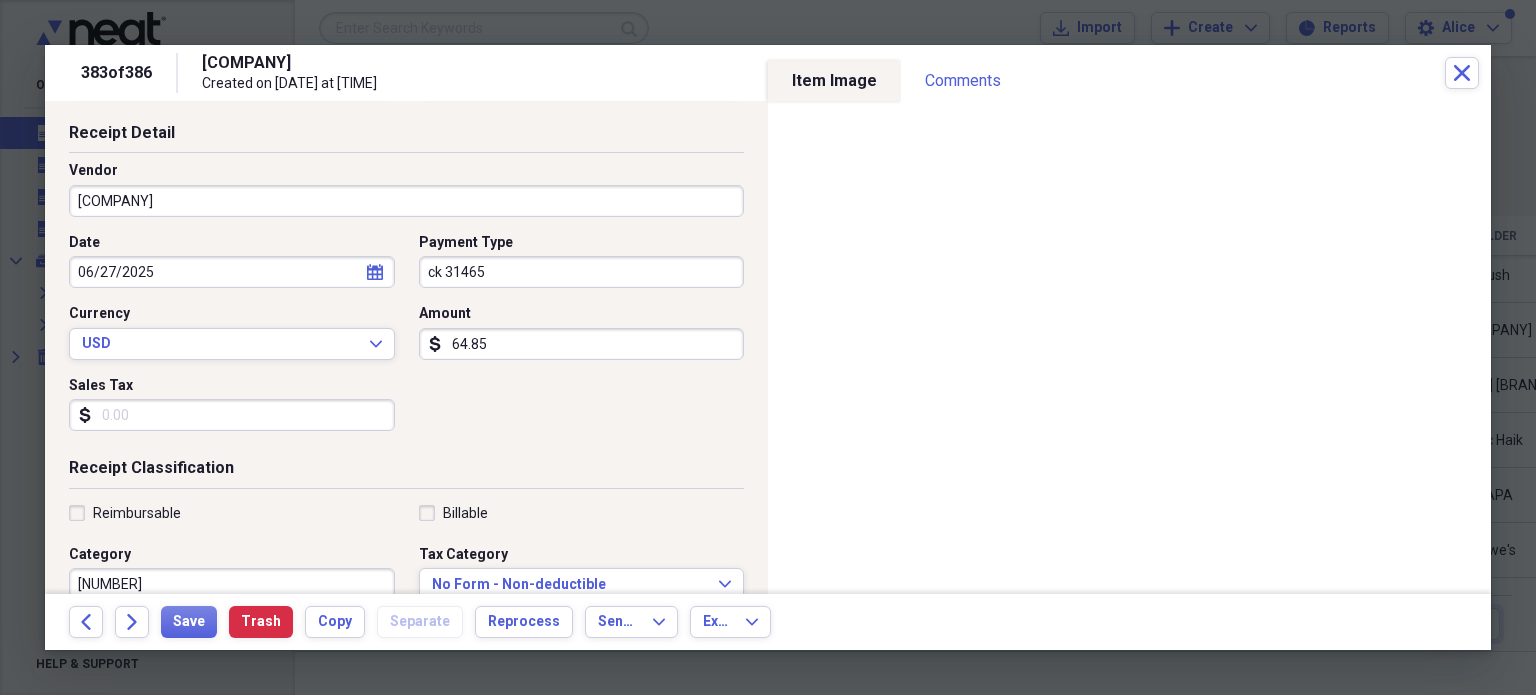 scroll, scrollTop: 200, scrollLeft: 0, axis: vertical 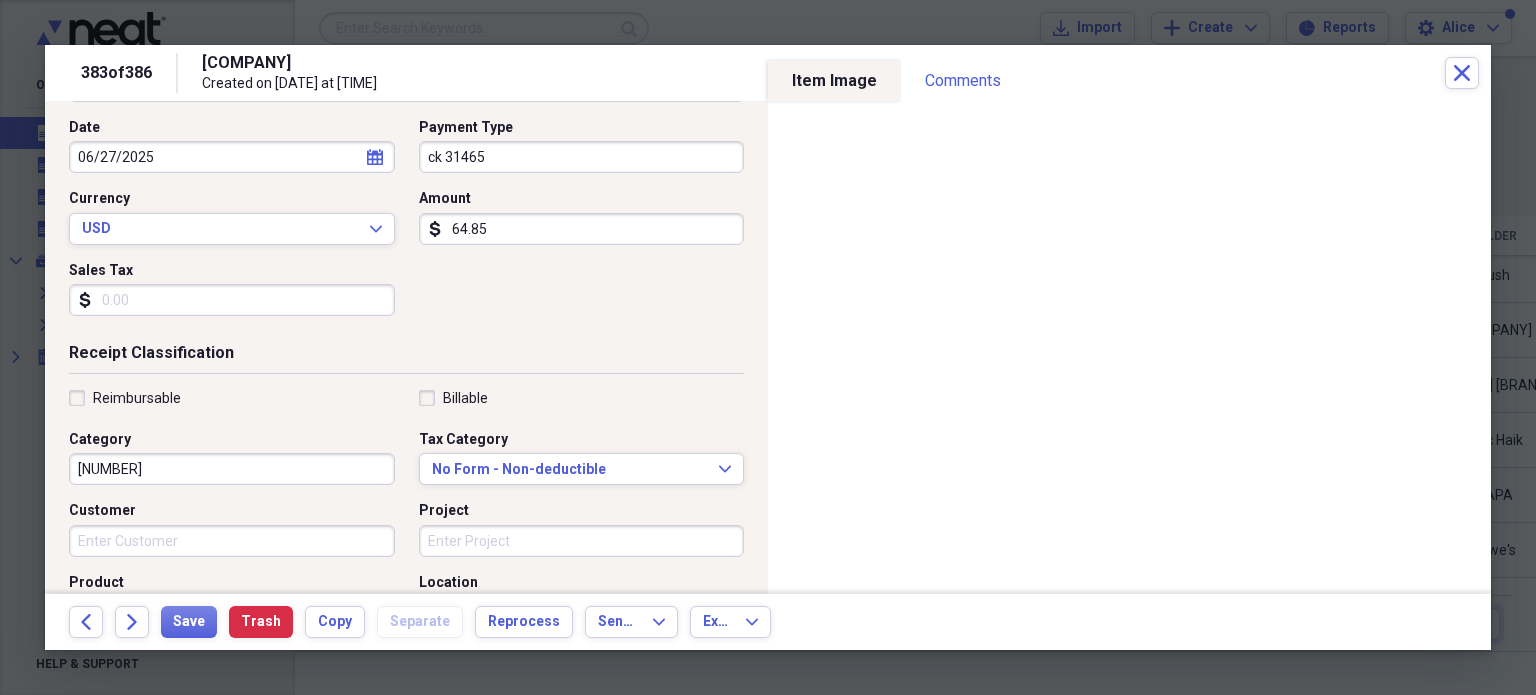 click on "[NUMBER]" at bounding box center (232, 469) 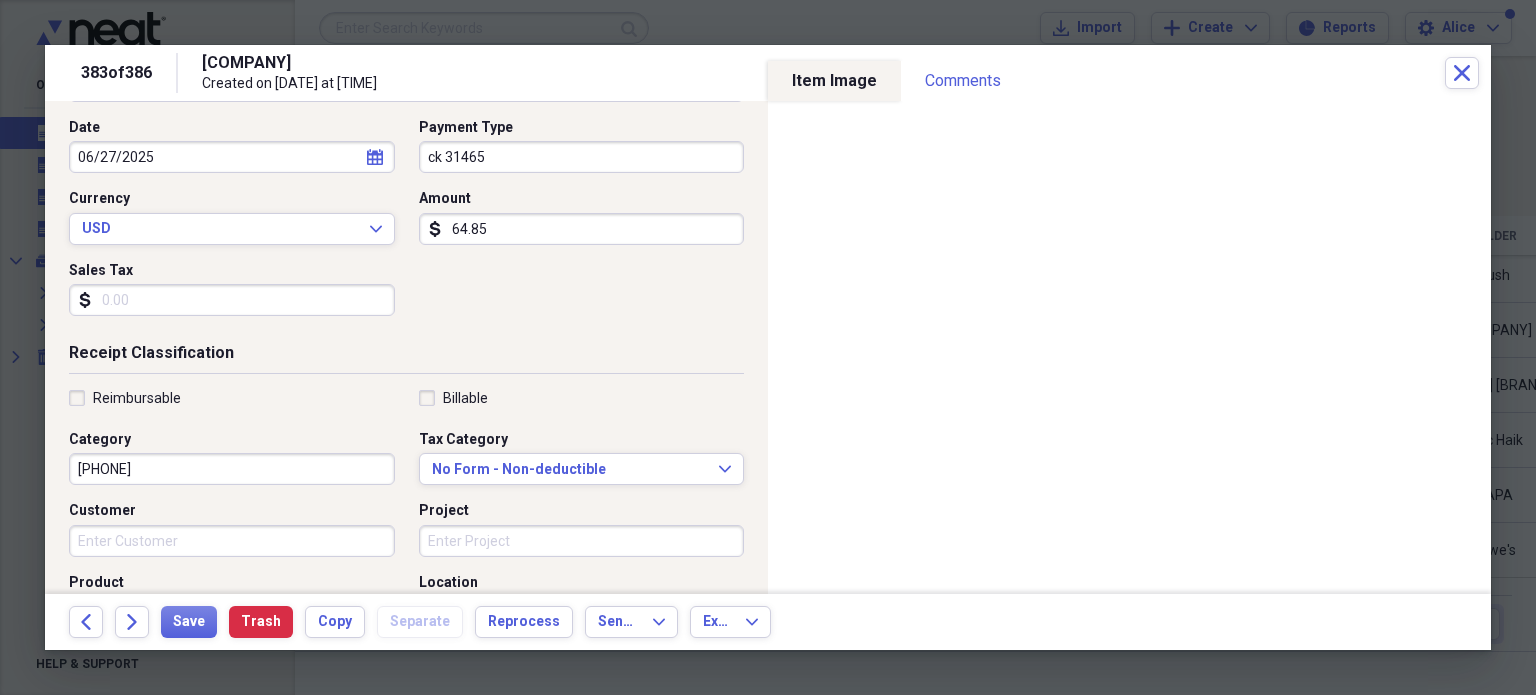 type on "[PHONE]" 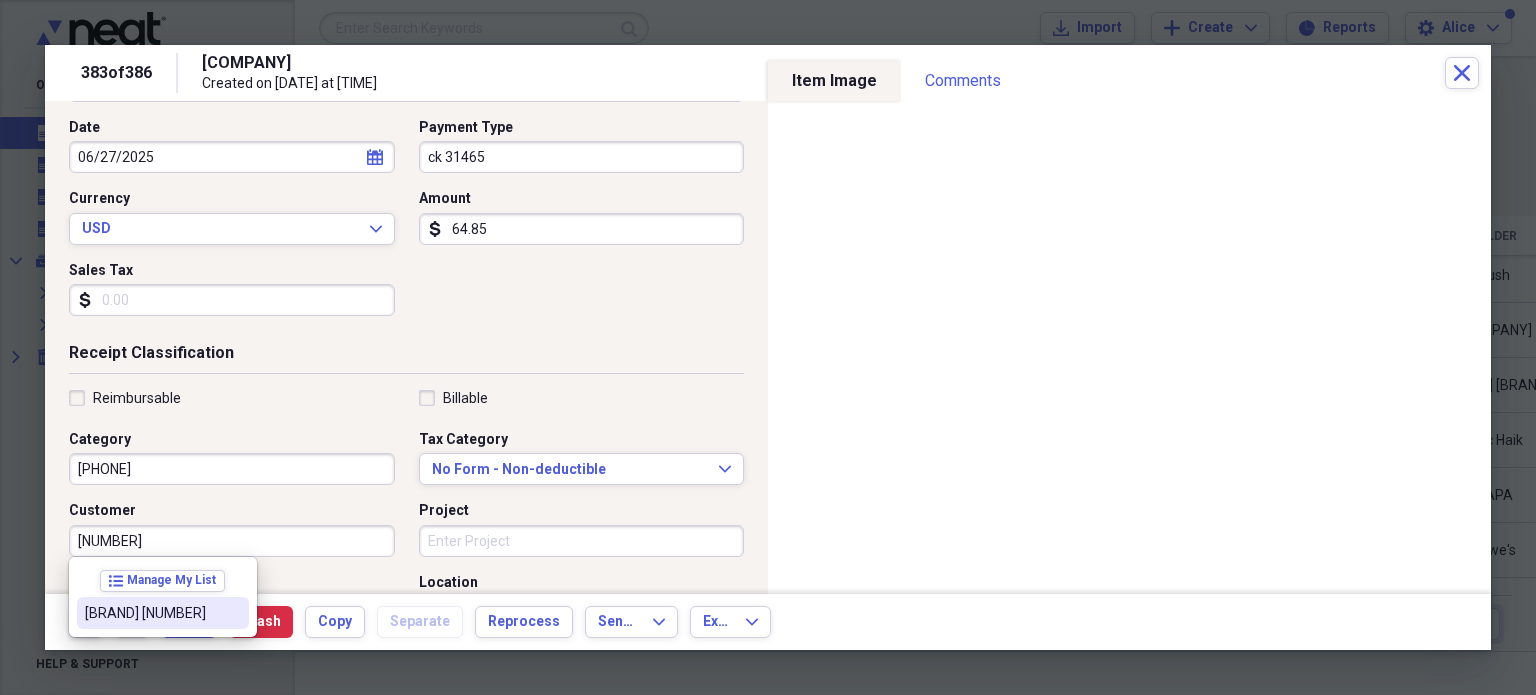 click on "[BRAND] [NUMBER]" at bounding box center [151, 613] 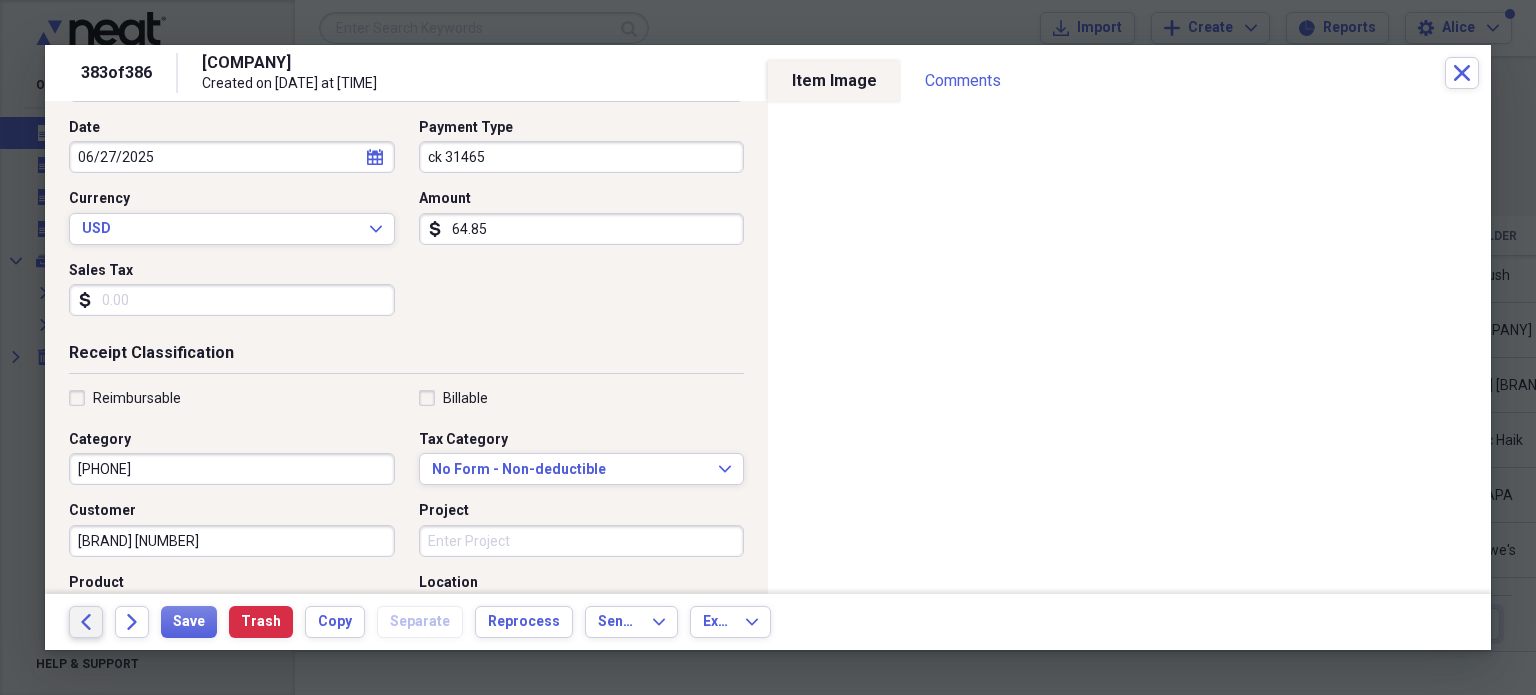 click on "Back" 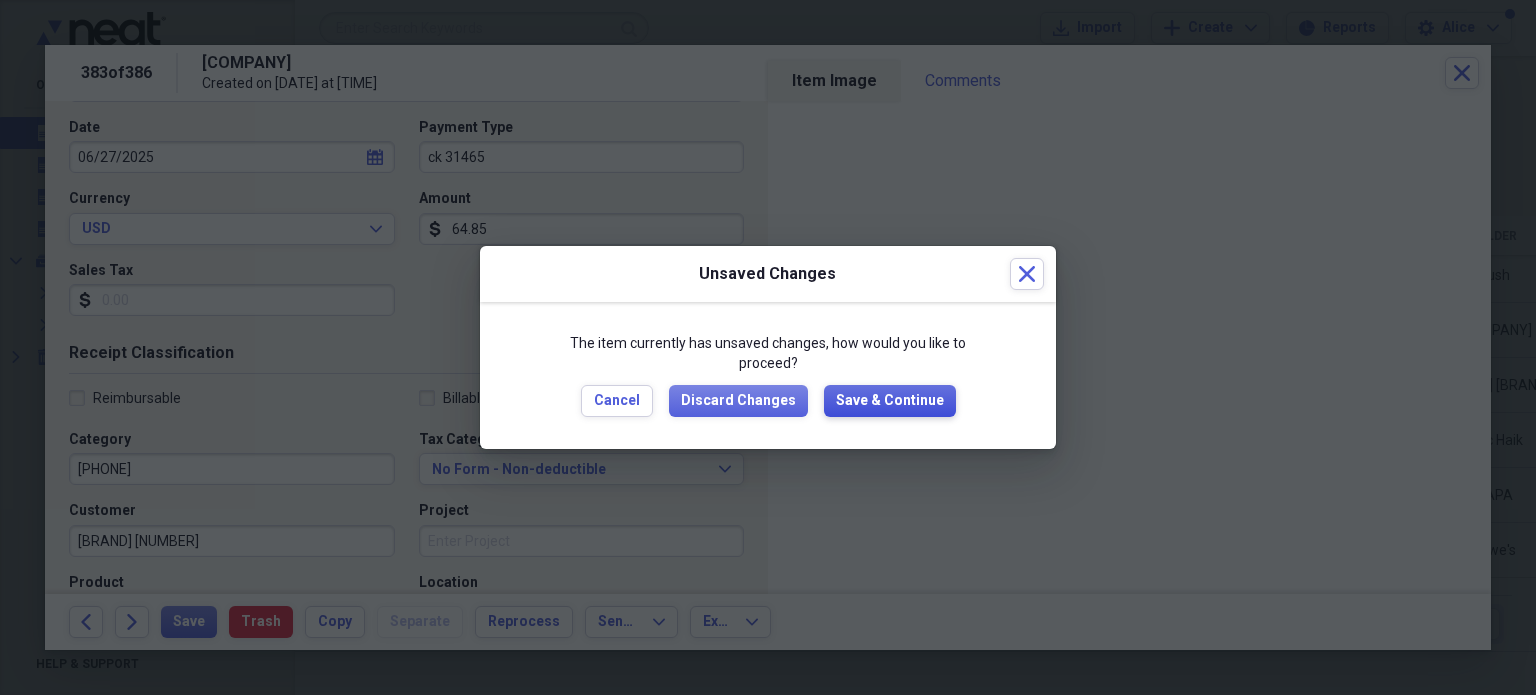 click on "Save & Continue" at bounding box center [890, 401] 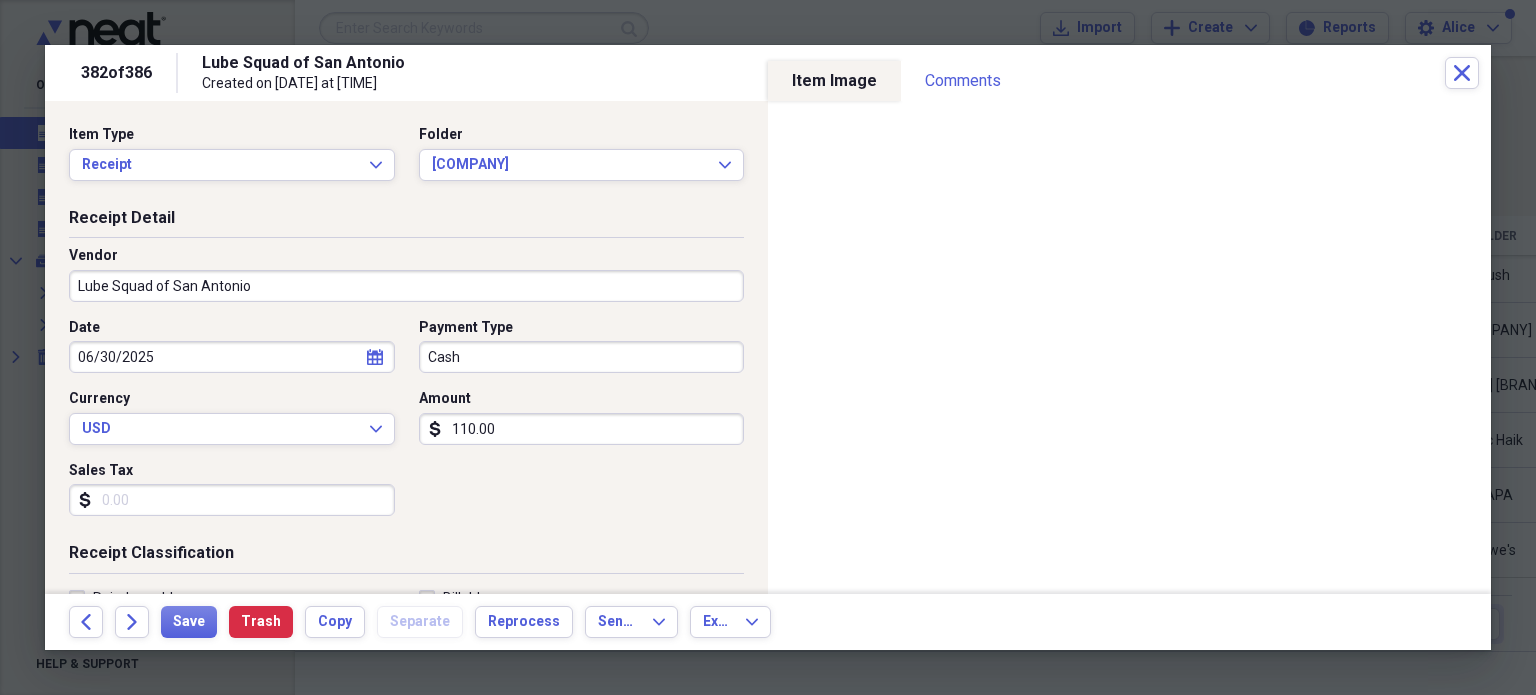 click on "Cash" at bounding box center (582, 357) 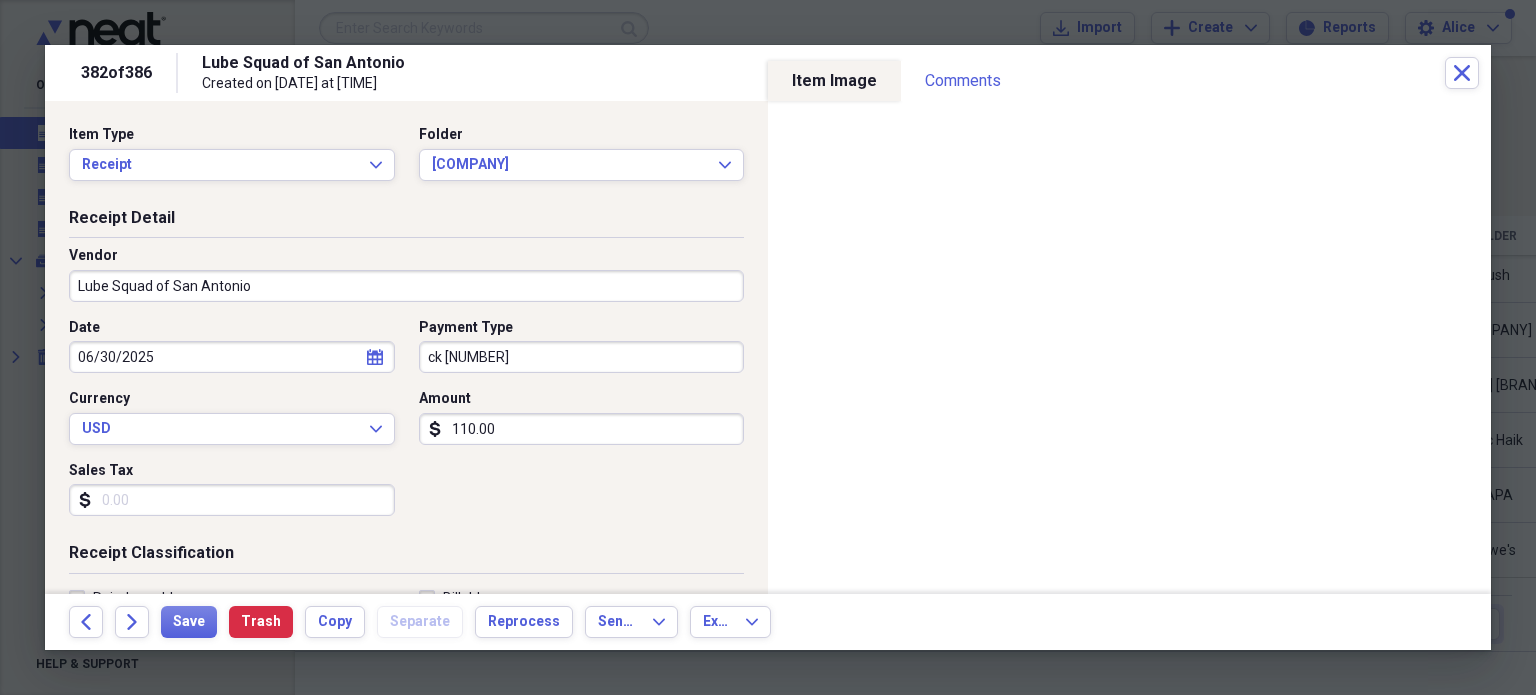 type on "ck [NUMBER]" 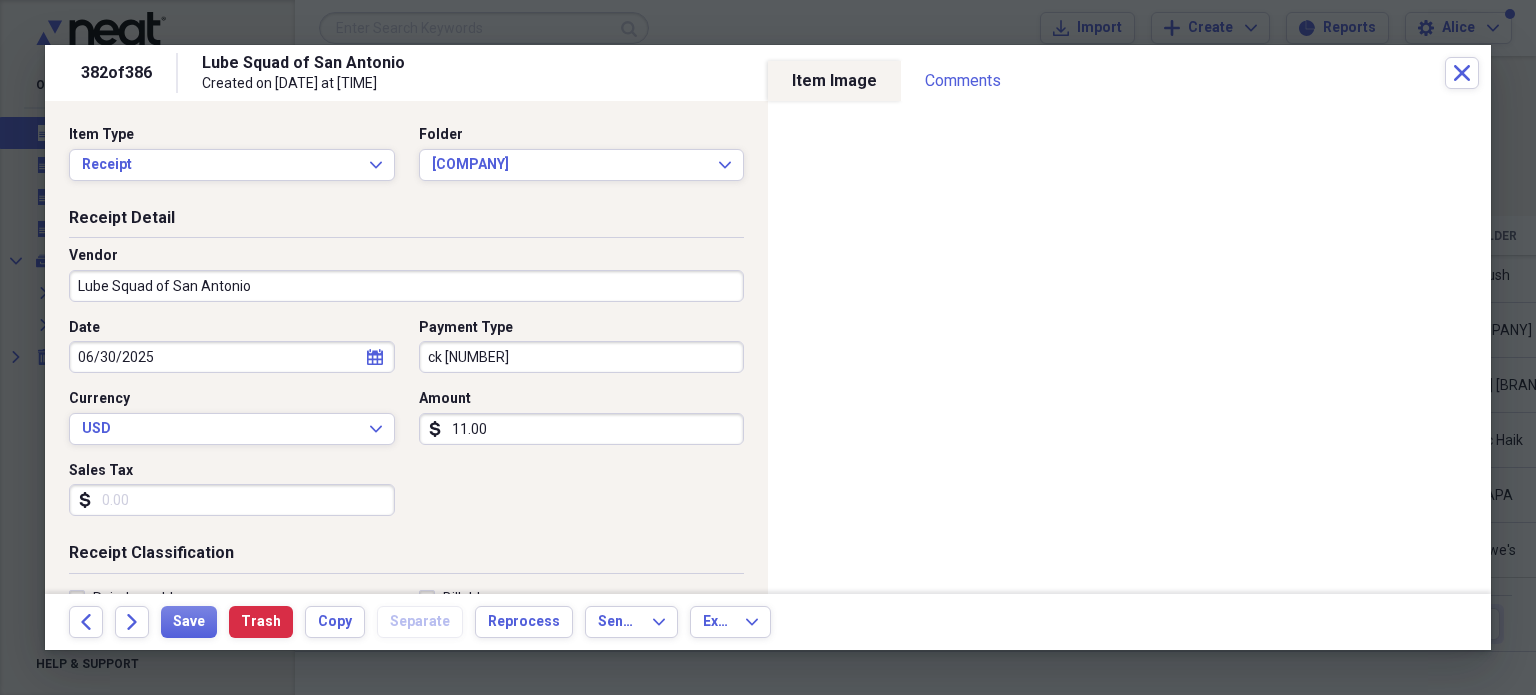 type on "110.00" 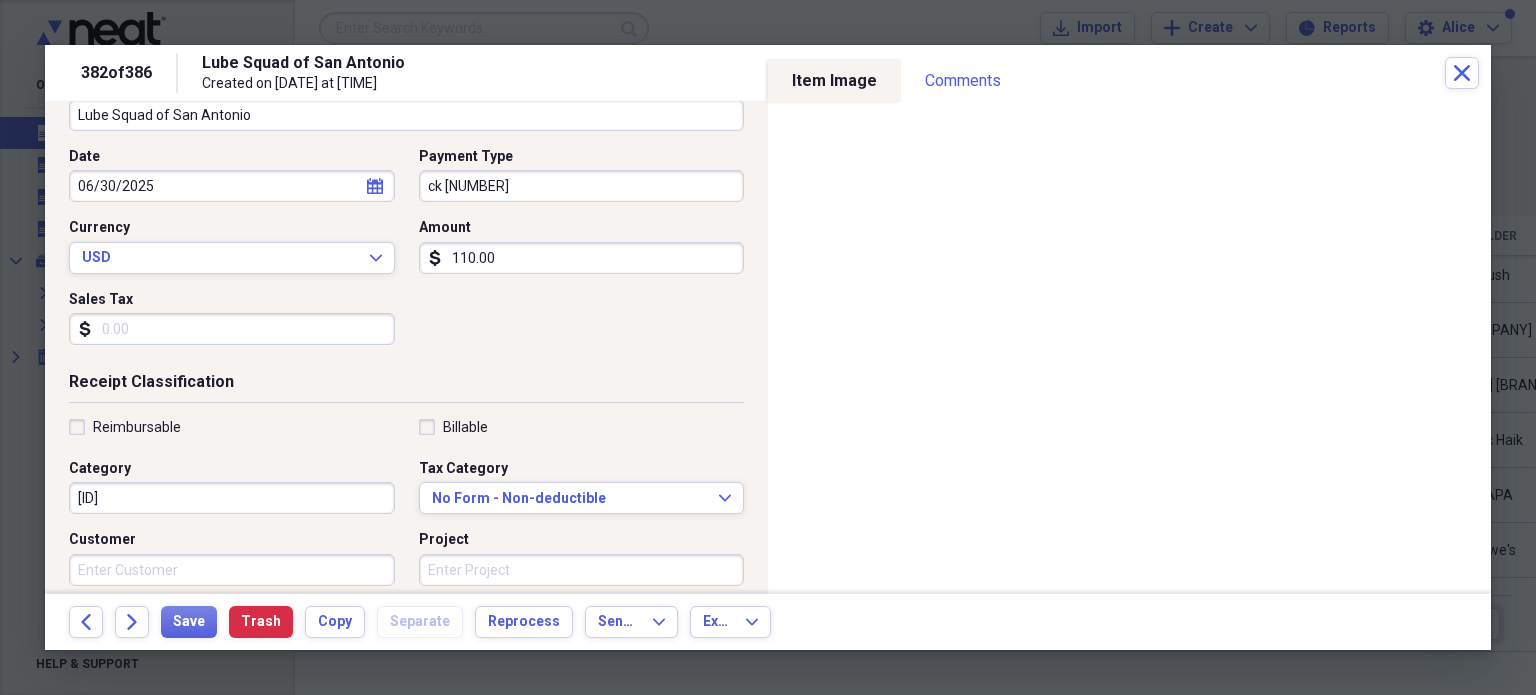 scroll, scrollTop: 300, scrollLeft: 0, axis: vertical 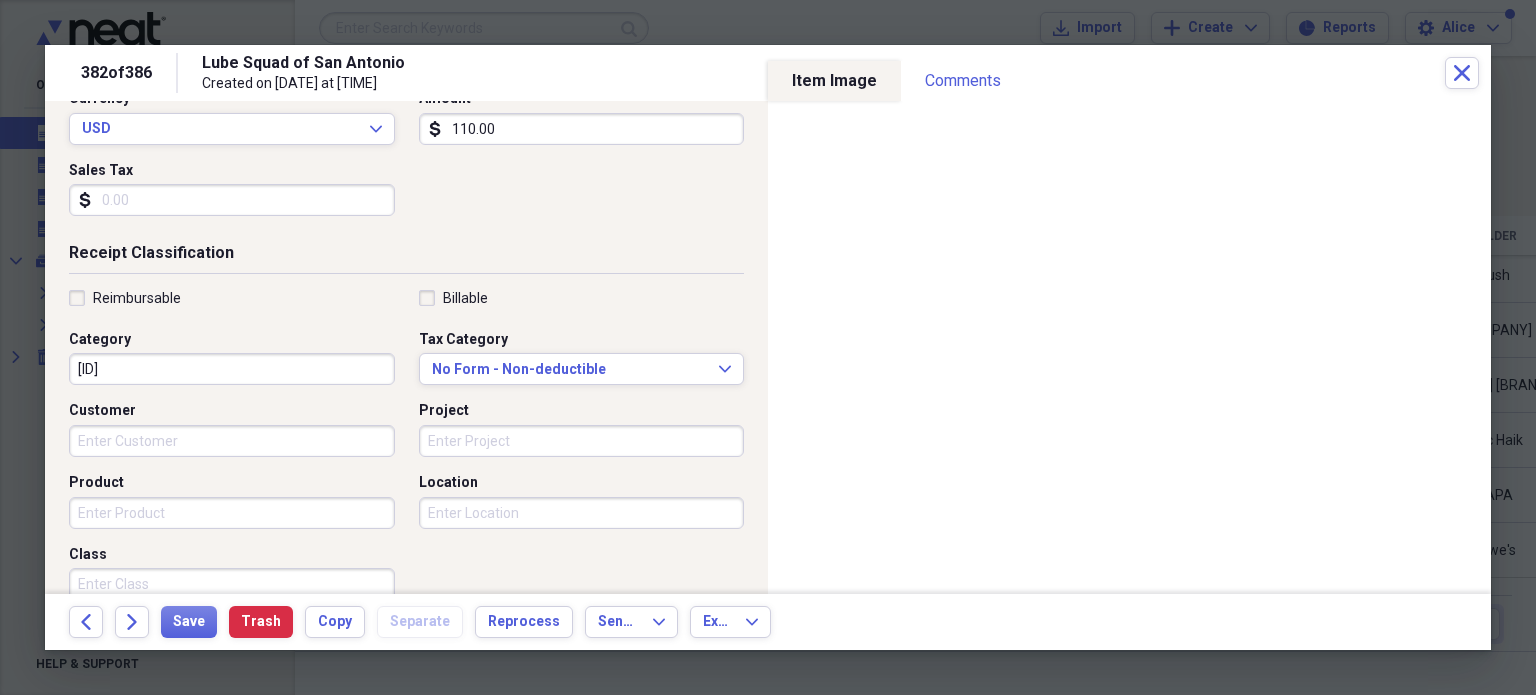 click on "[ID]" at bounding box center (232, 369) 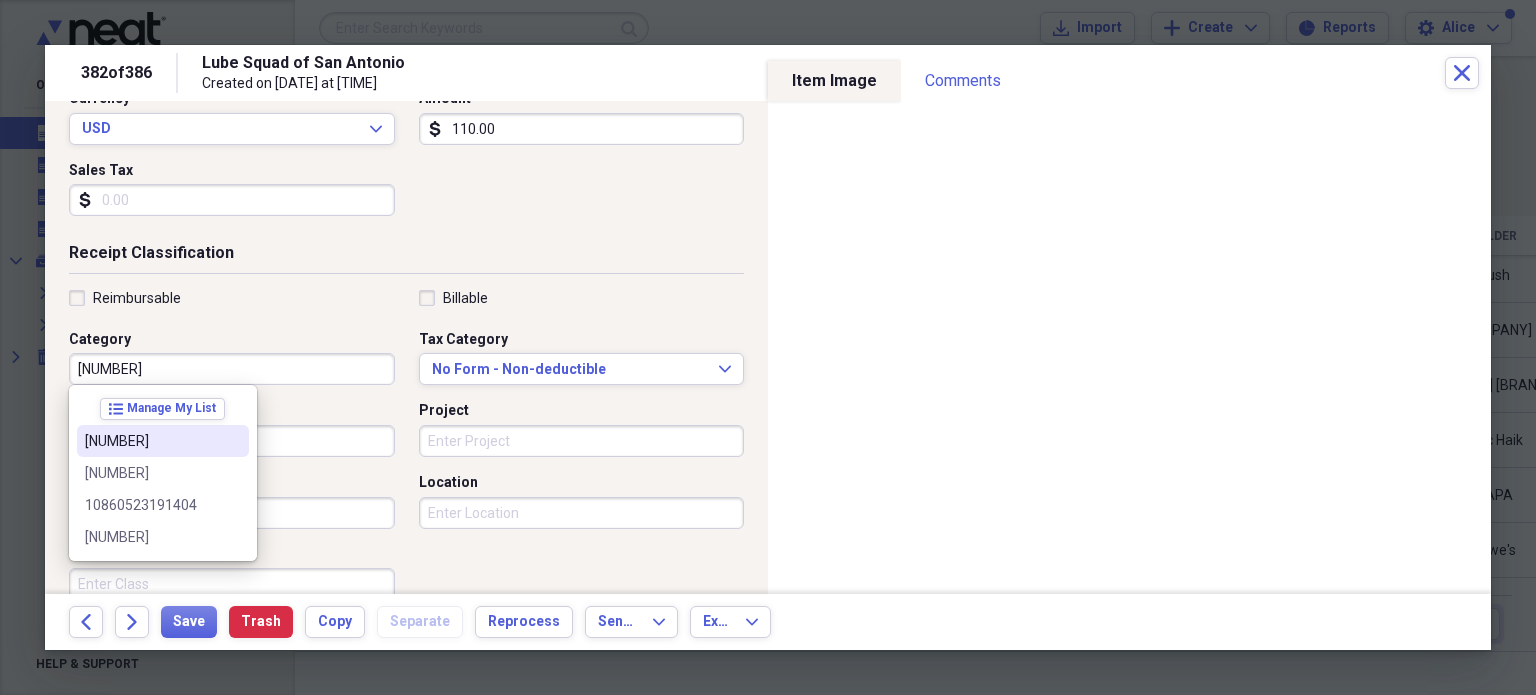 type on "[NUMBER]" 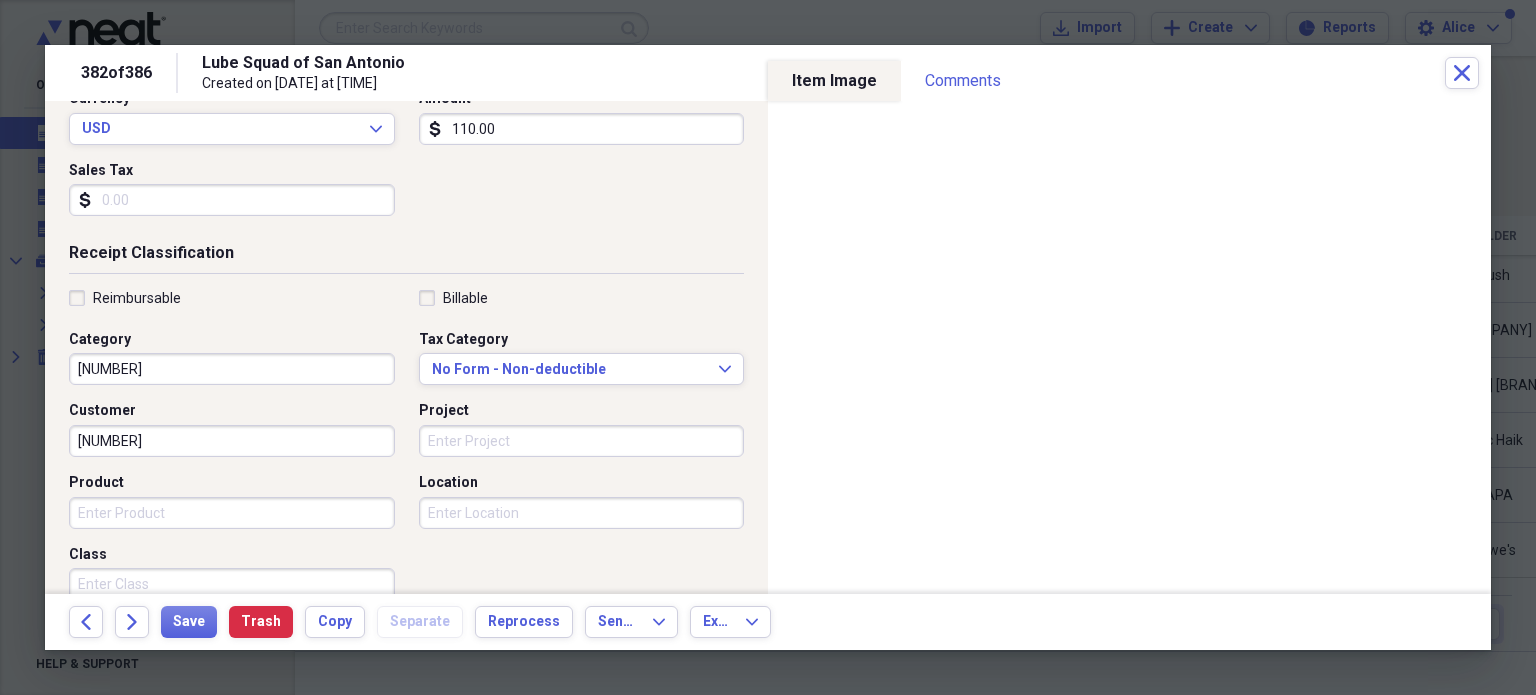 click on "[NUMBER]" at bounding box center [232, 441] 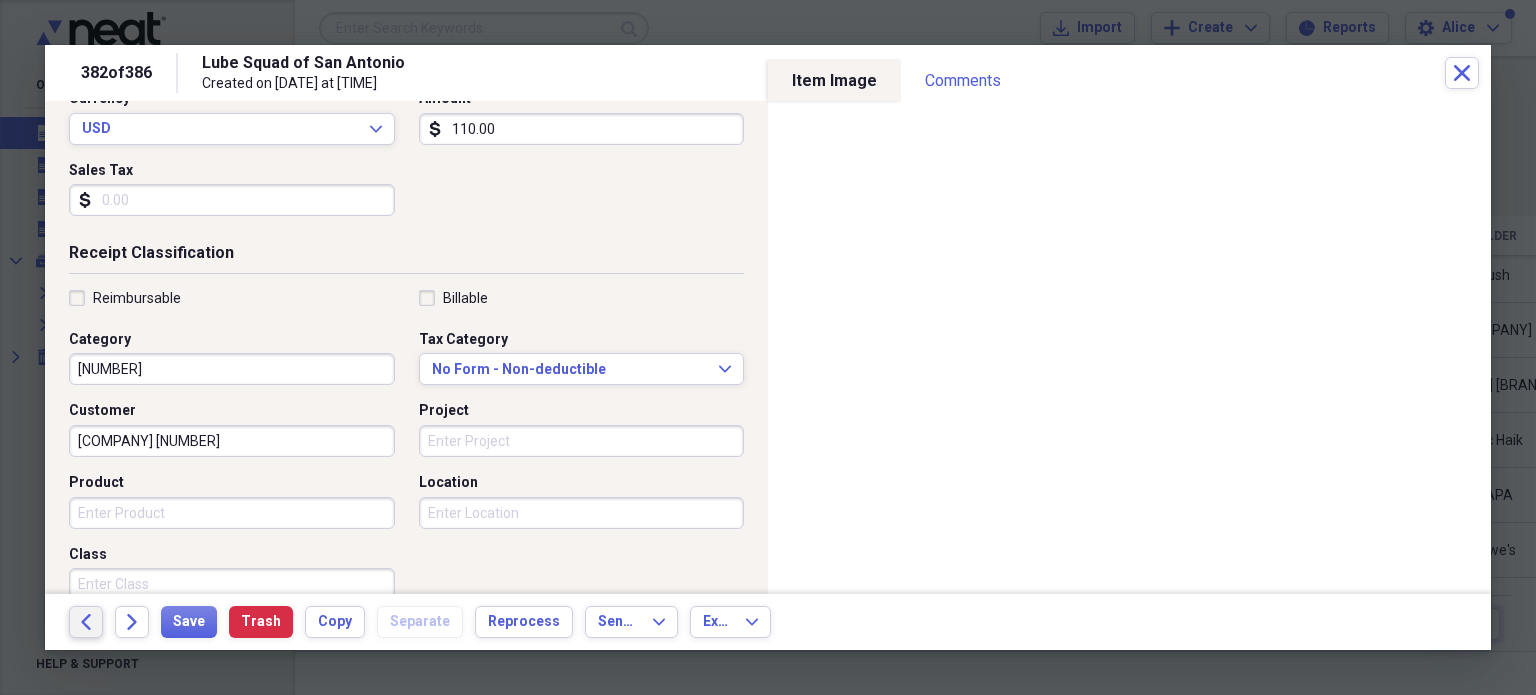 type on "[COMPANY] [NUMBER]" 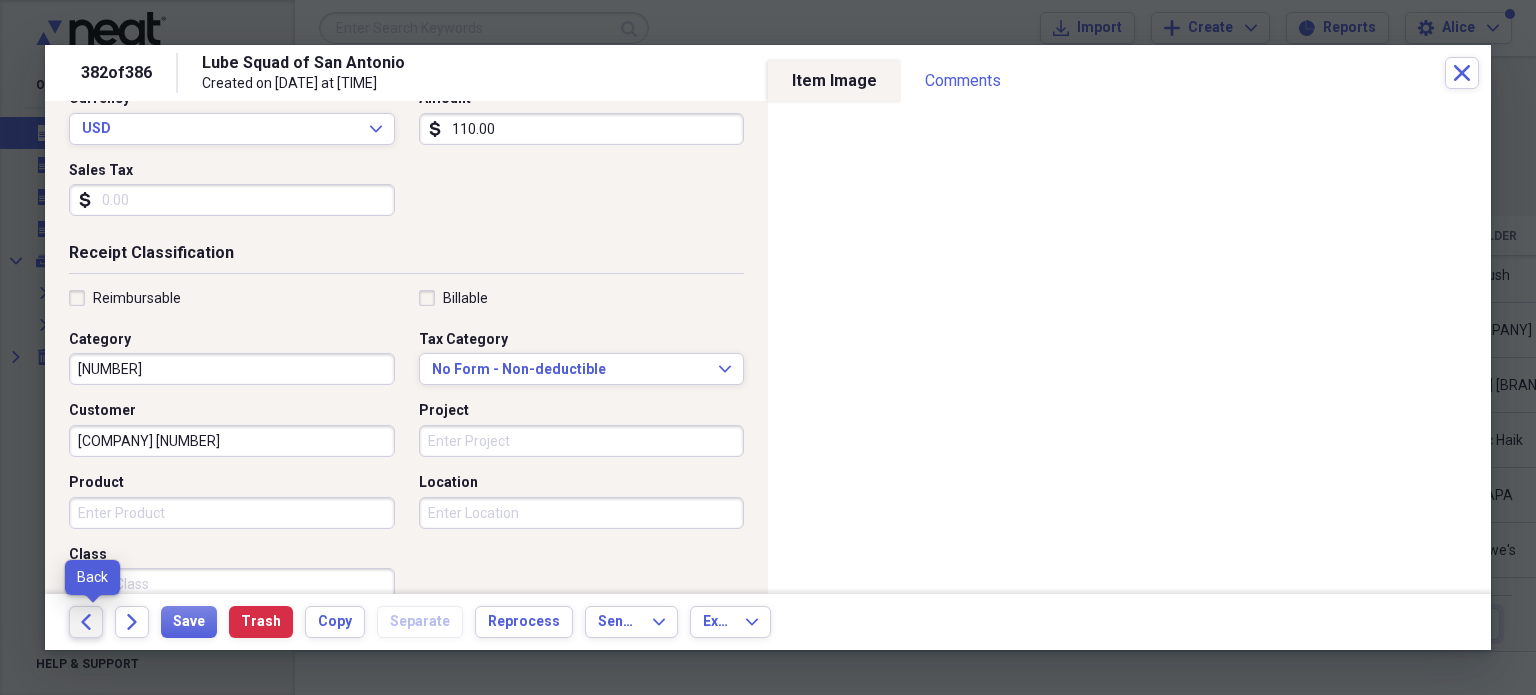 click 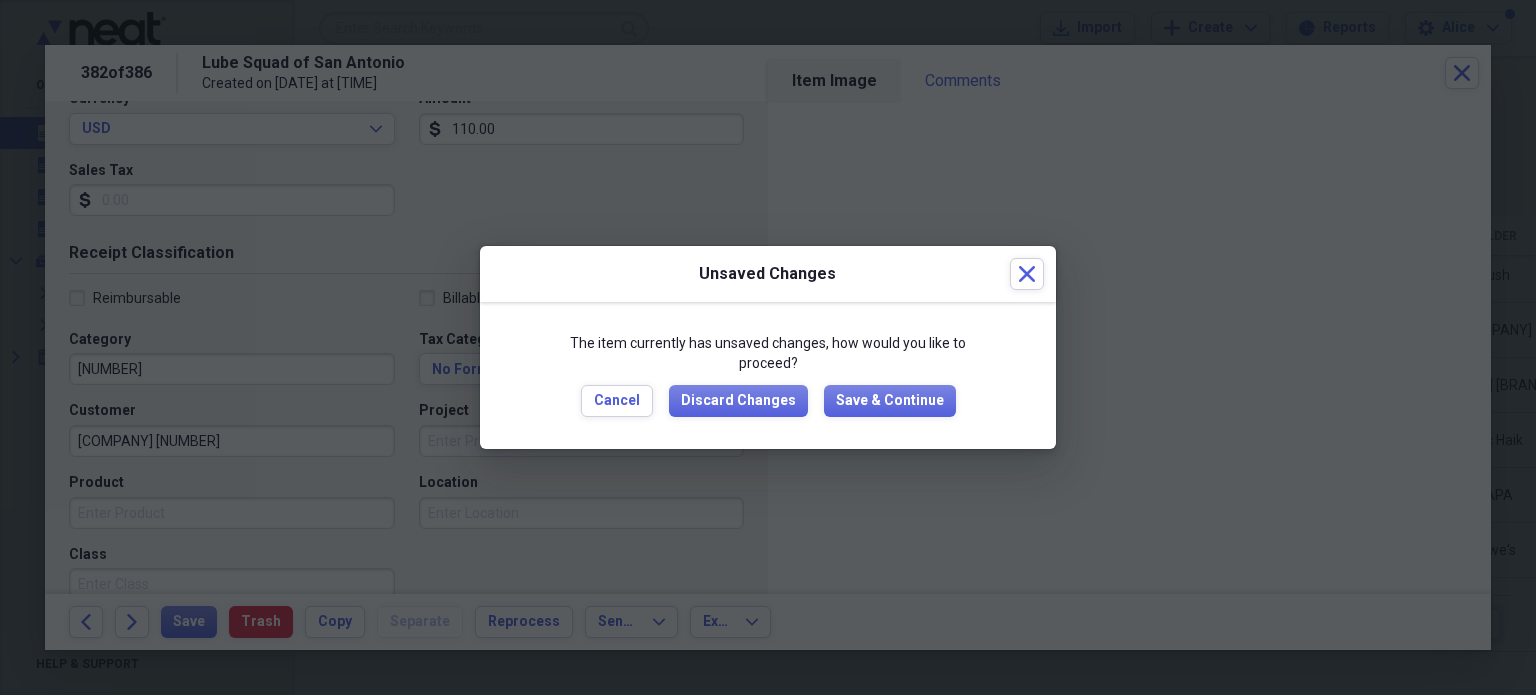 click on "The item currently has unsaved changes, how would you like to proceed? Cancel Discard Changes Save & Continue" at bounding box center [768, 375] 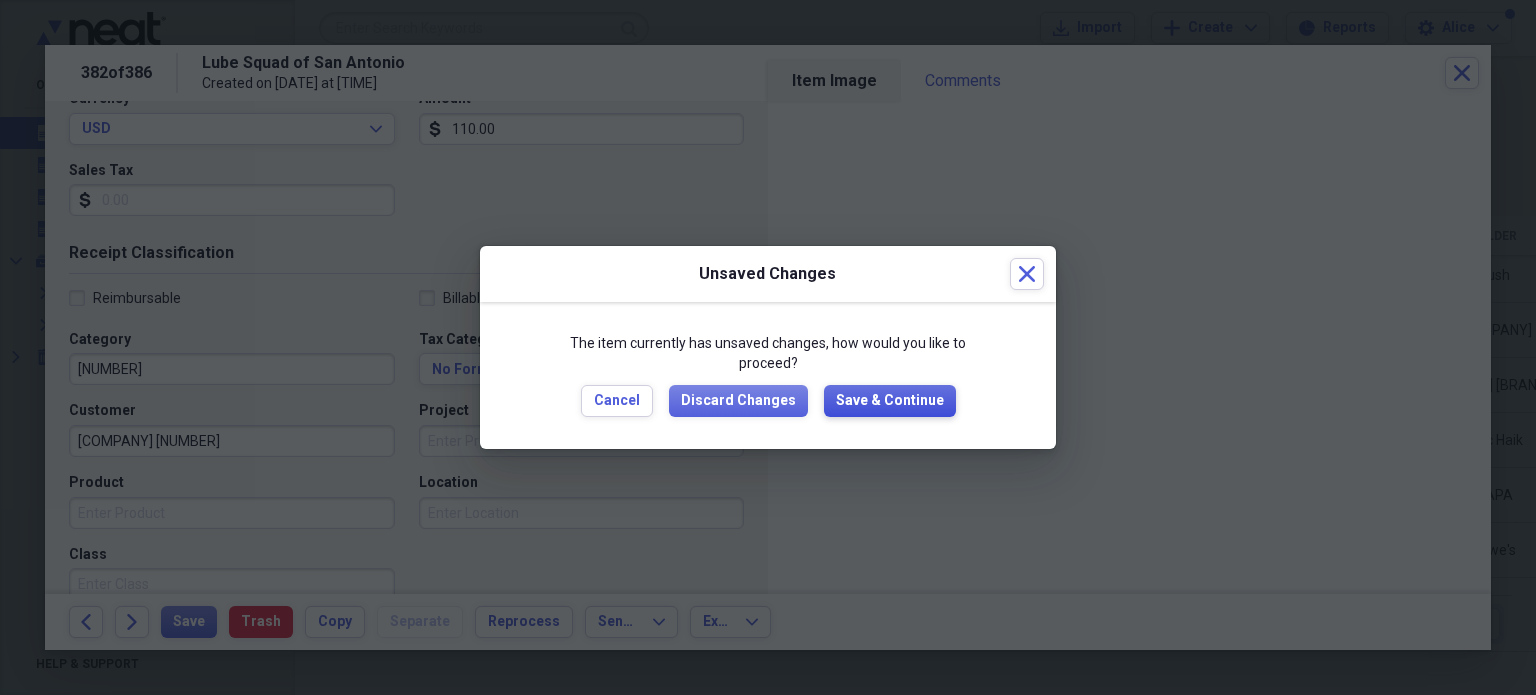click on "Save & Continue" at bounding box center (890, 401) 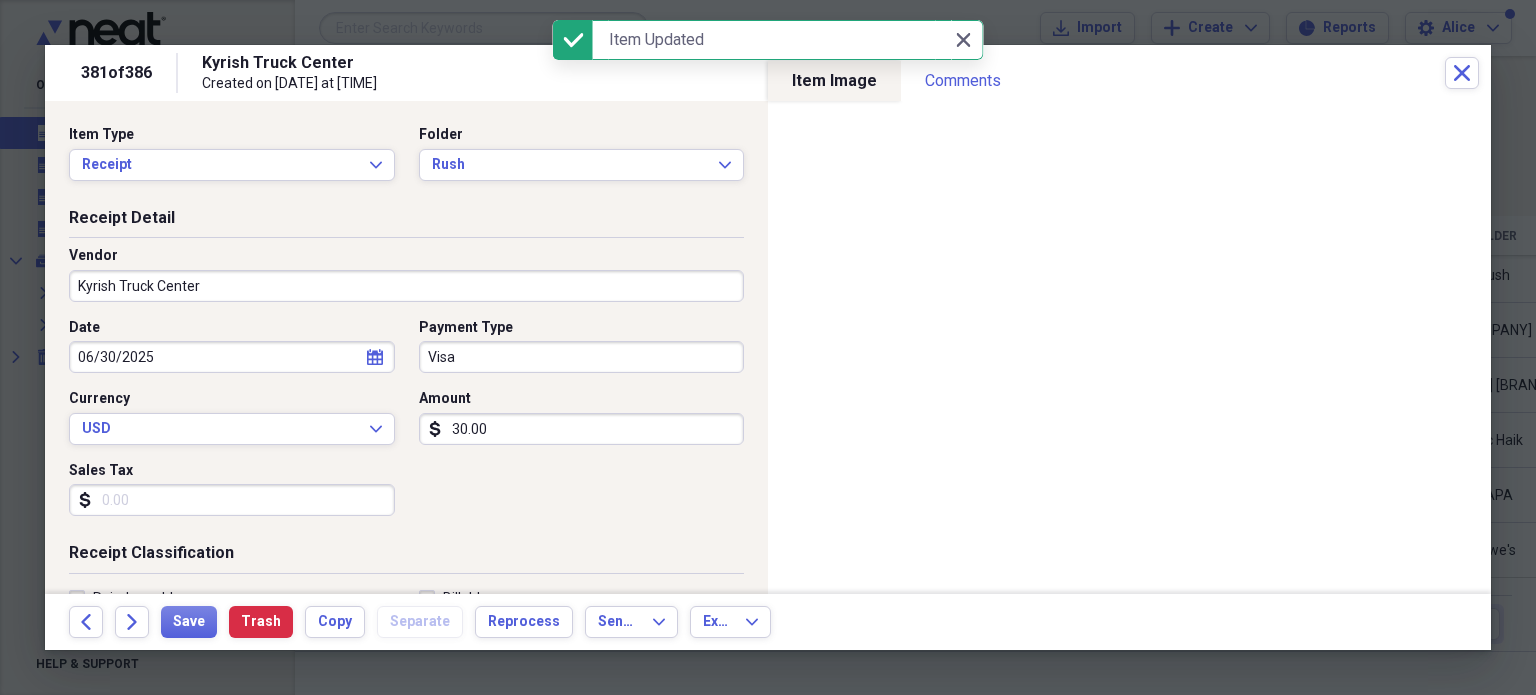 click on "Kyrish Truck Center" at bounding box center [406, 286] 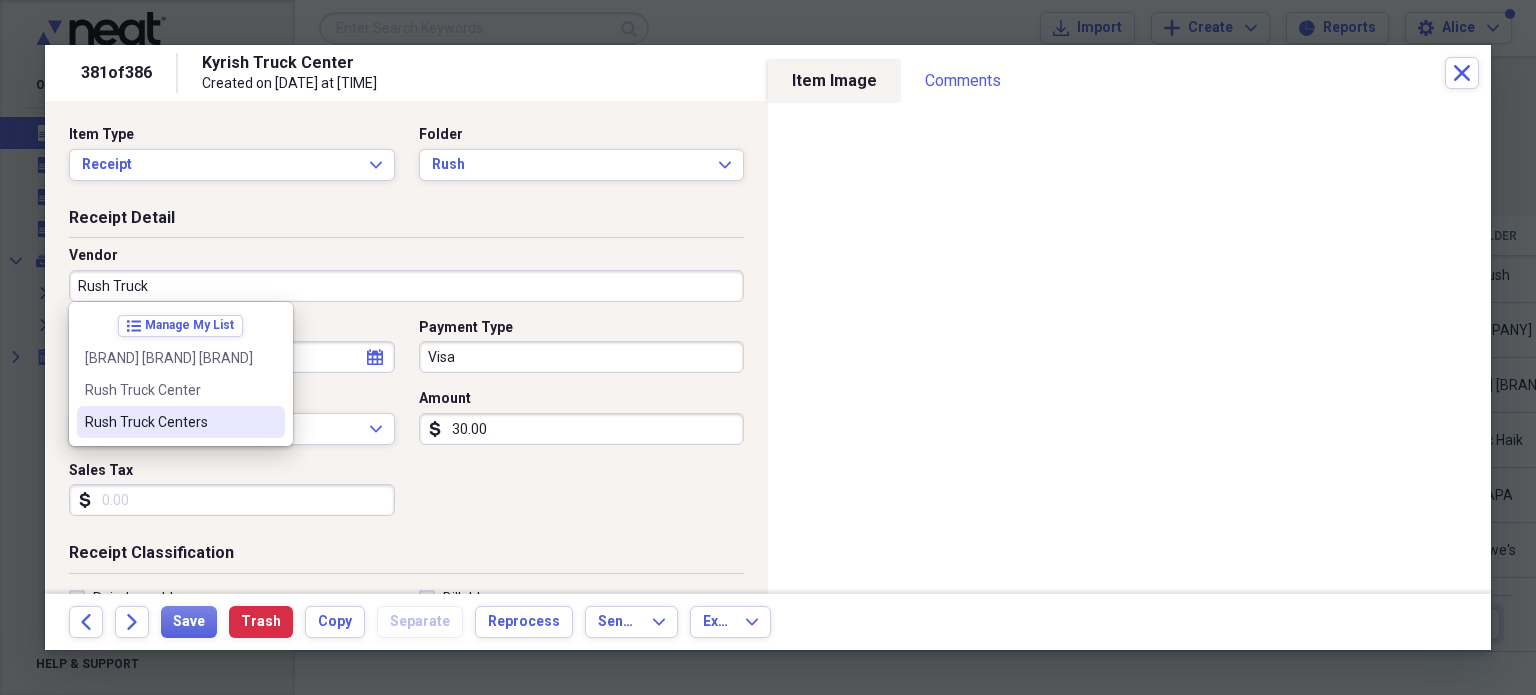 click on "Rush Truck Centers" at bounding box center (169, 422) 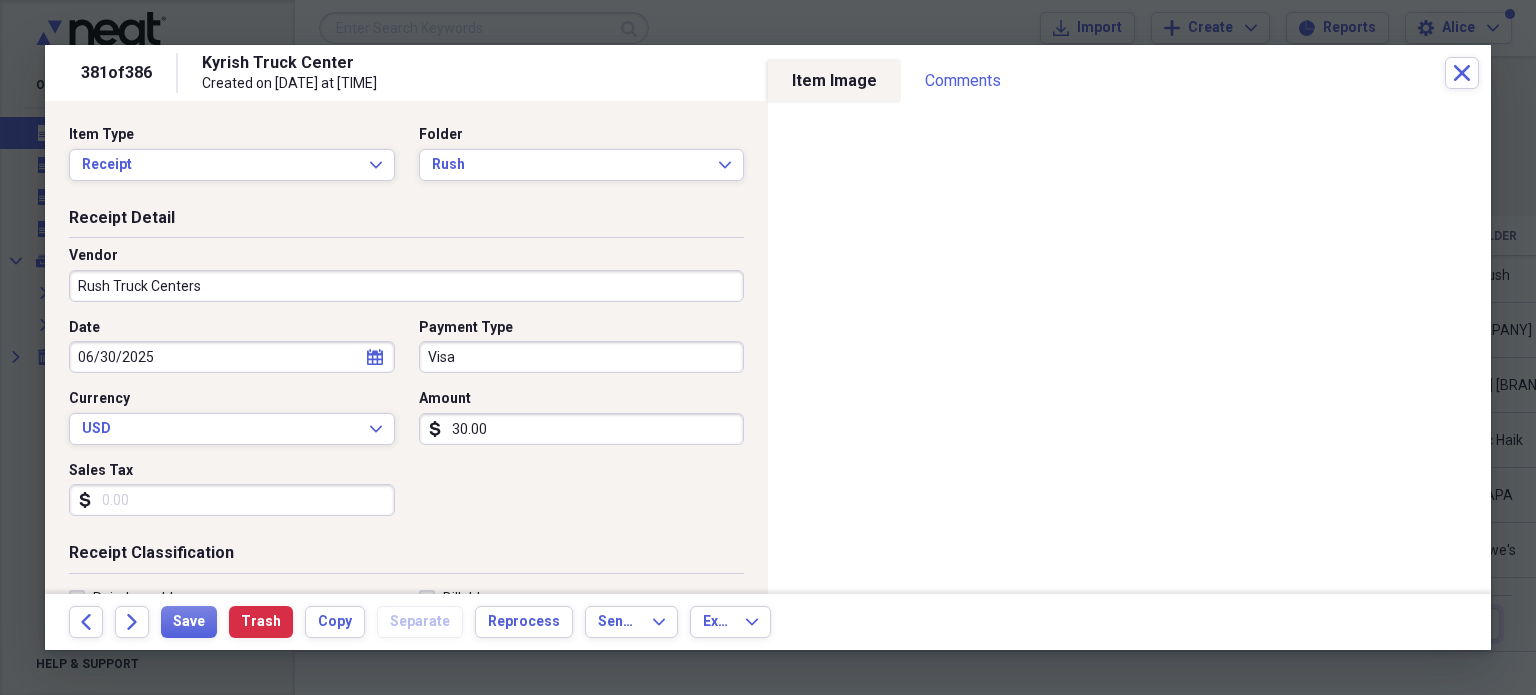 type on "[NUMBER]" 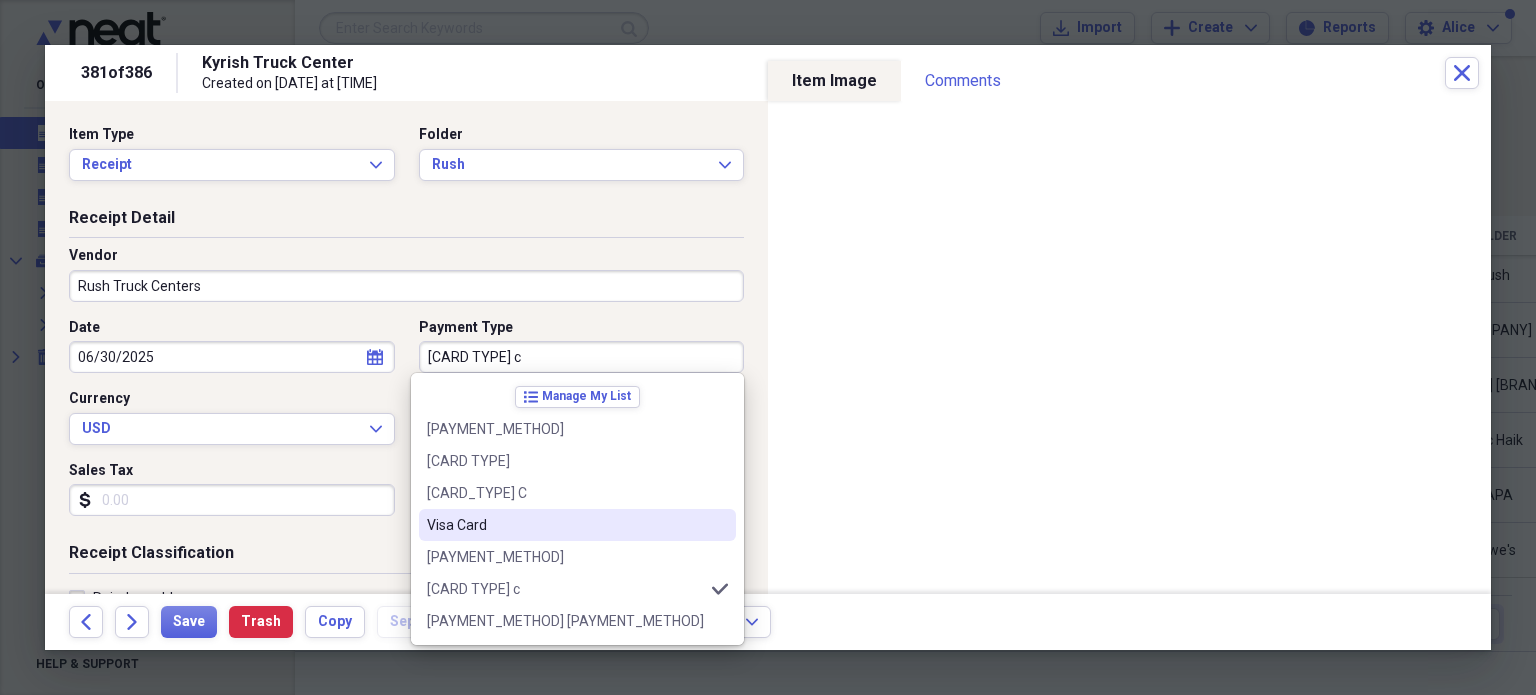 click on "Visa Card" at bounding box center (577, 525) 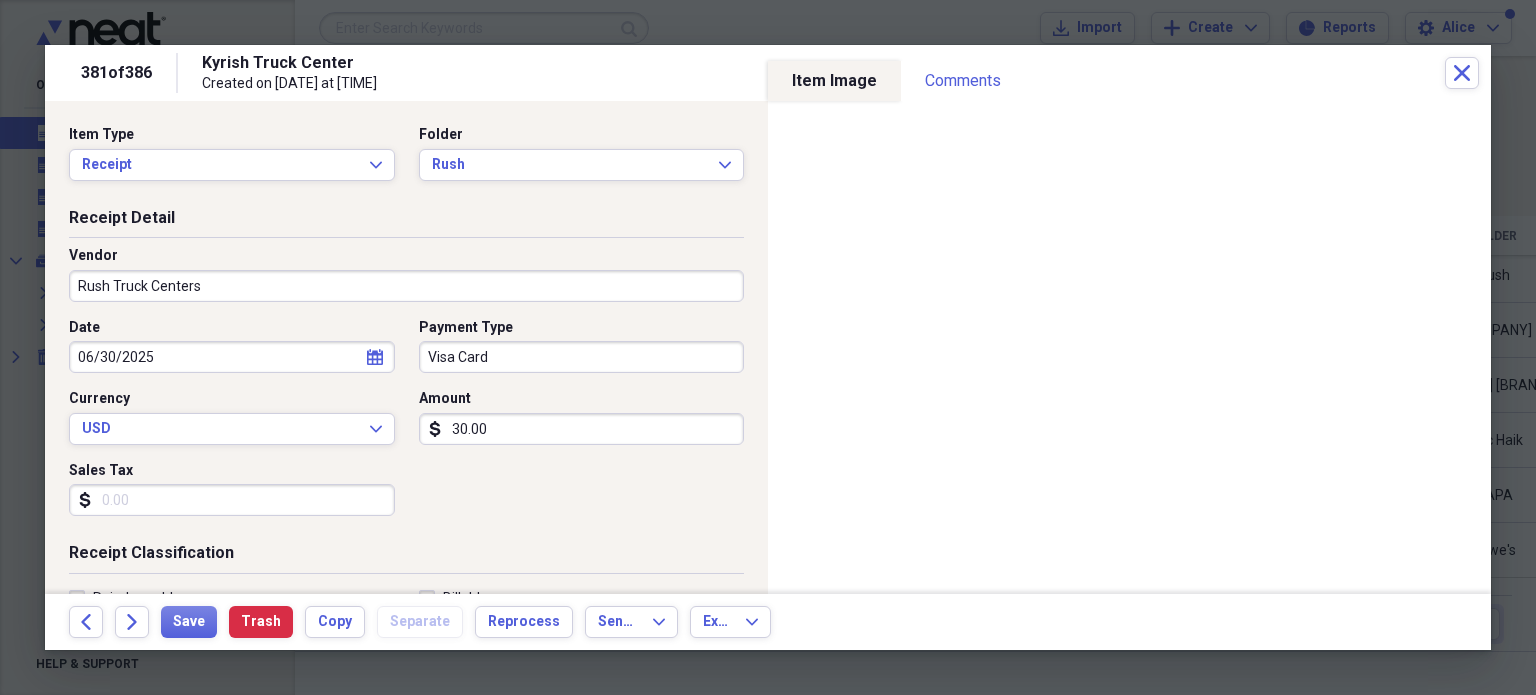 click on "30.00" at bounding box center [582, 429] 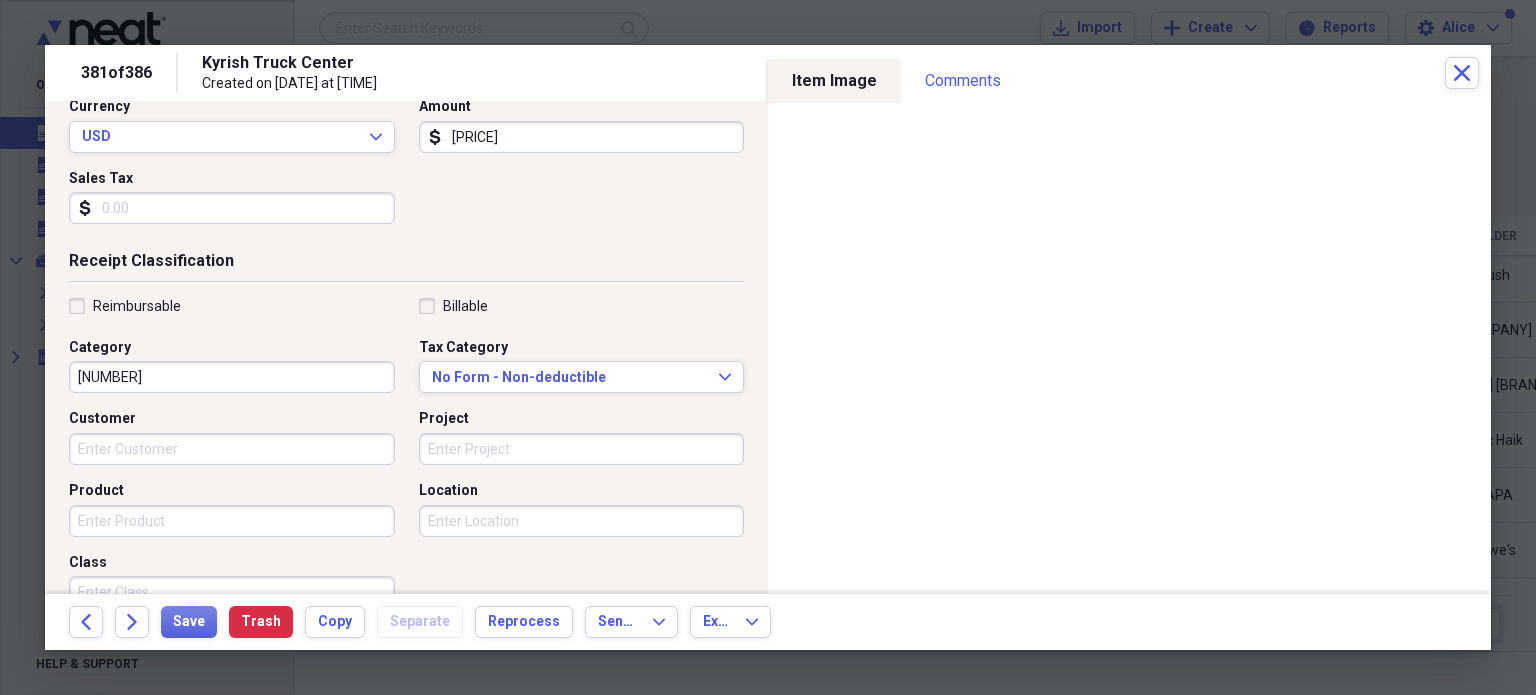 scroll, scrollTop: 400, scrollLeft: 0, axis: vertical 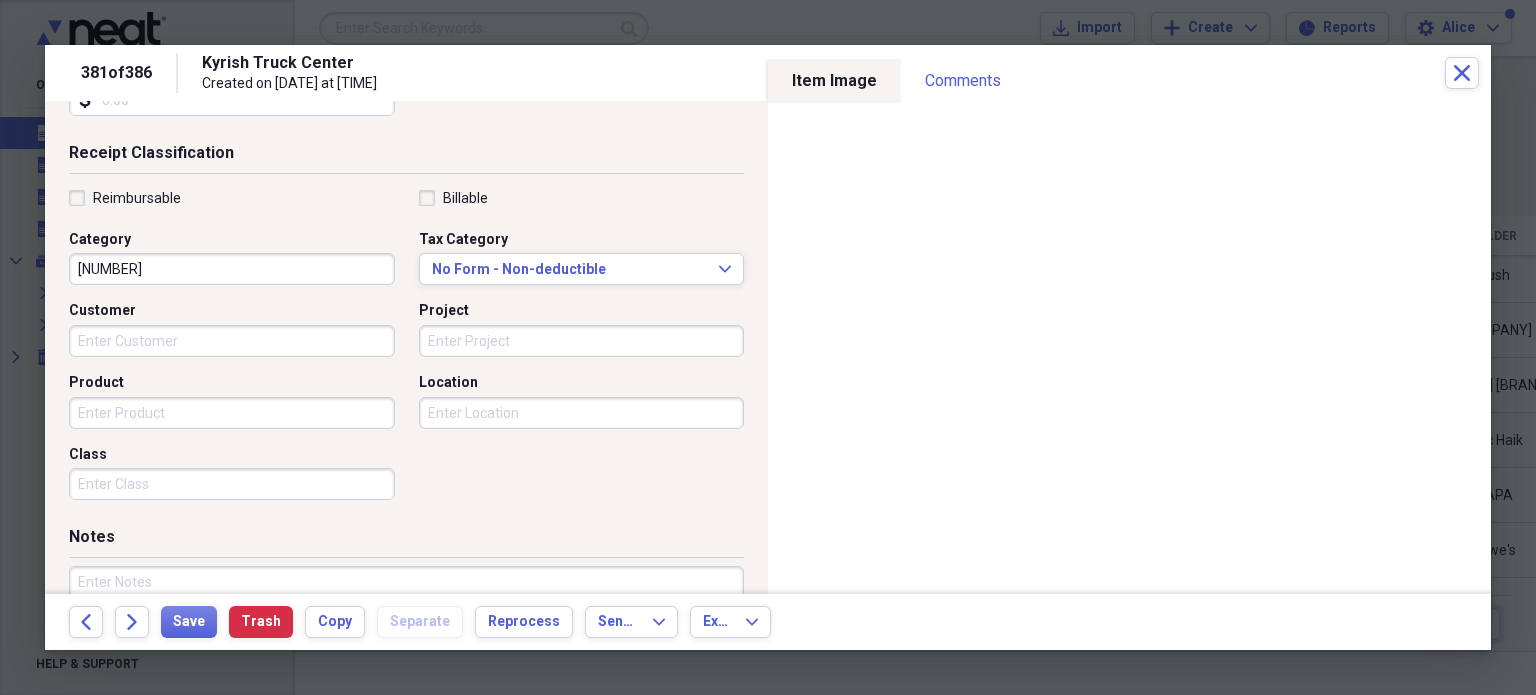 type on "[PRICE]" 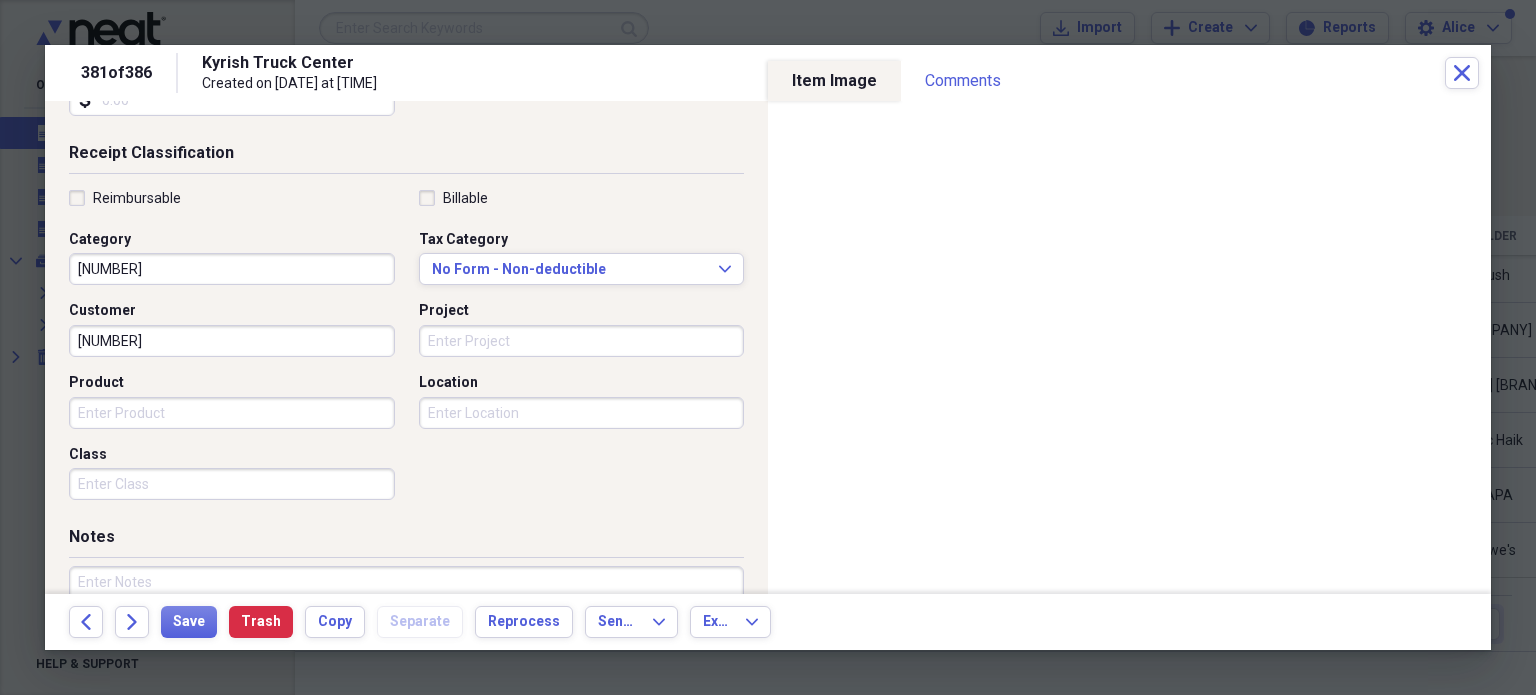 click on "[NUMBER]" at bounding box center (232, 341) 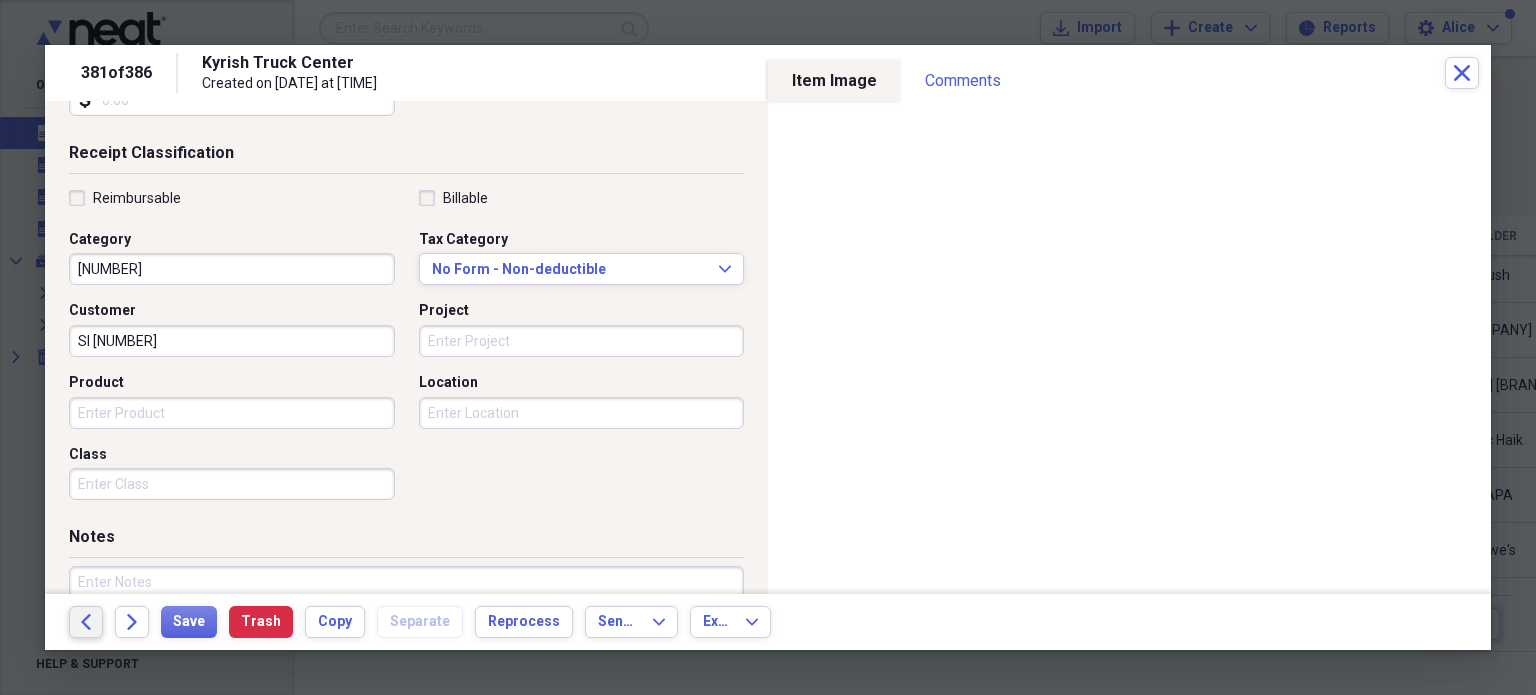 type on "SI [NUMBER]" 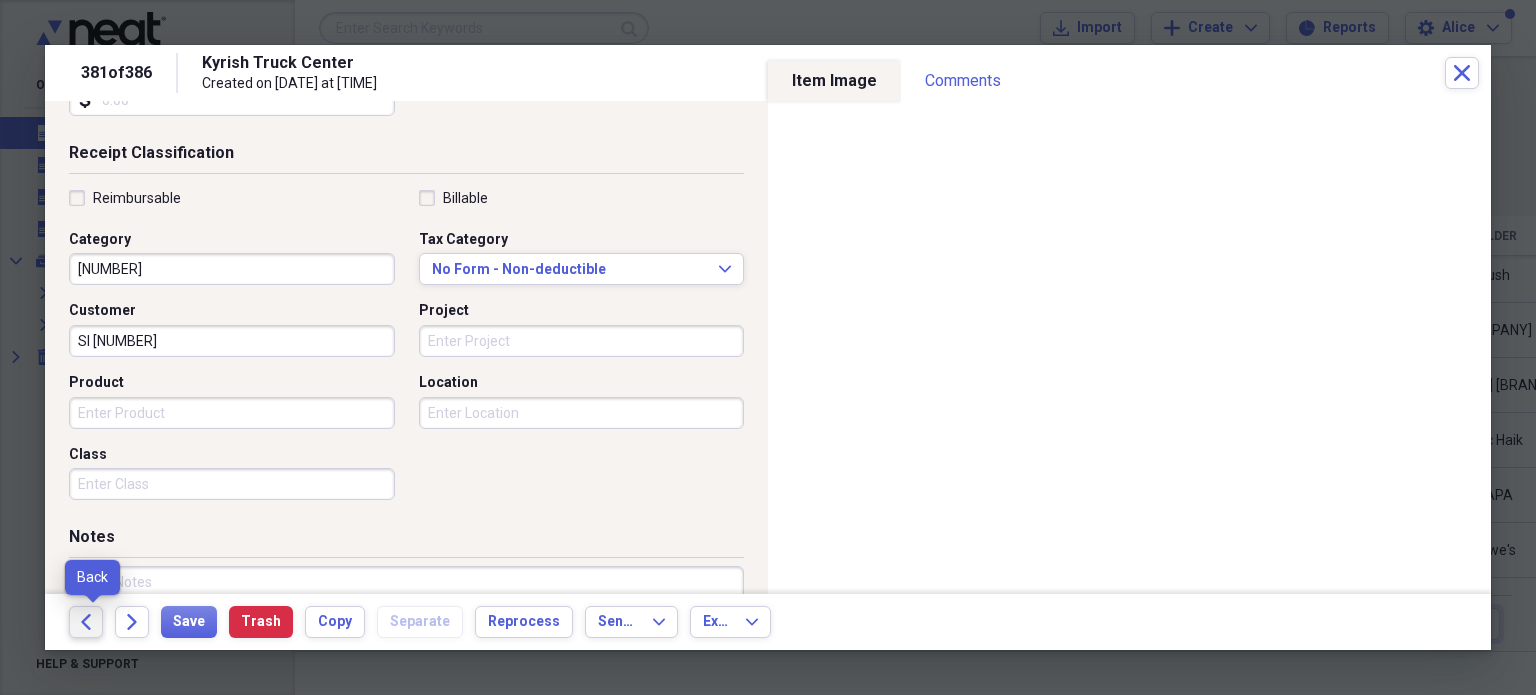 click on "Back" 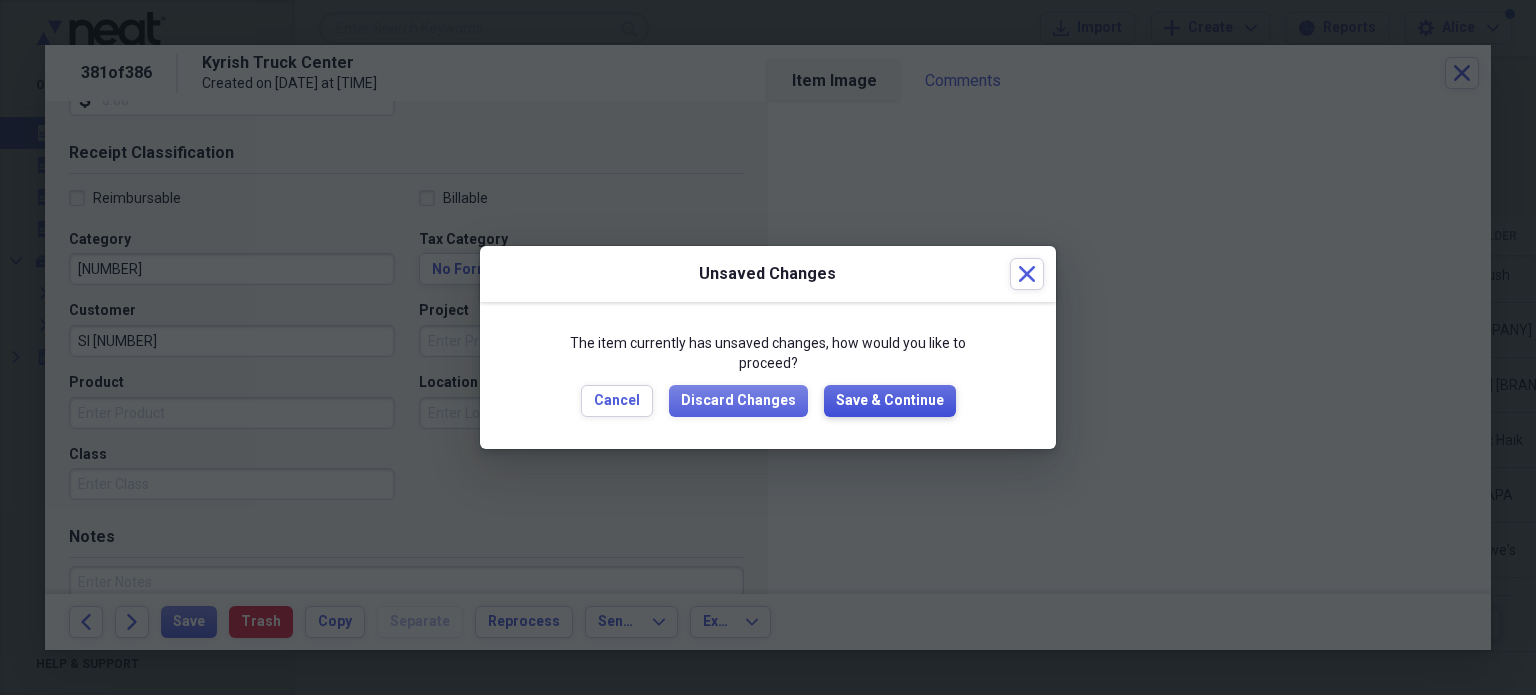click on "Save & Continue" at bounding box center [890, 401] 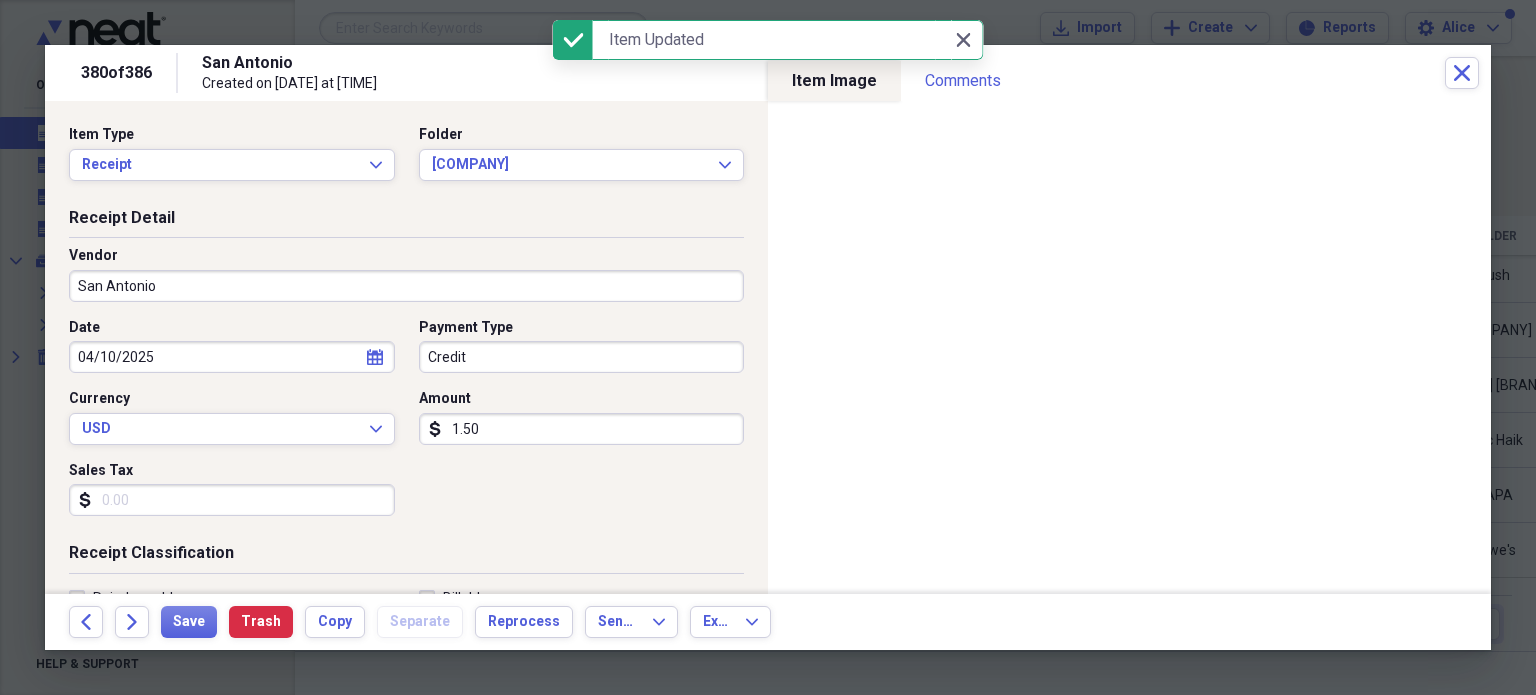 click on "San Antonio" at bounding box center (406, 286) 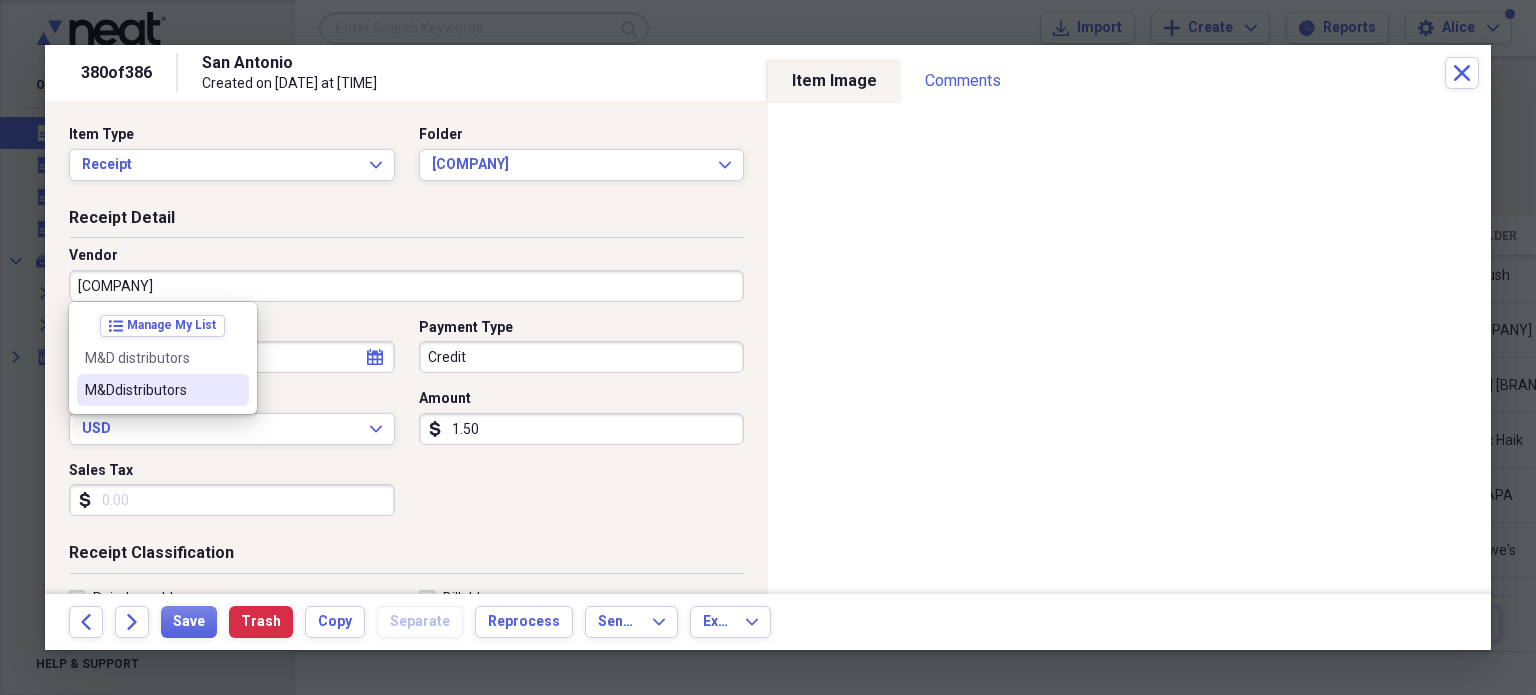 click on "M&Ddistributors" at bounding box center [151, 390] 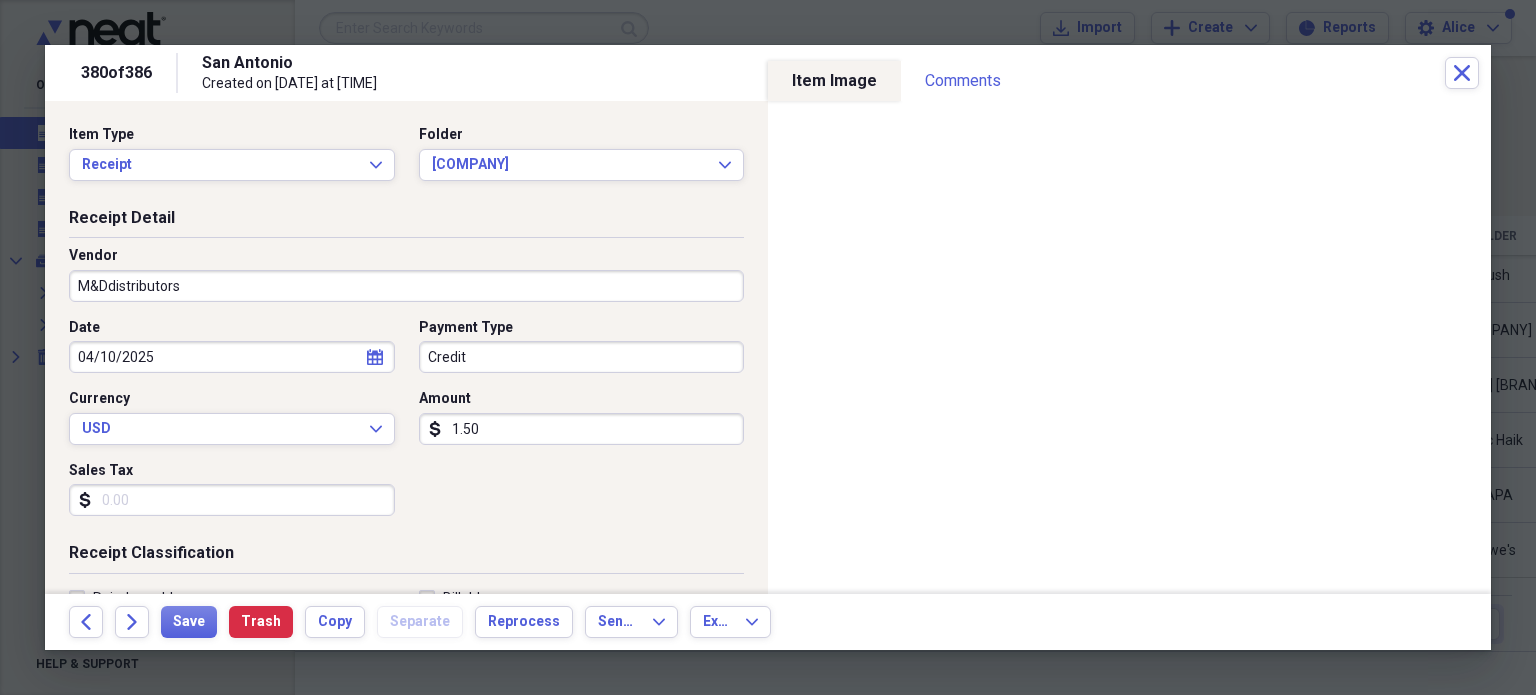 type on "[NUMBER]" 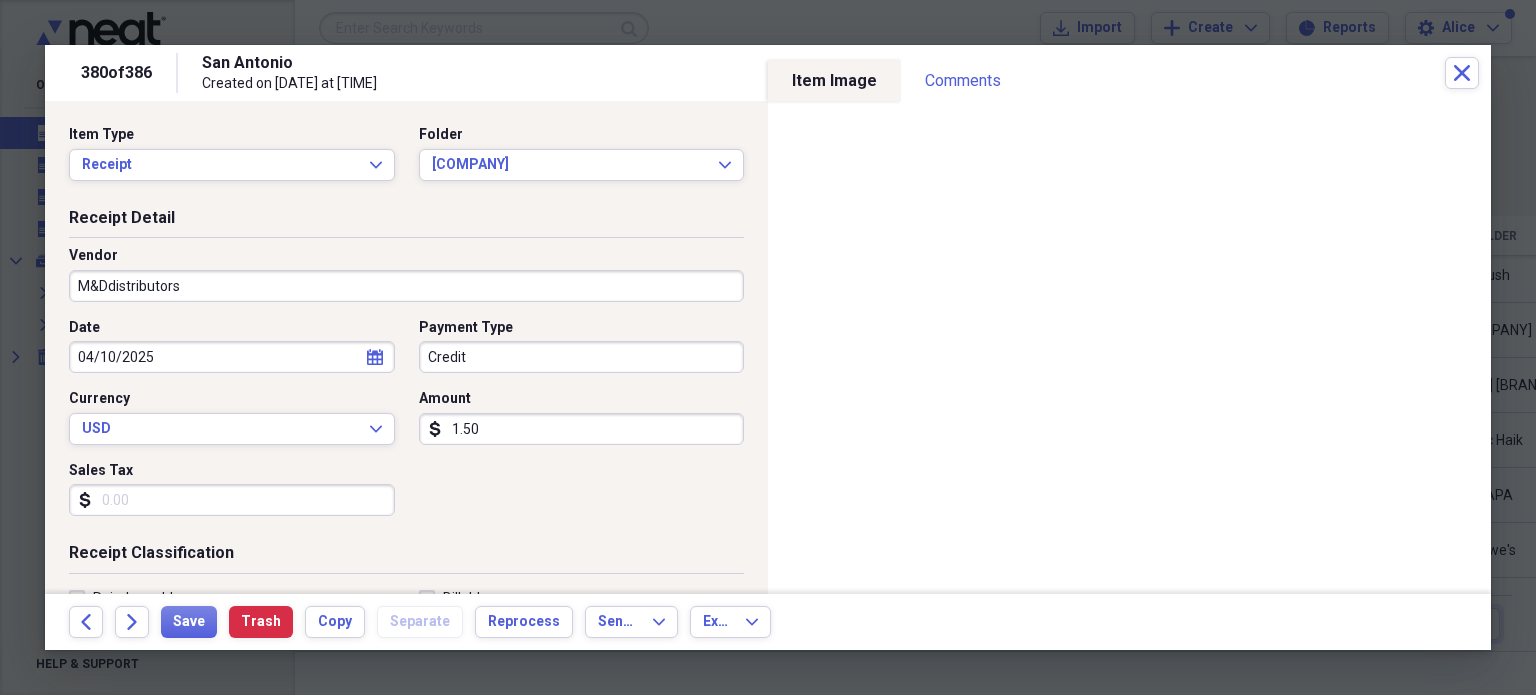 click on "Credit" at bounding box center [582, 357] 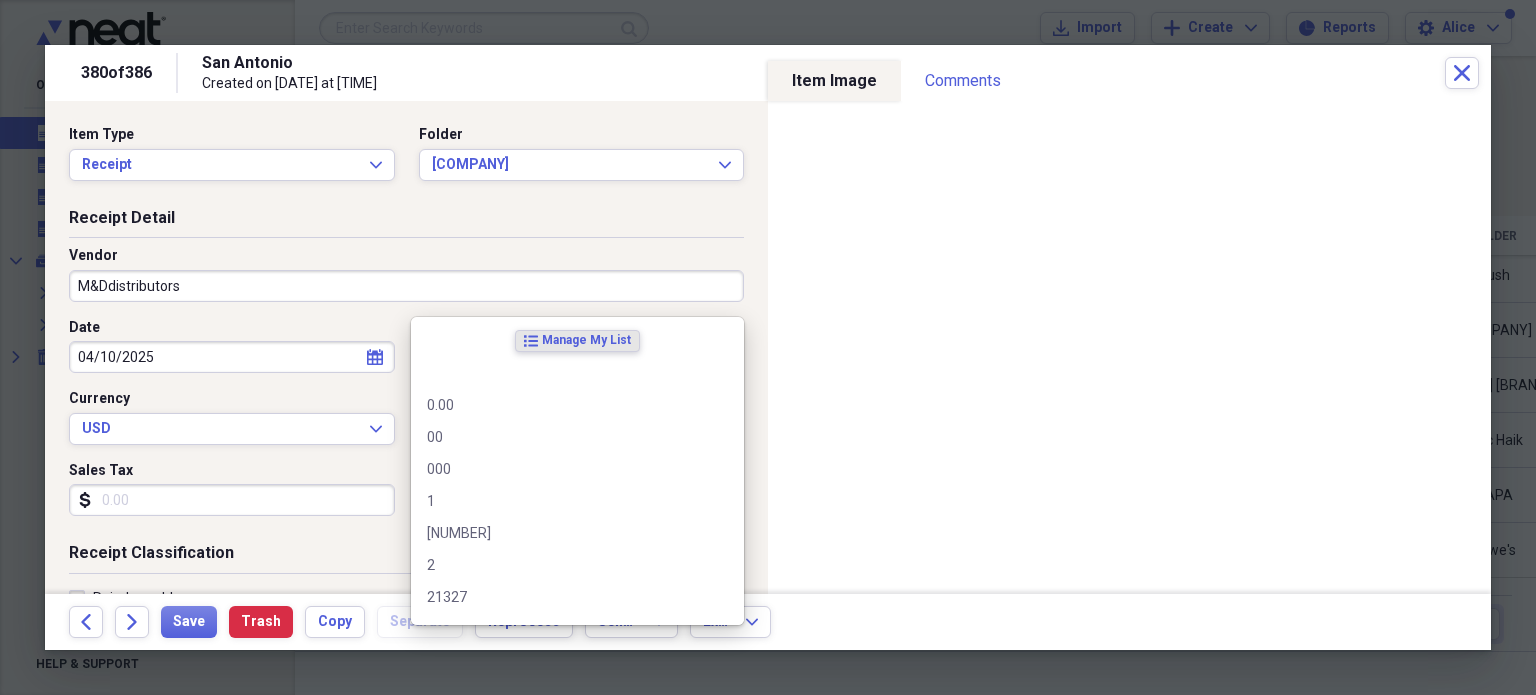 scroll, scrollTop: 200, scrollLeft: 0, axis: vertical 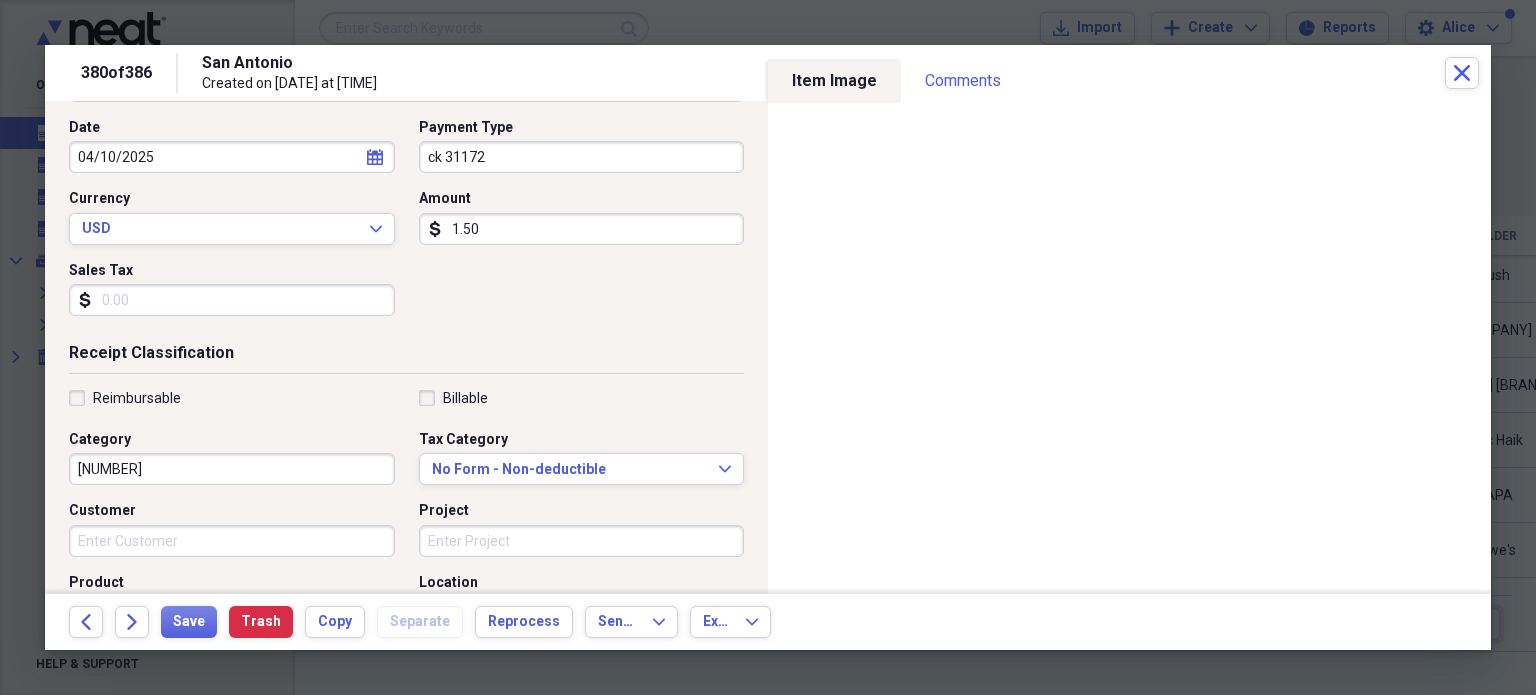type on "ck 31172" 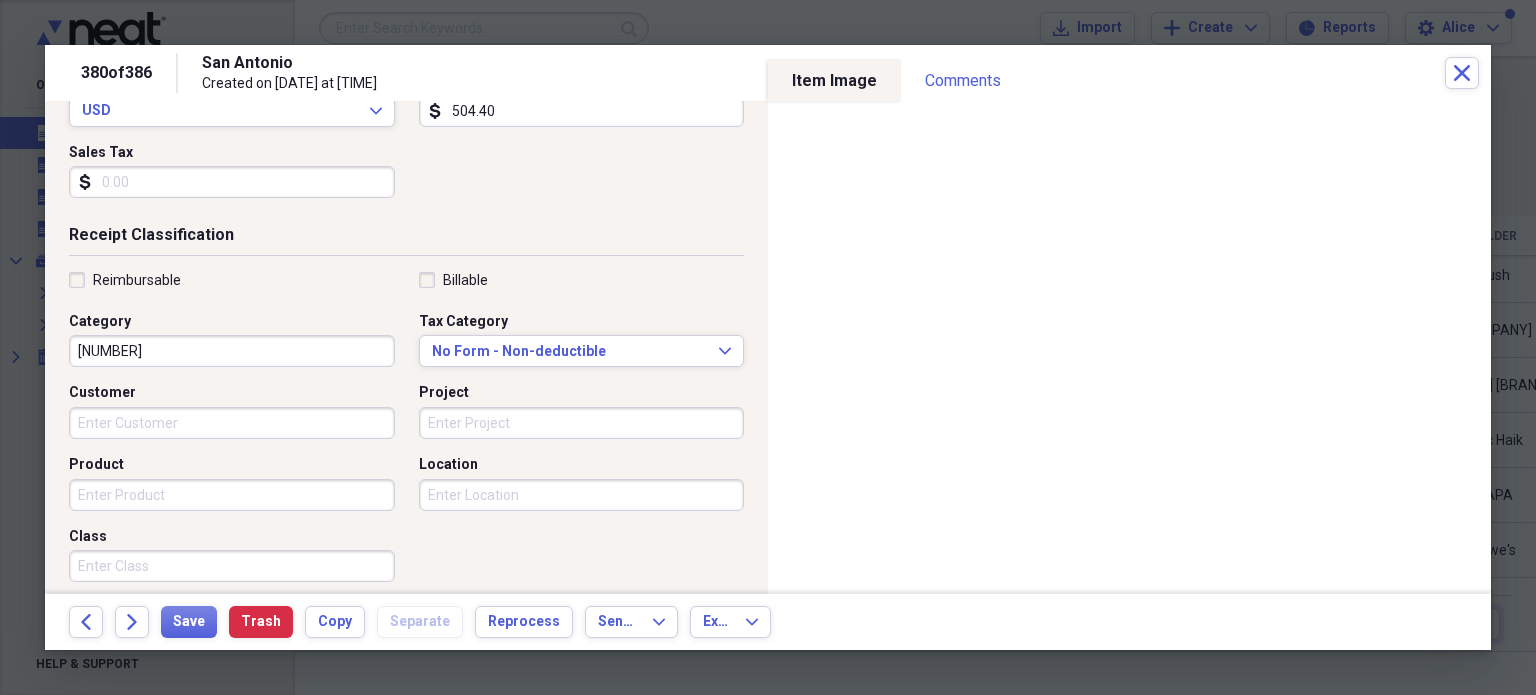 scroll, scrollTop: 500, scrollLeft: 0, axis: vertical 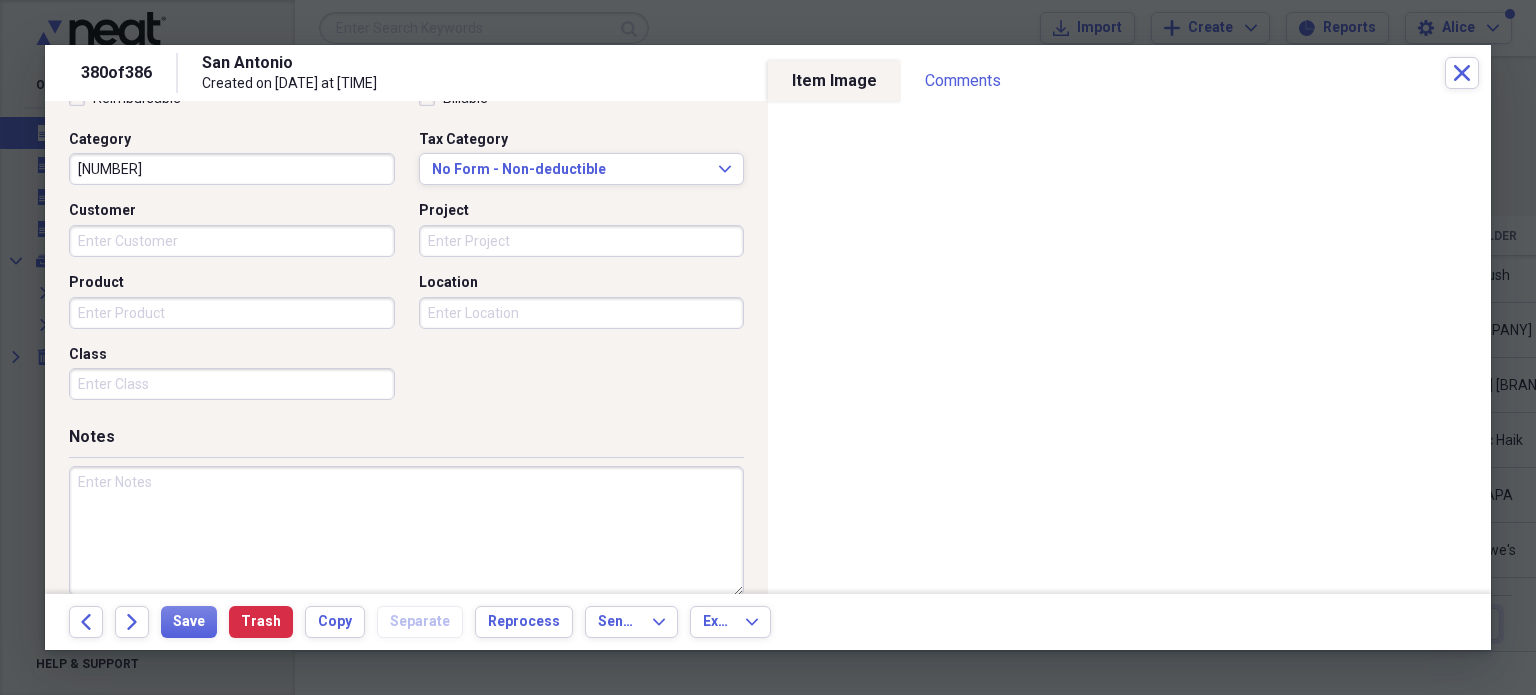 type on "504.40" 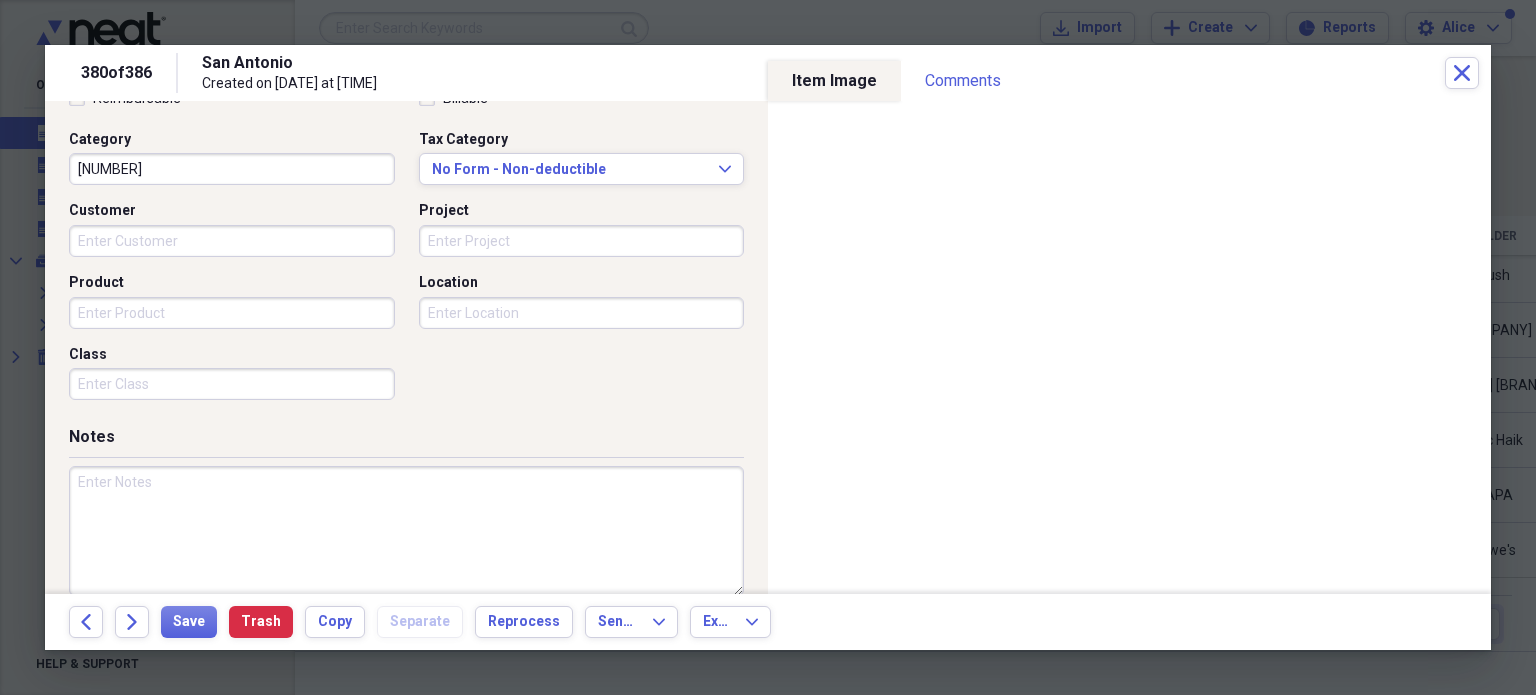 type on "[NUMBER]" 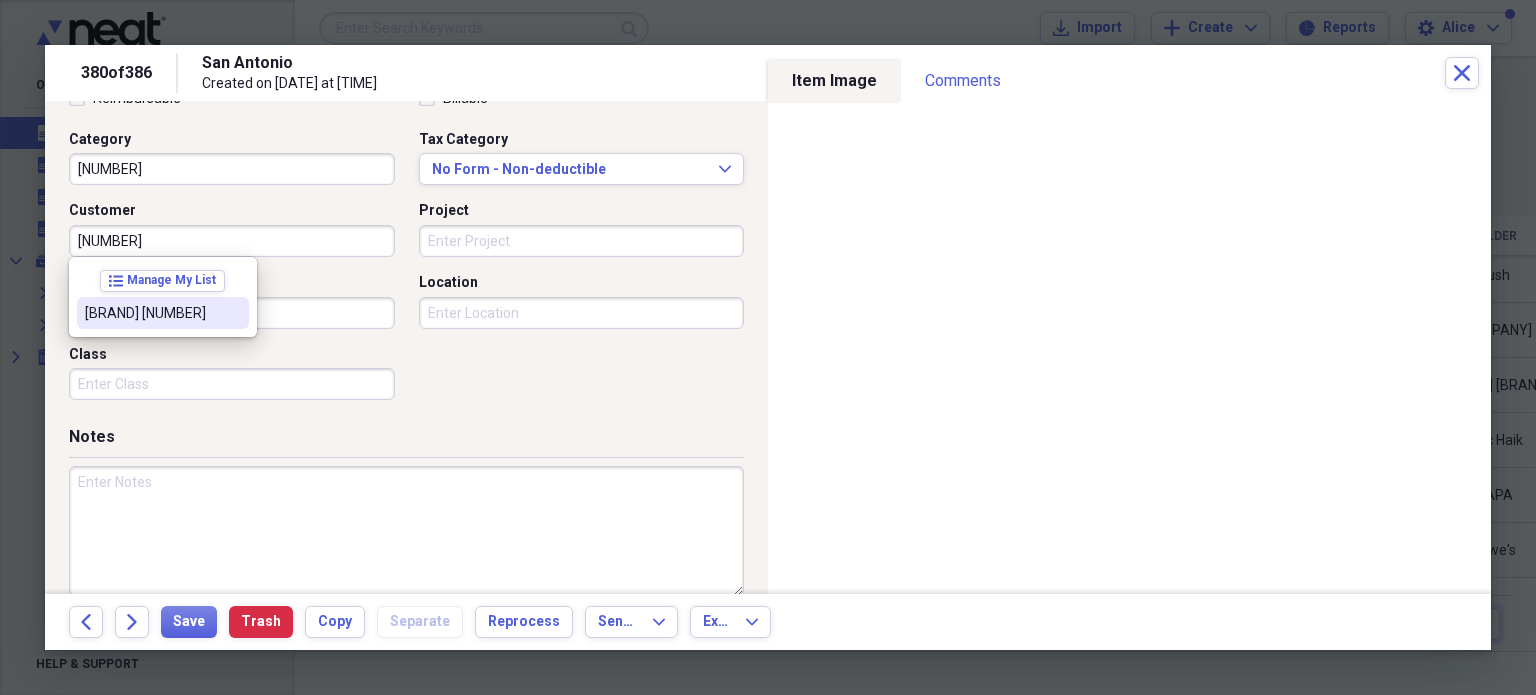 click on "[BRAND] [NUMBER]" at bounding box center (151, 313) 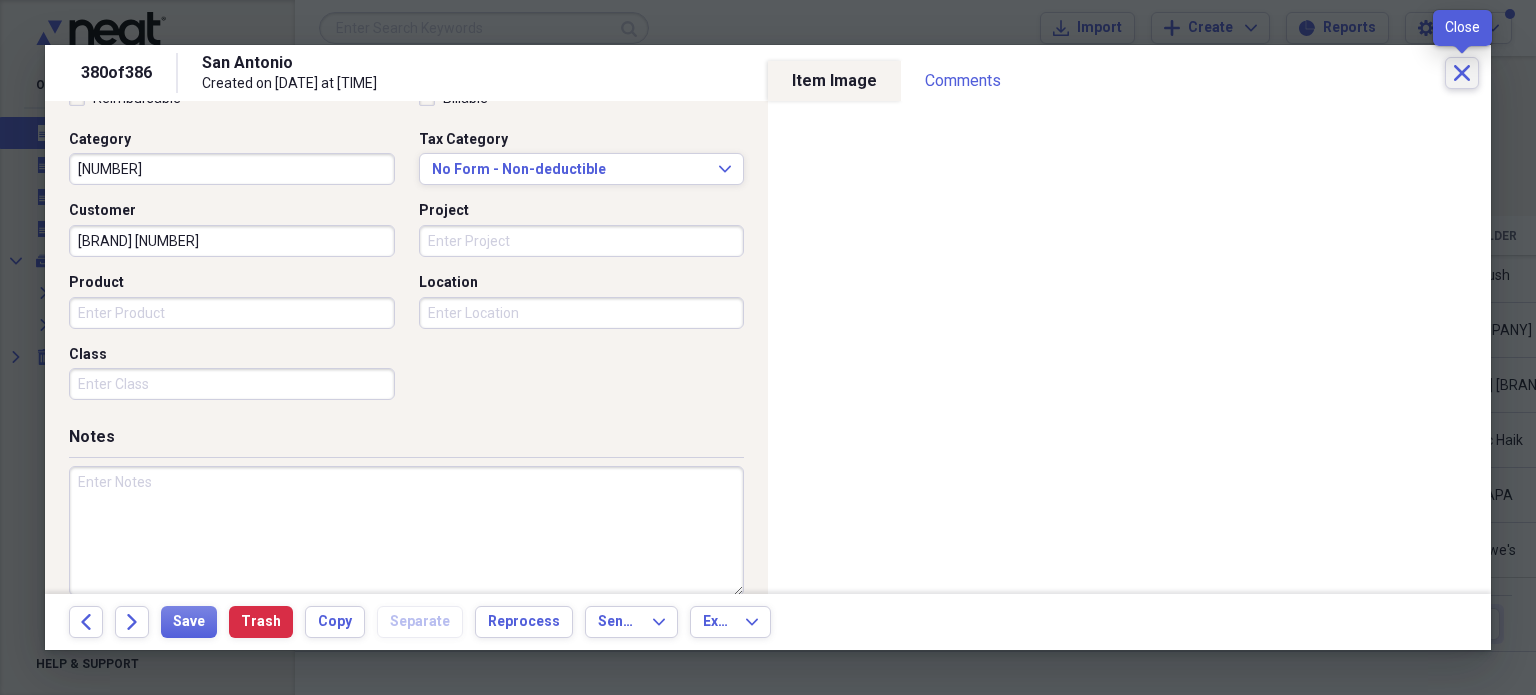 click on "Close" 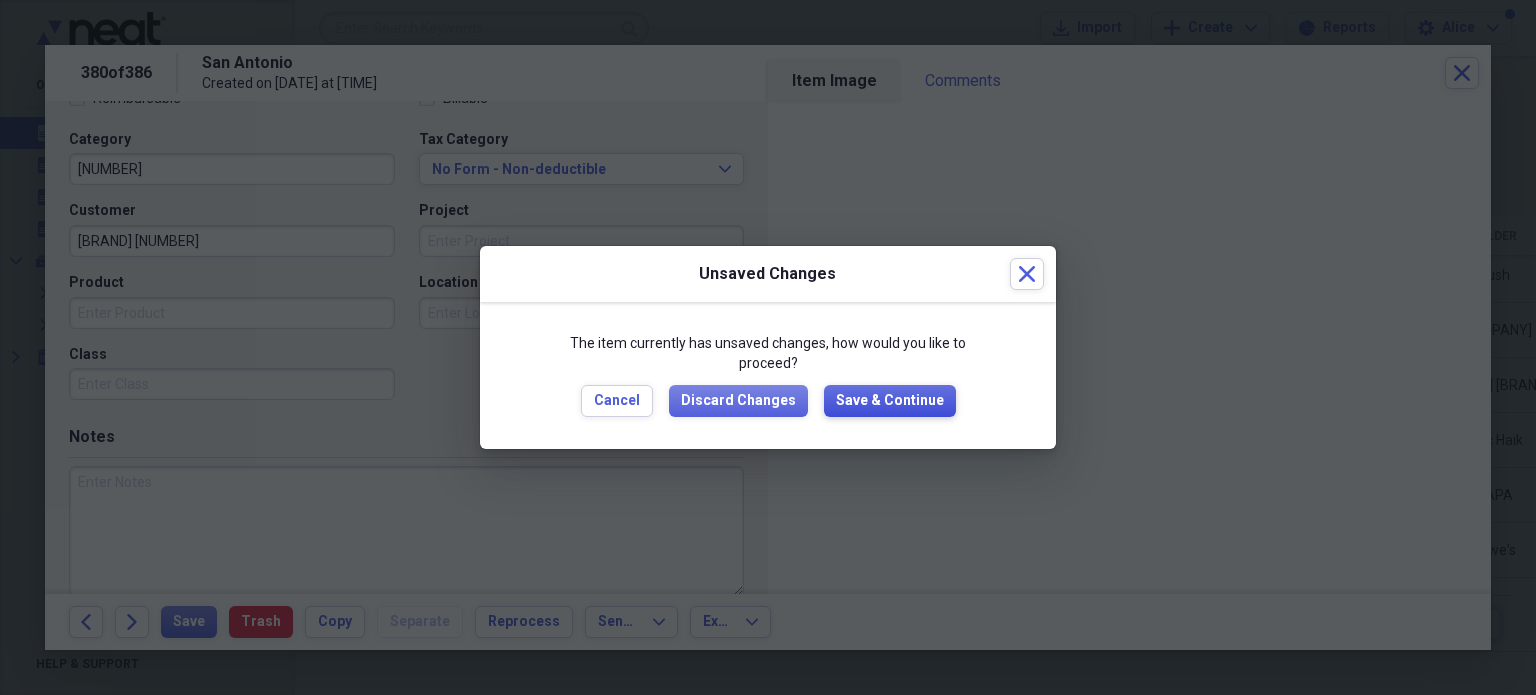 click on "Save & Continue" at bounding box center (890, 401) 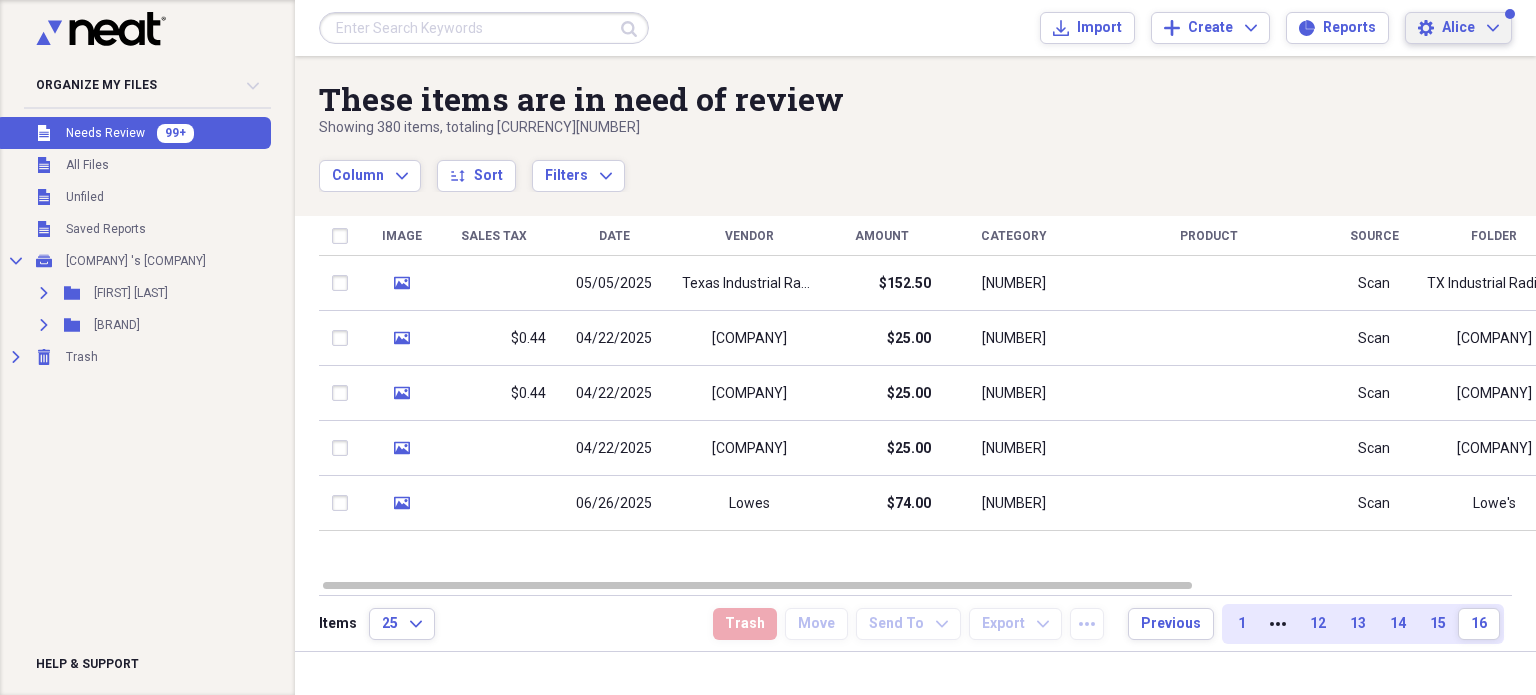 click on "[LAST] [PRODUCT]" at bounding box center [1470, 28] 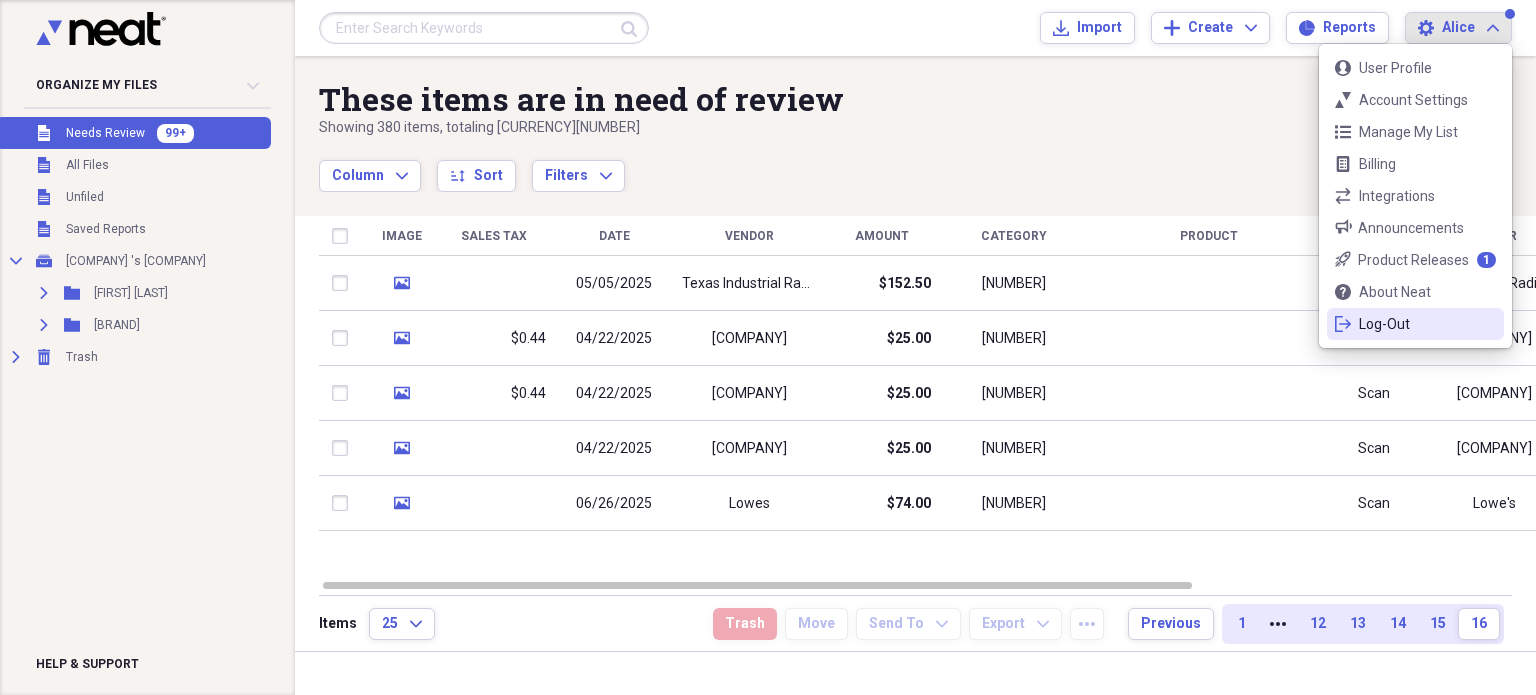 click on "Log-Out" at bounding box center [1415, 324] 